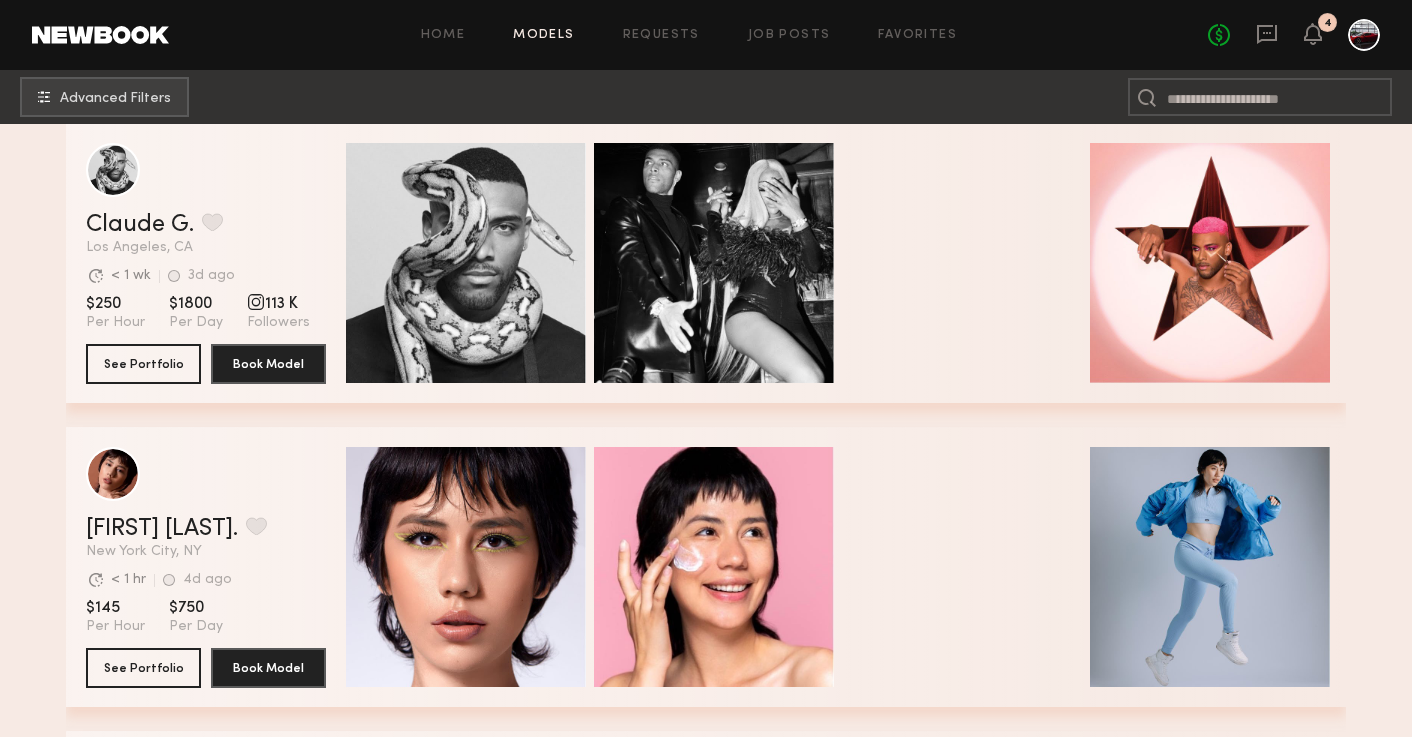 scroll, scrollTop: 322, scrollLeft: 0, axis: vertical 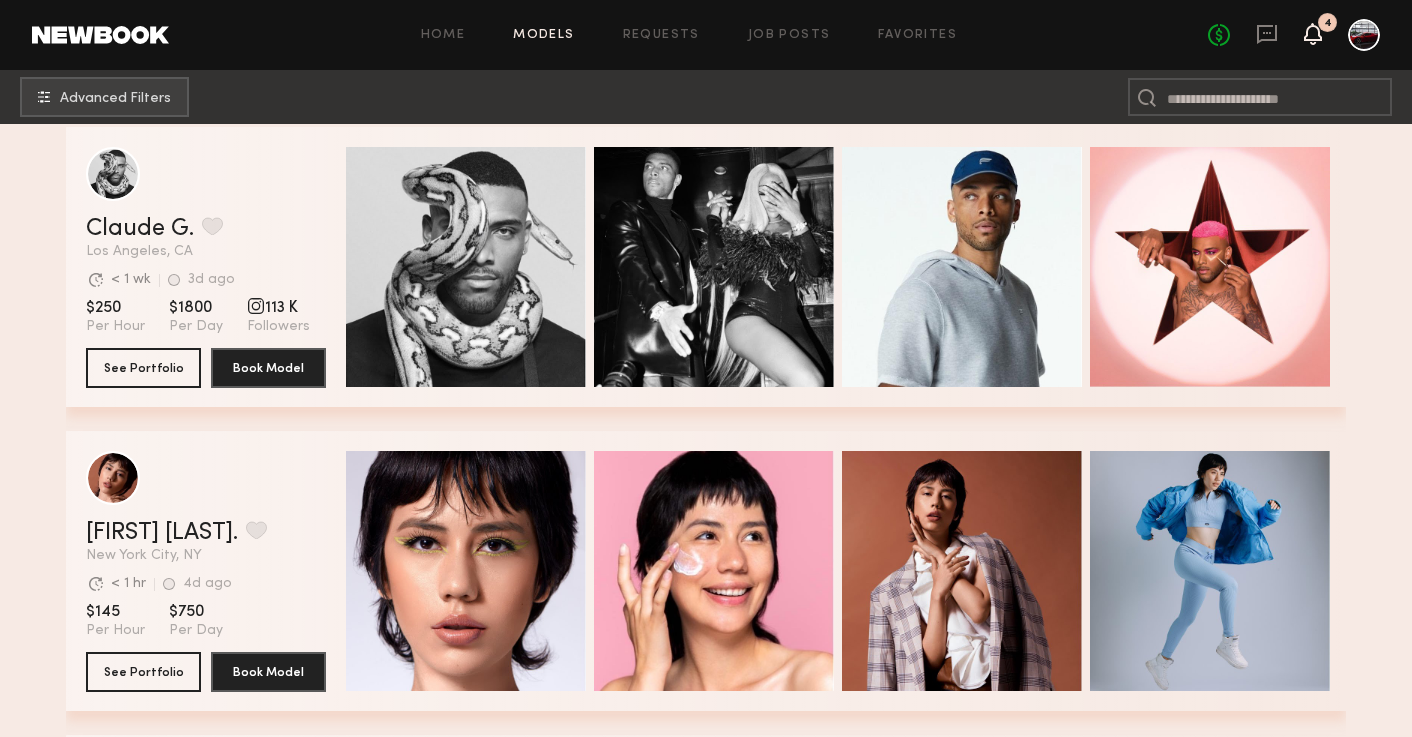click 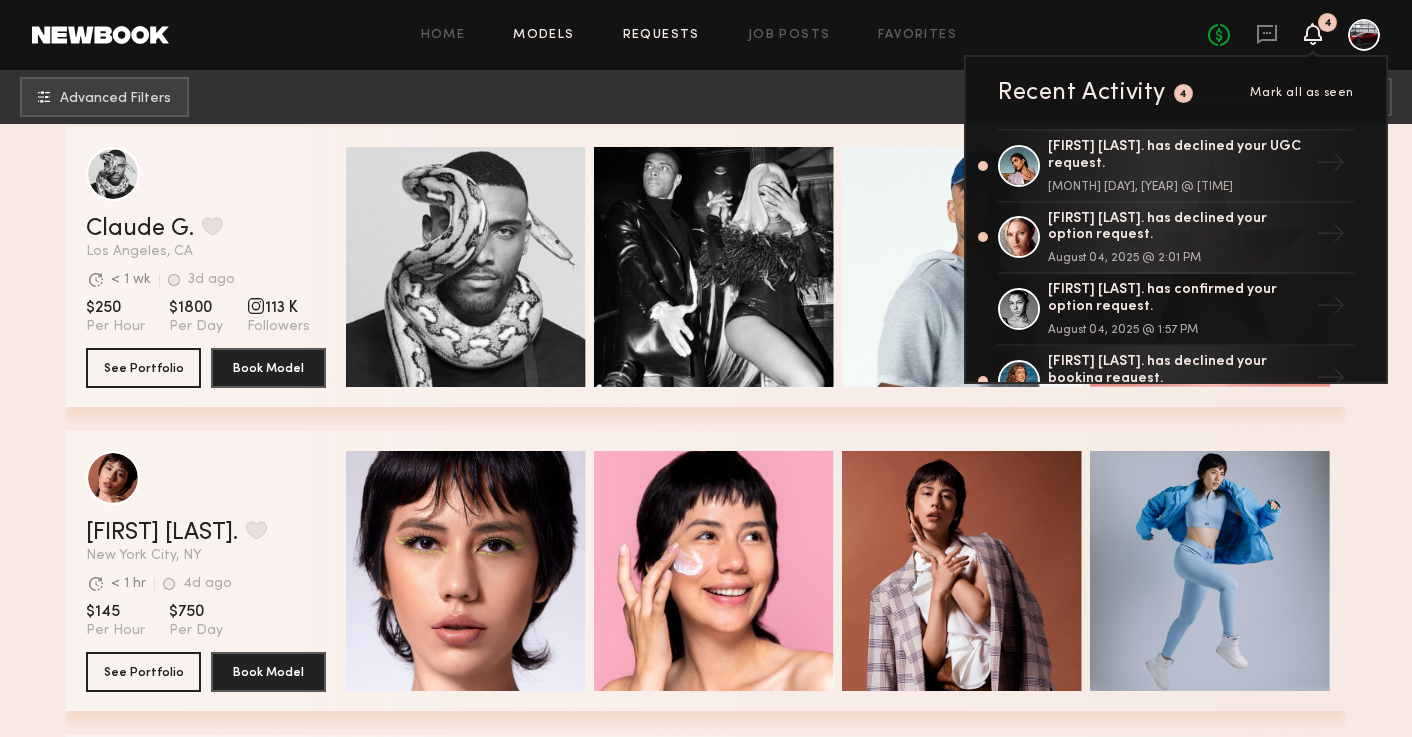 click on "Requests" 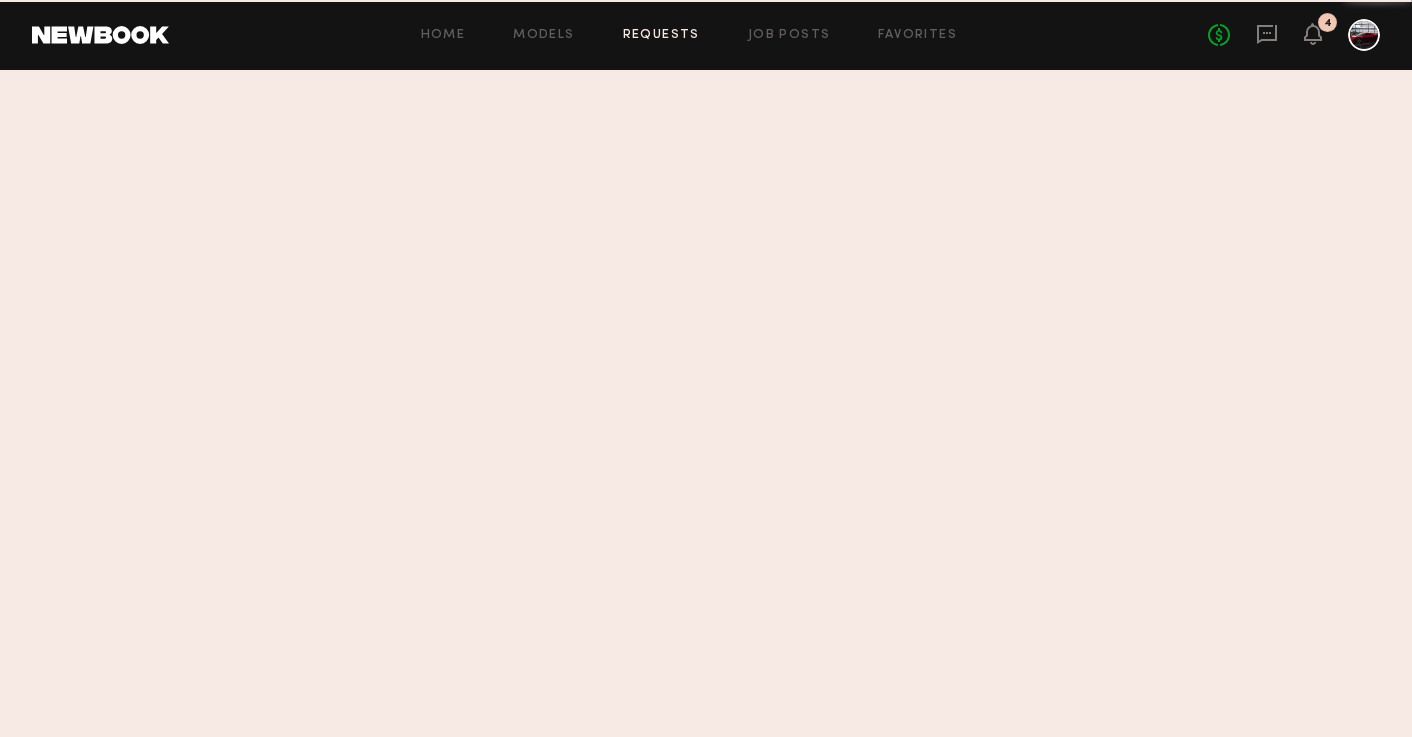 scroll, scrollTop: 0, scrollLeft: 0, axis: both 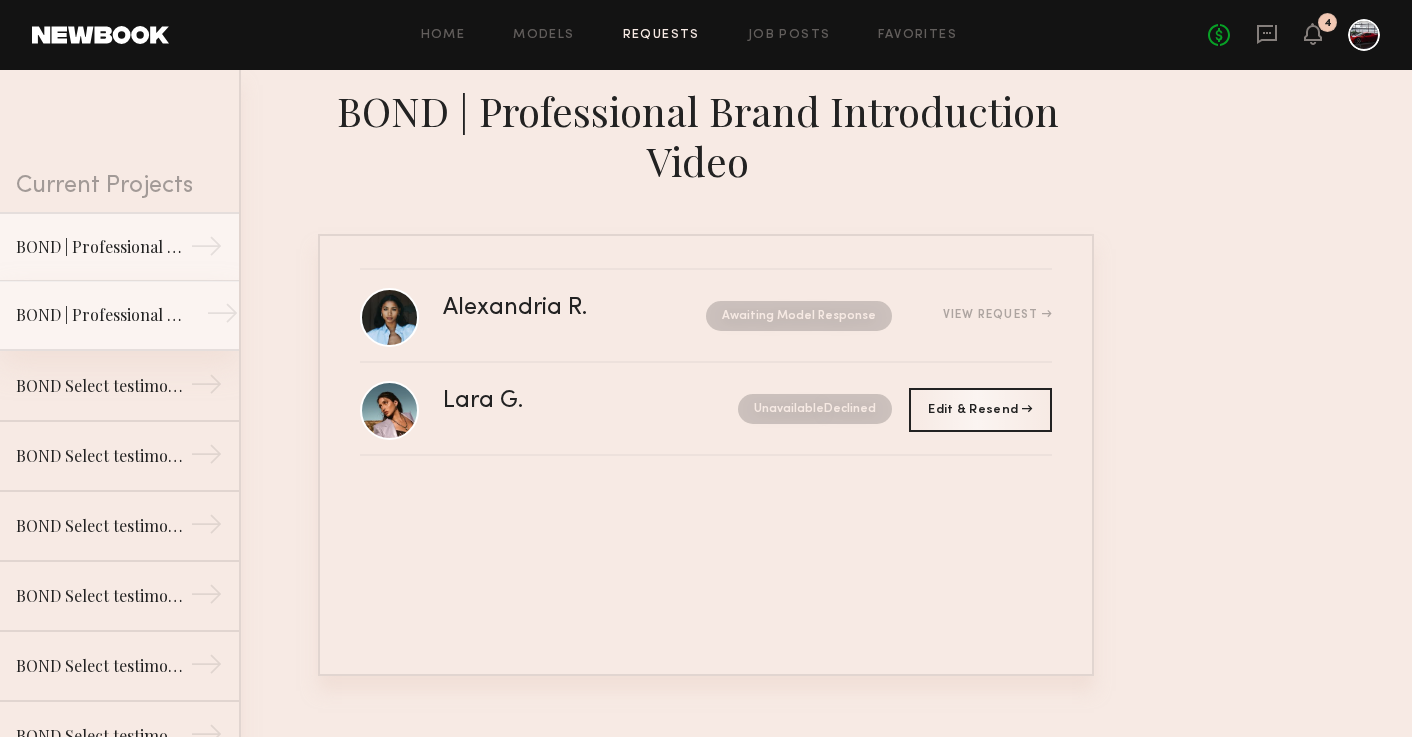 click on "BOND | Professional Brand Introduction Video" 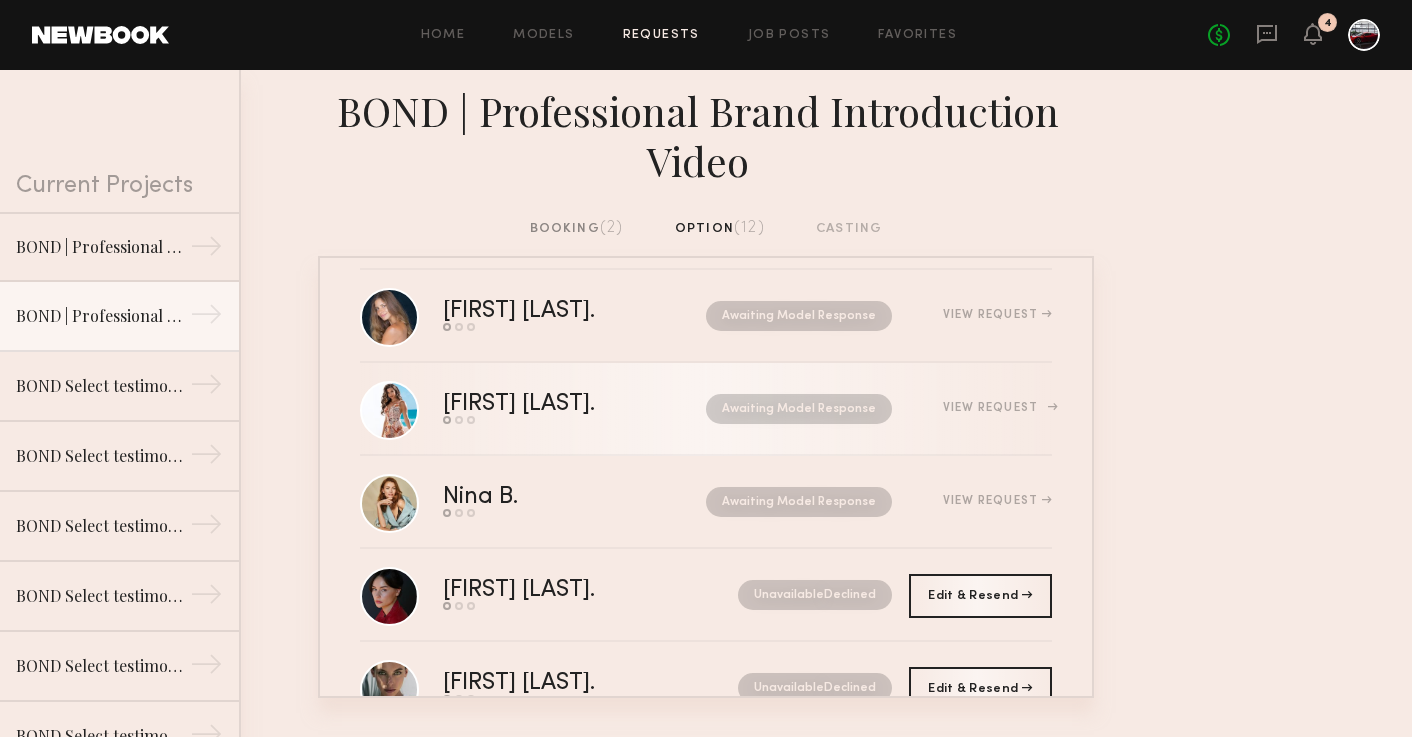 scroll, scrollTop: 0, scrollLeft: 0, axis: both 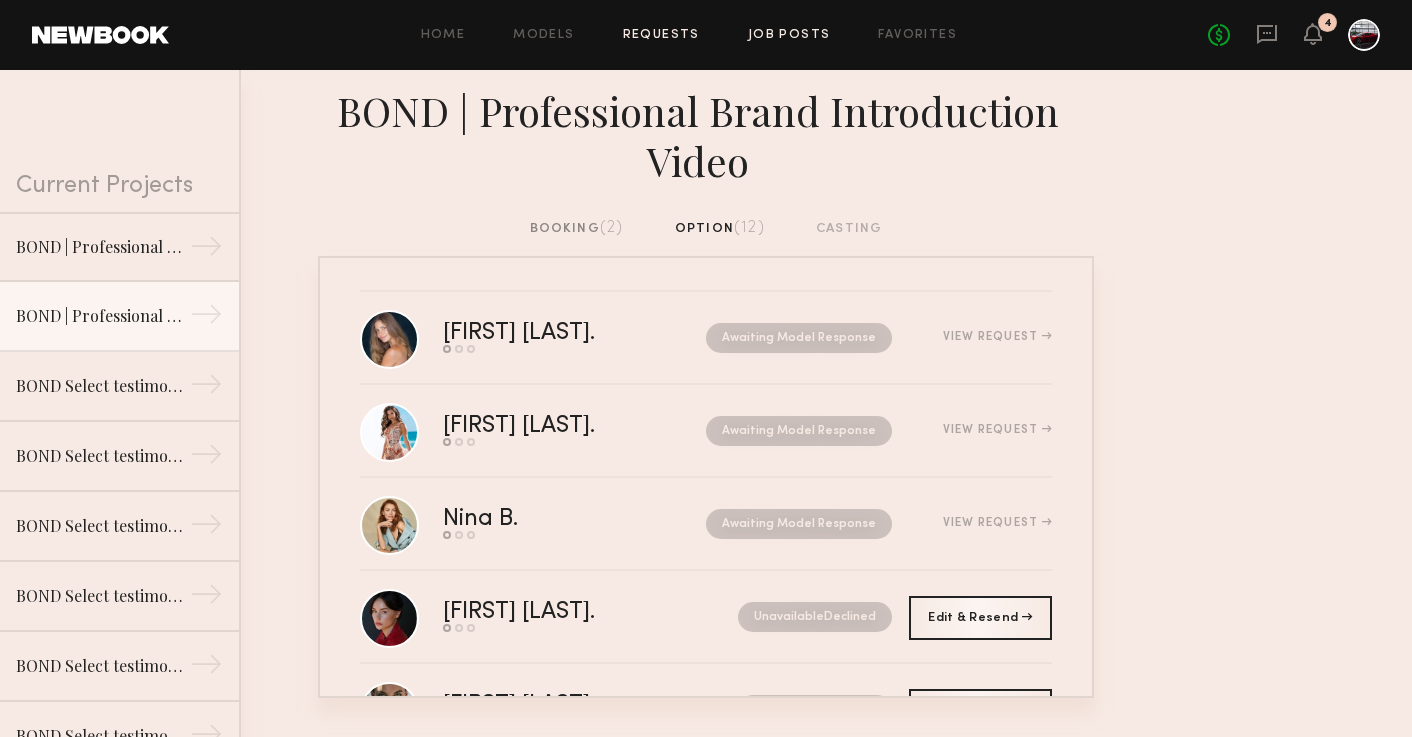 click on "Job Posts" 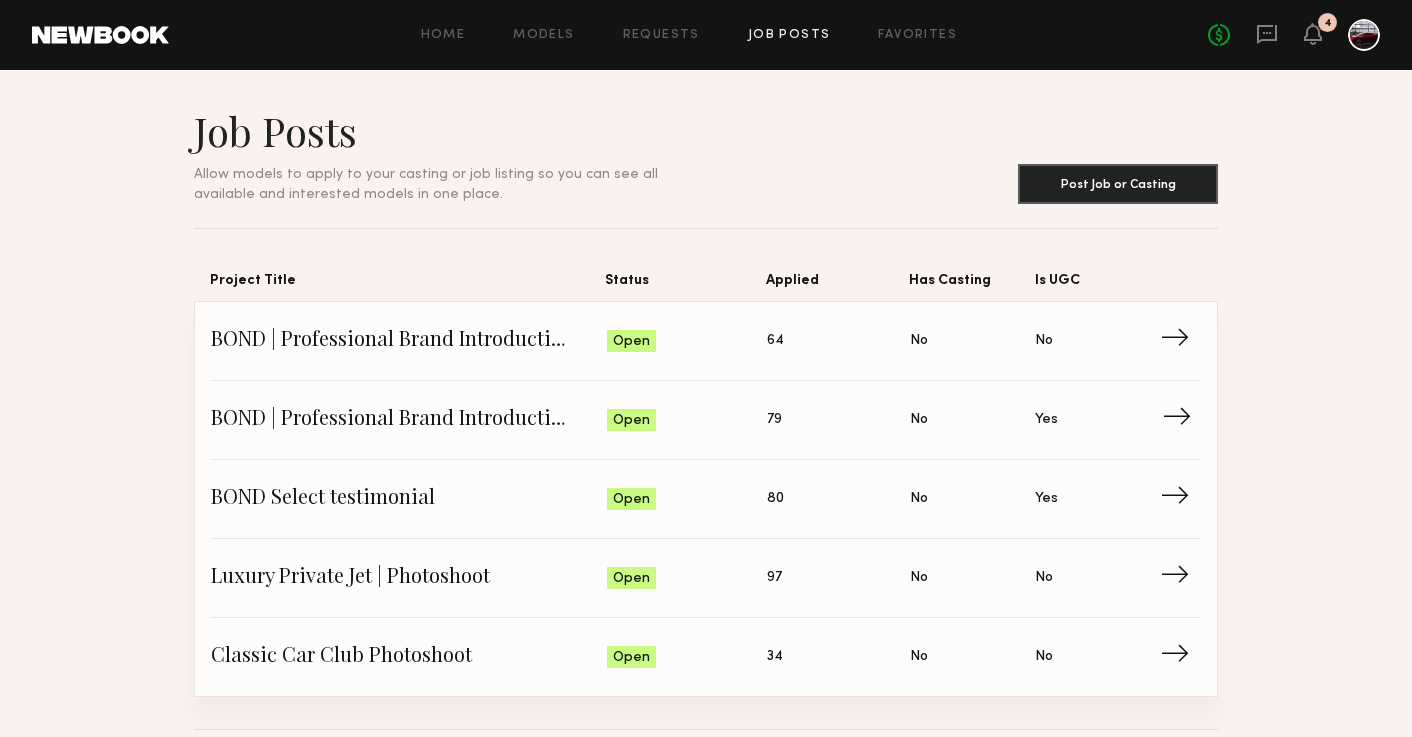 click on "BOND | Professional Brand Introduction Video" 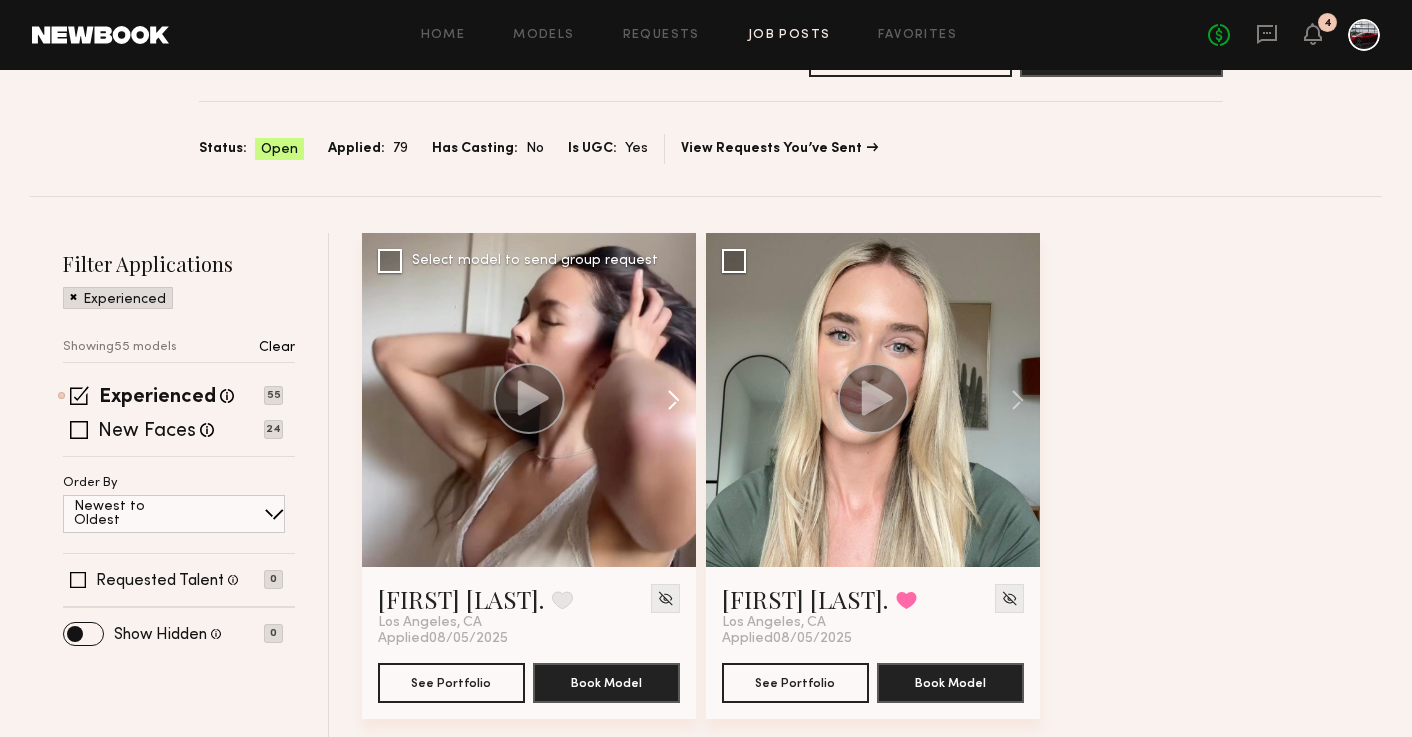 scroll, scrollTop: 130, scrollLeft: 0, axis: vertical 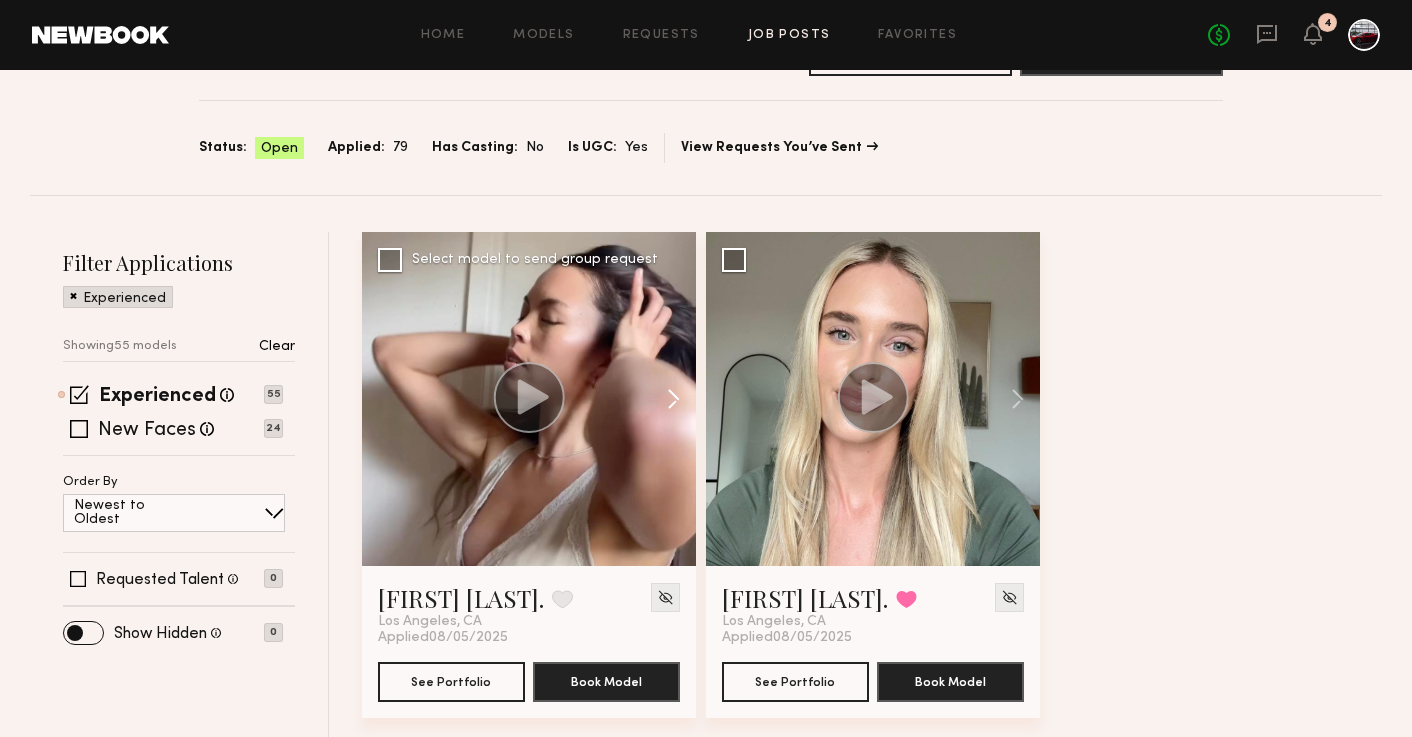 click 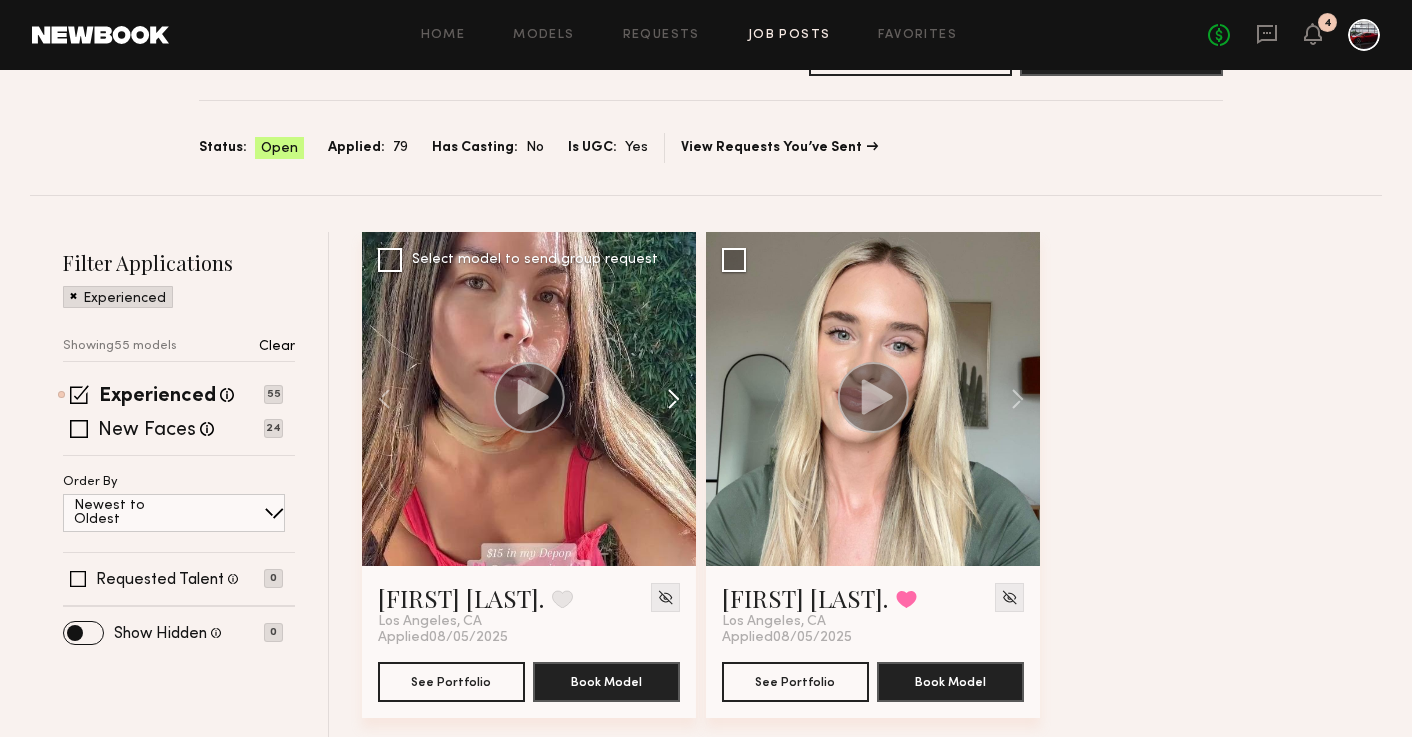 click 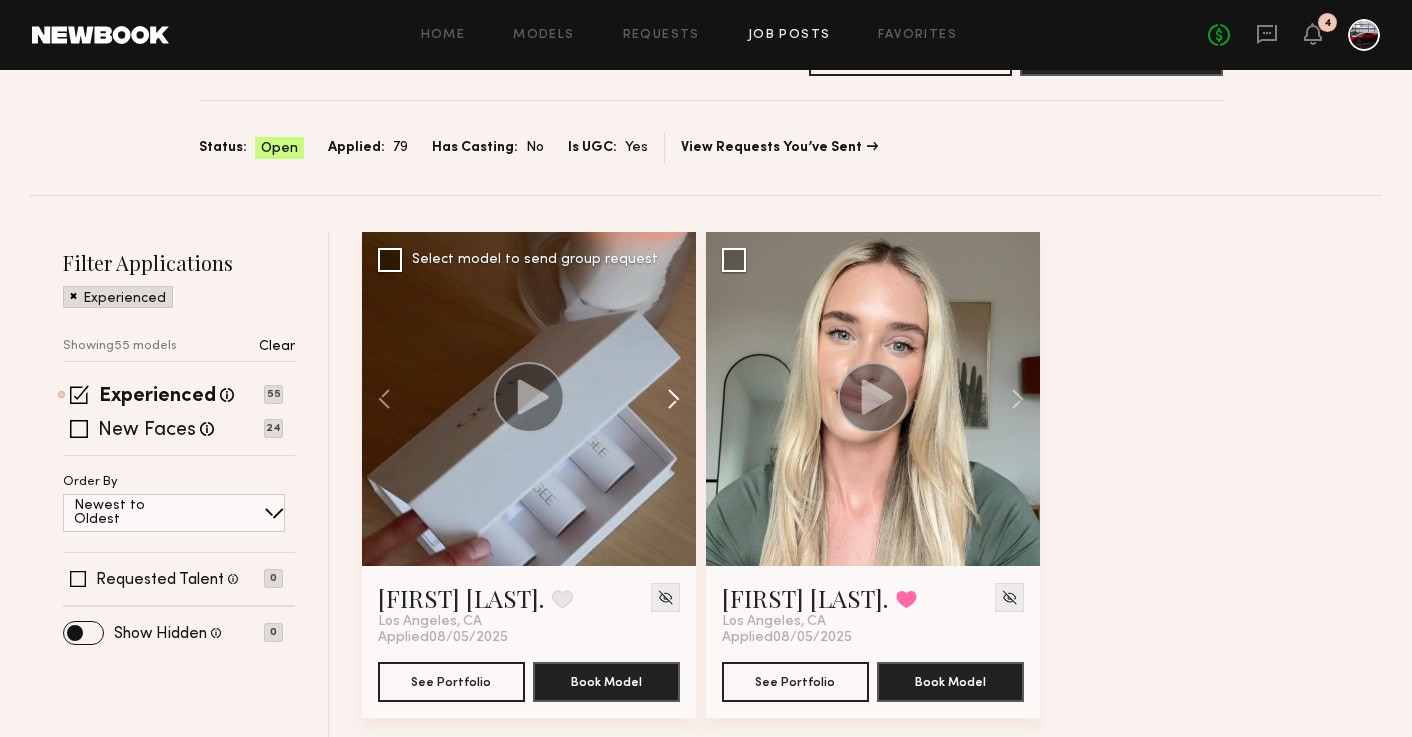 click 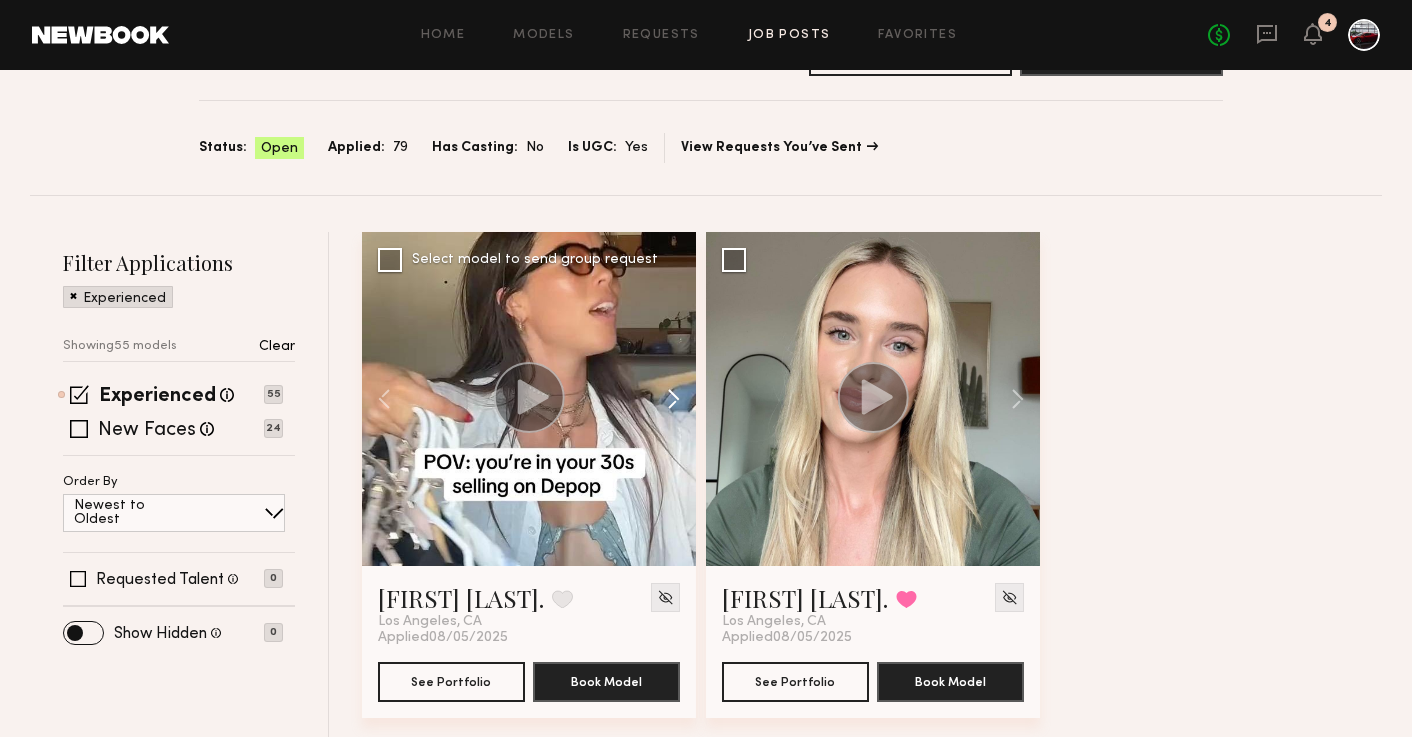 click 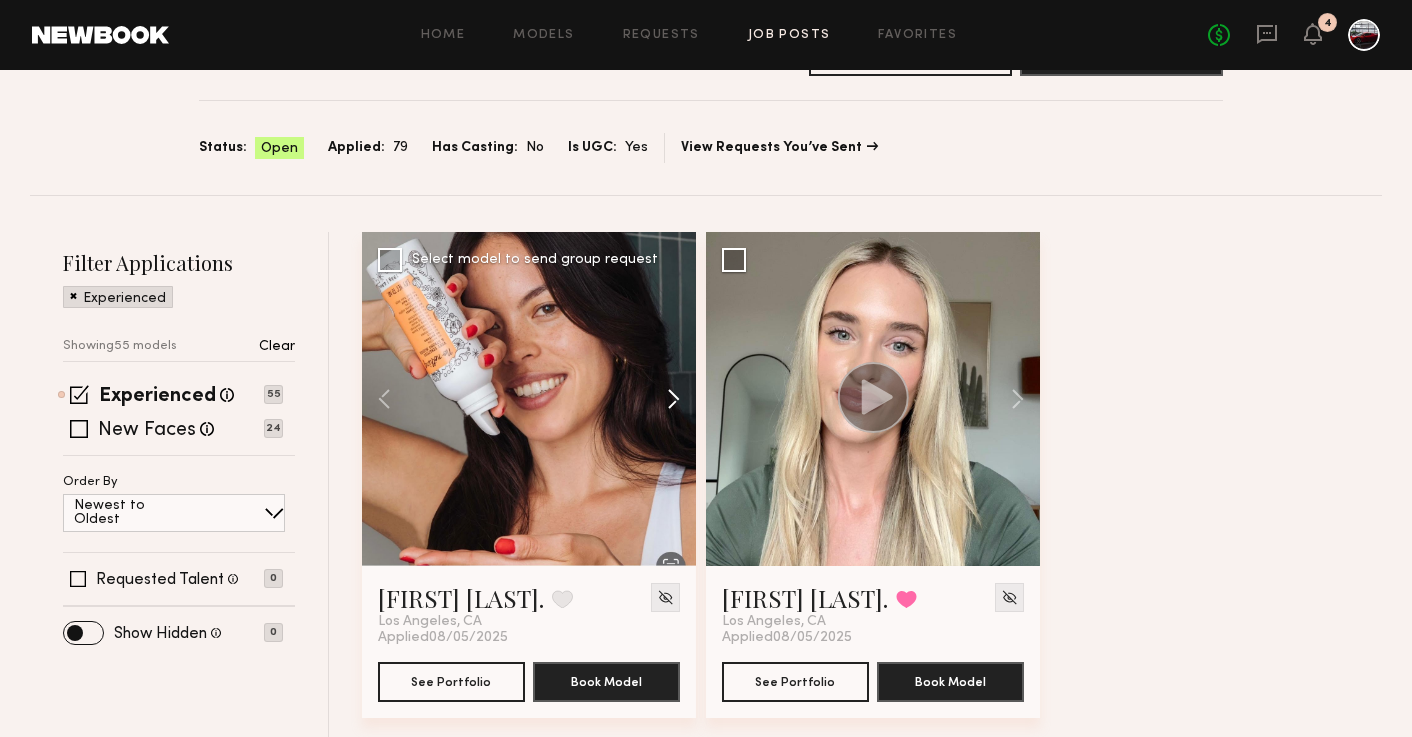 click 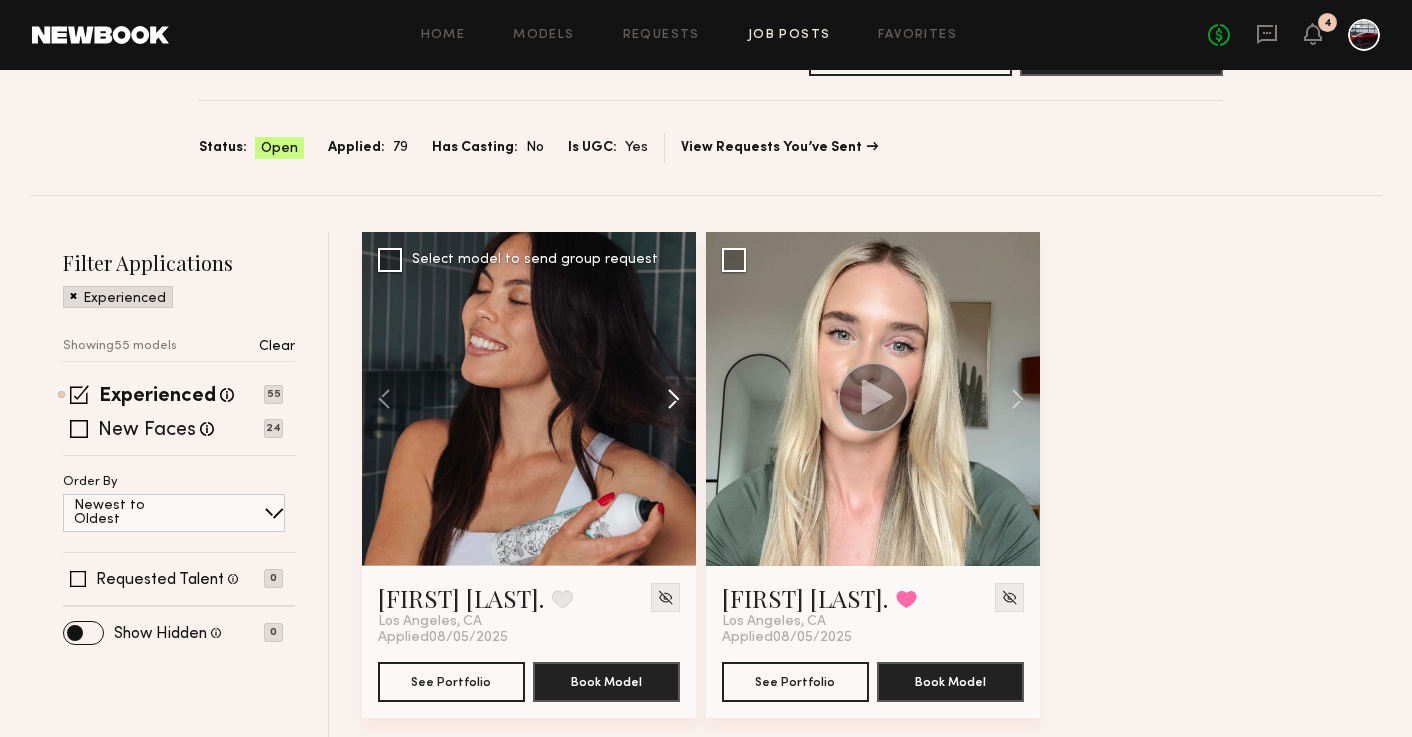 click 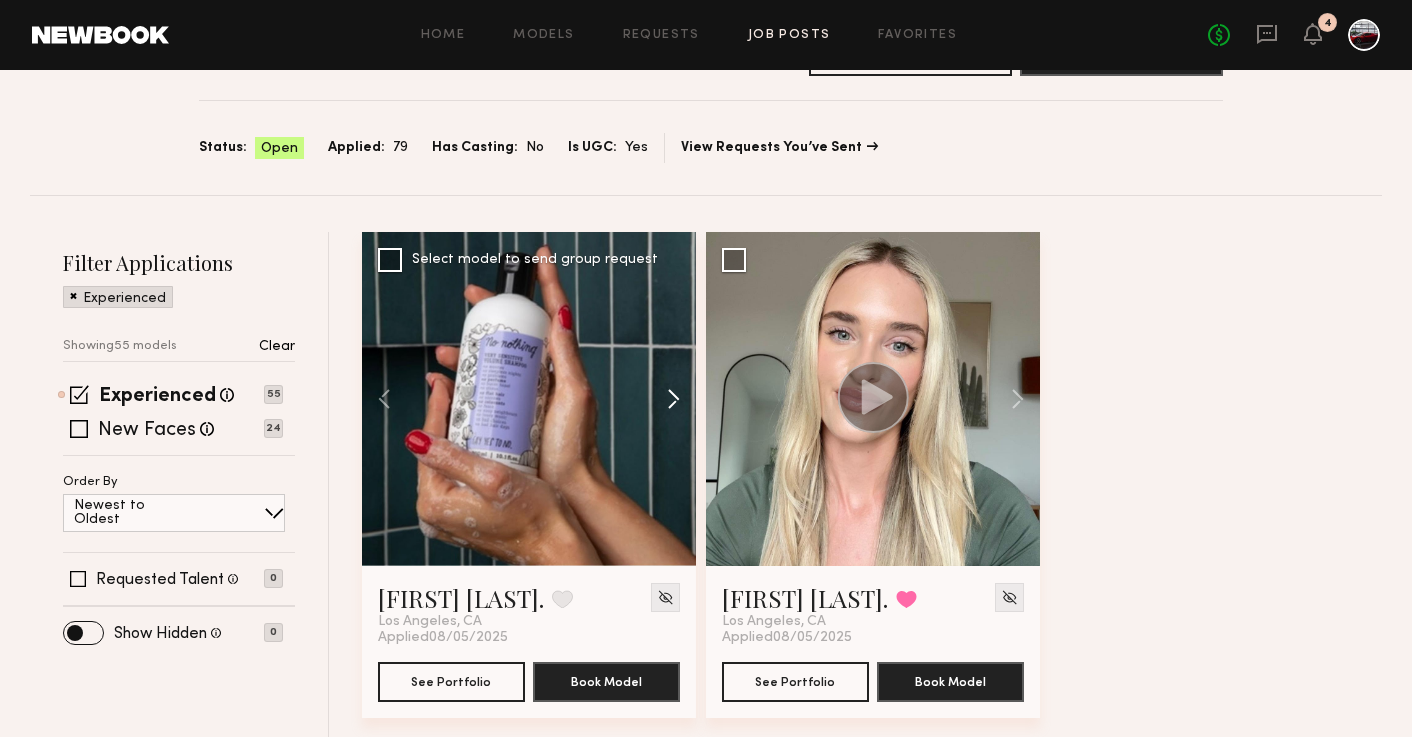 click 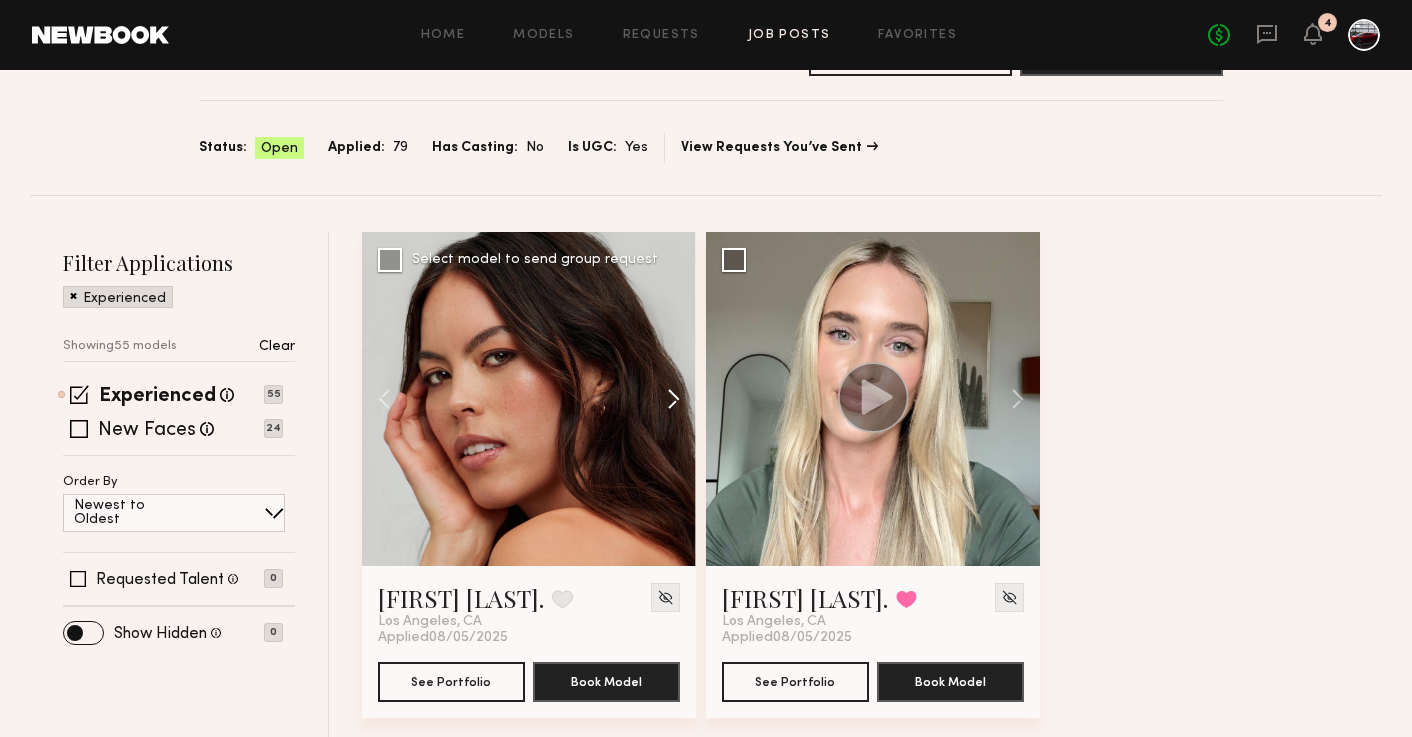 click 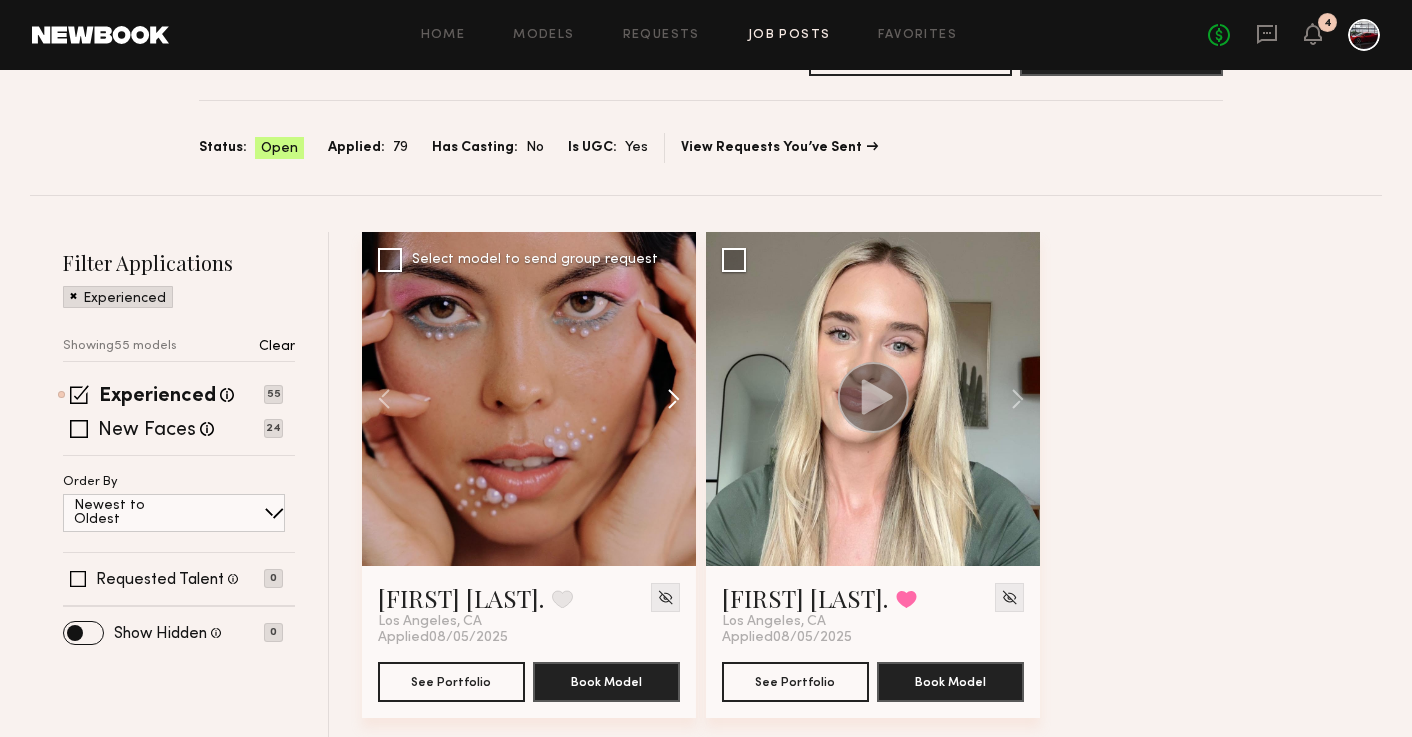 click 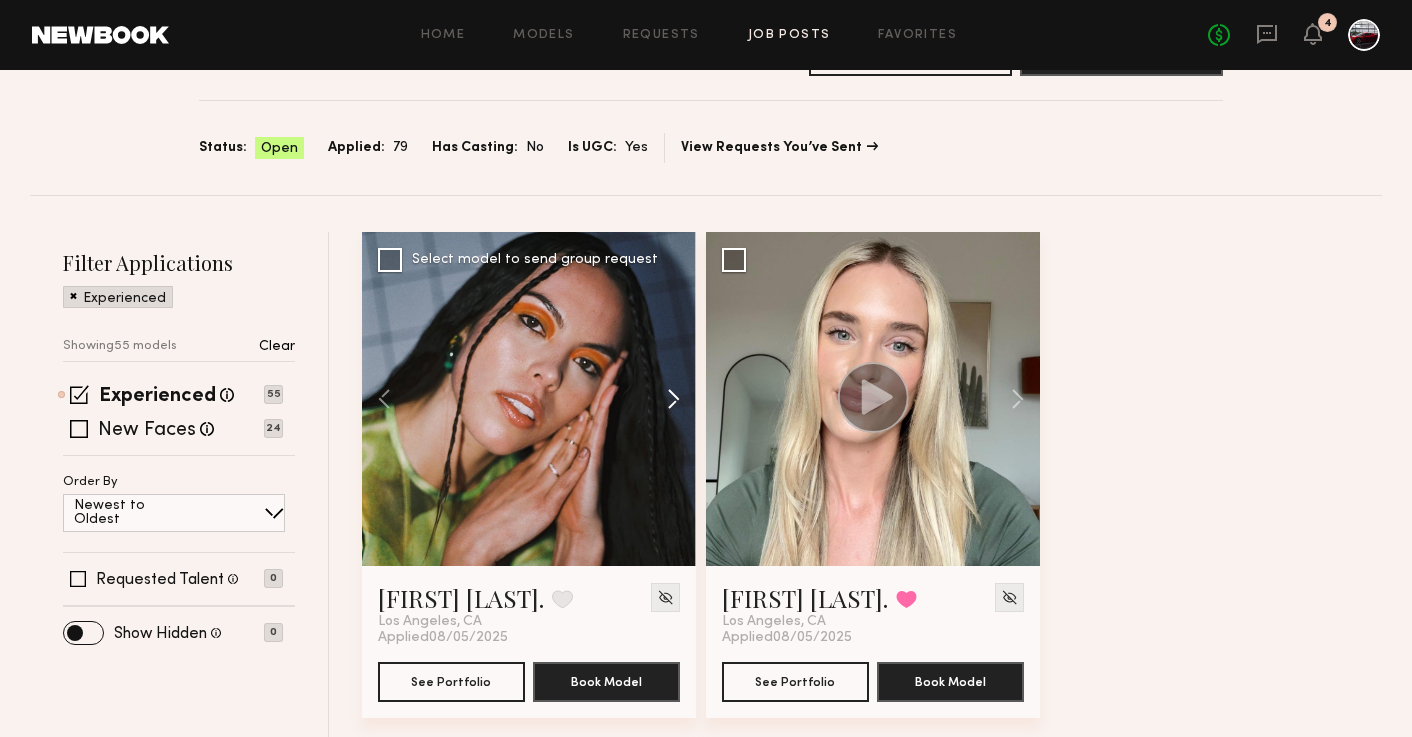 click 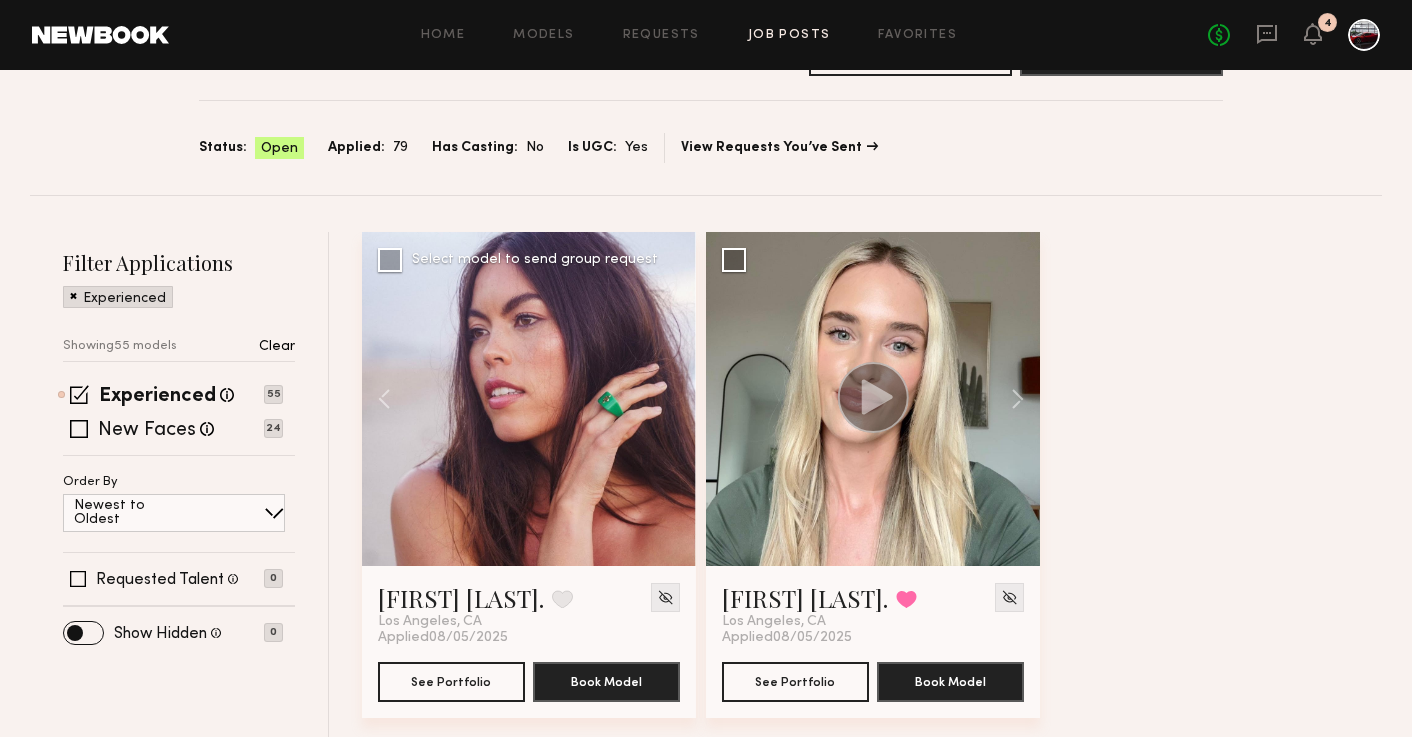 click 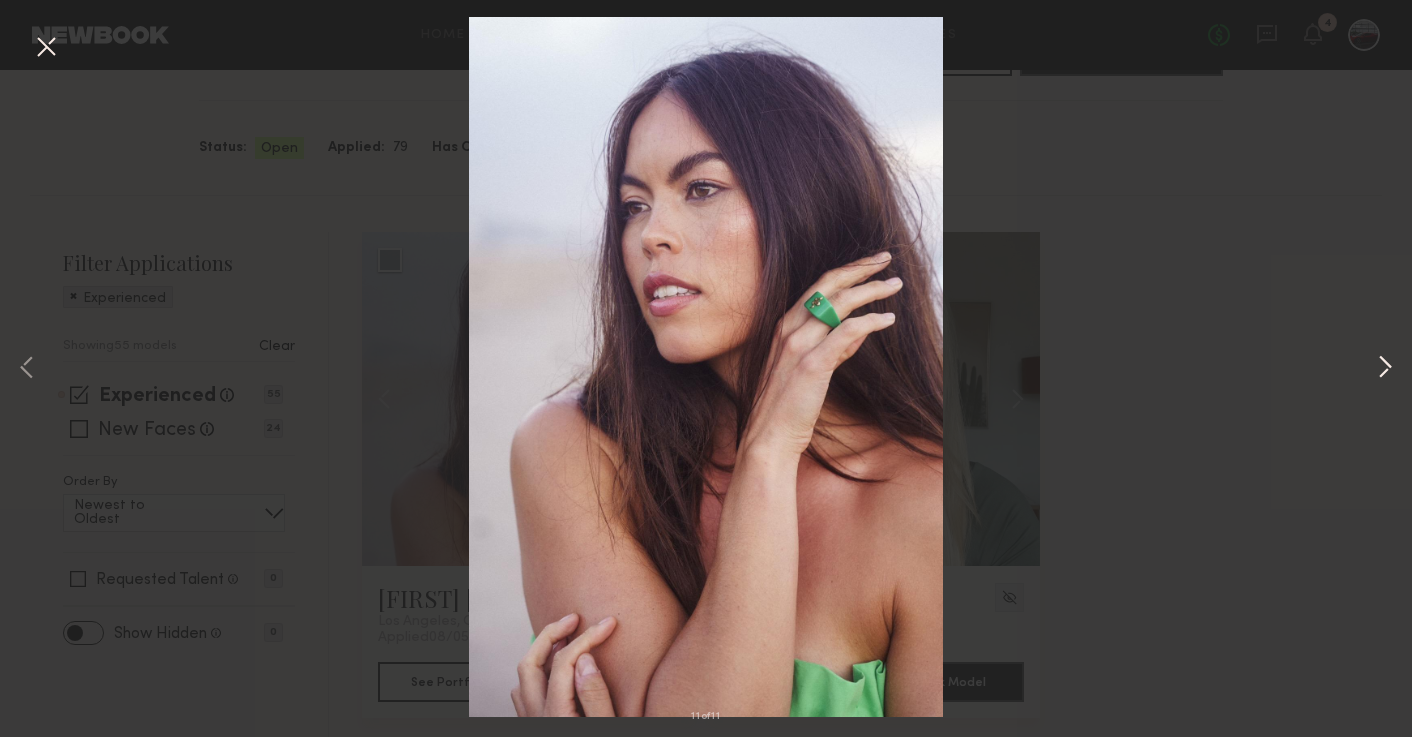 click at bounding box center (1385, 369) 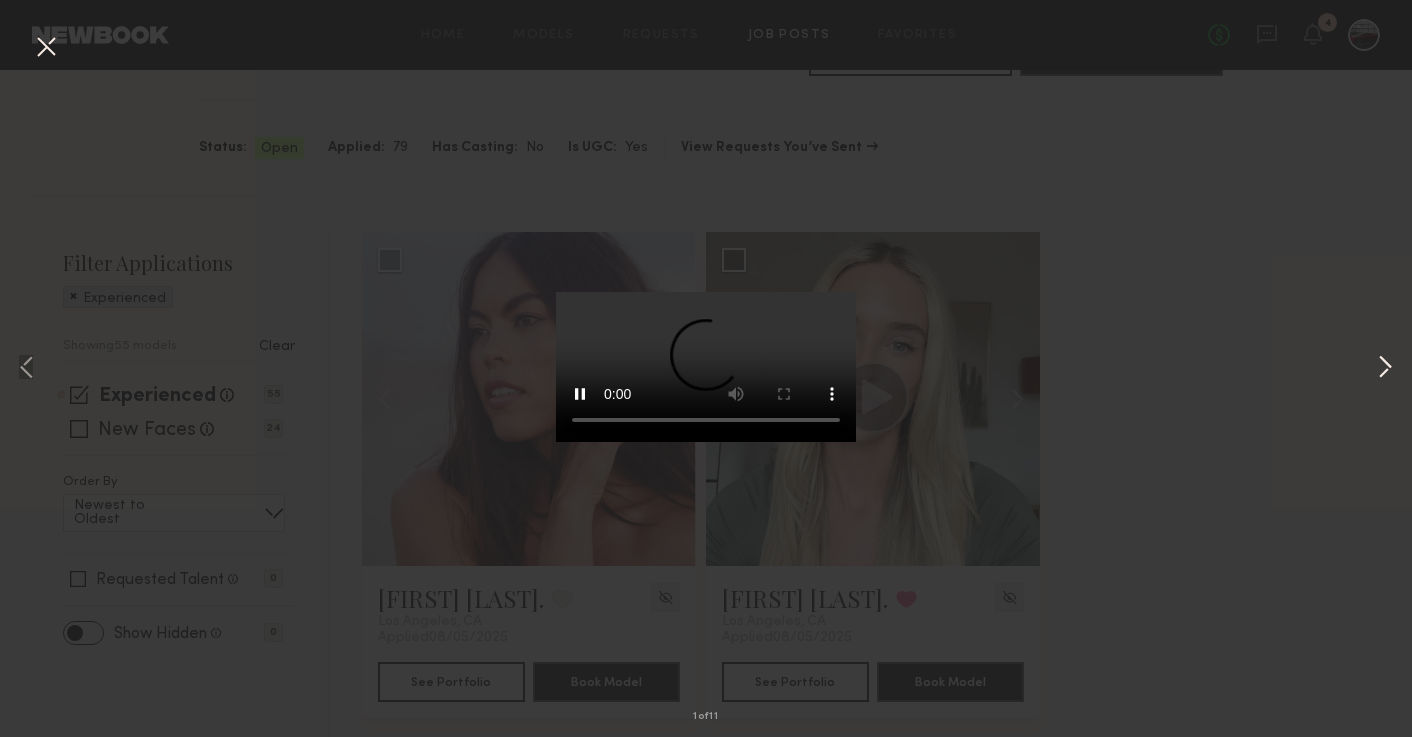 click at bounding box center (1385, 369) 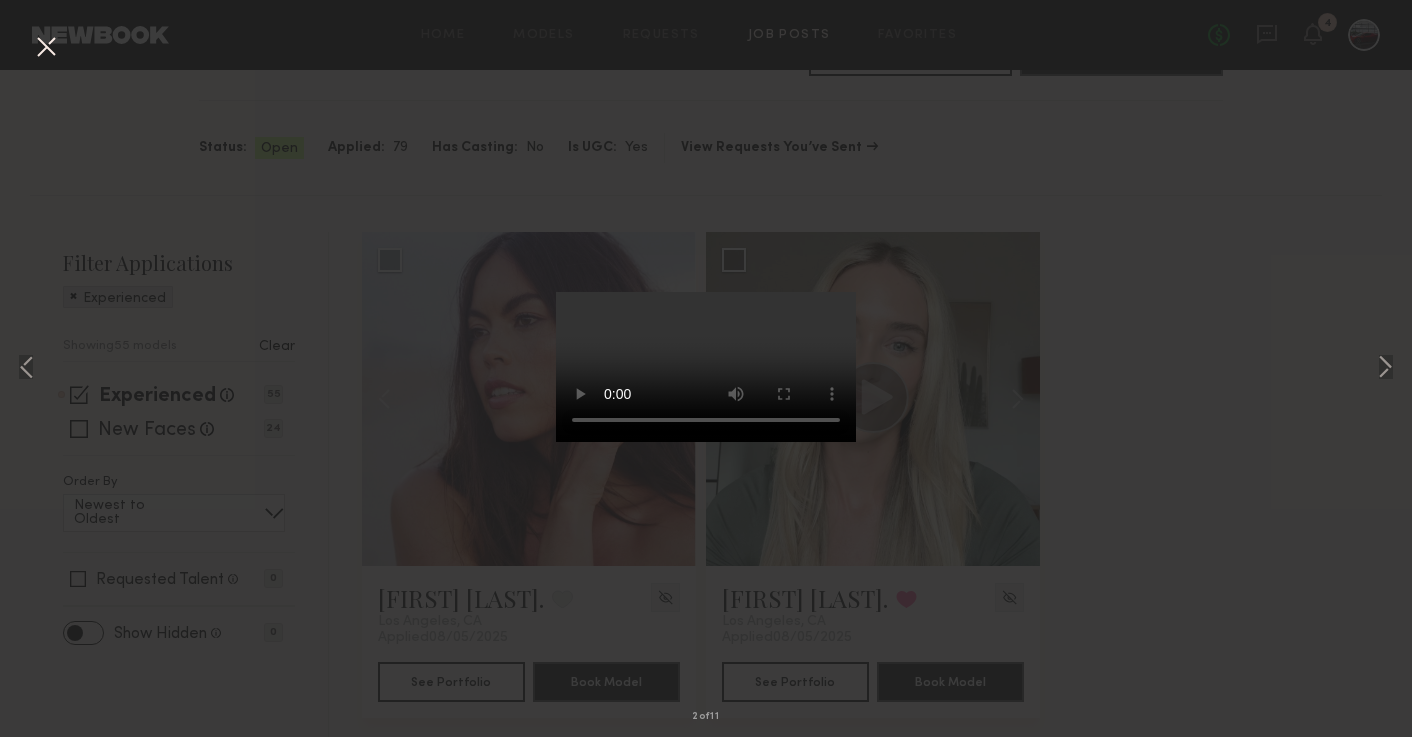 click at bounding box center [46, 48] 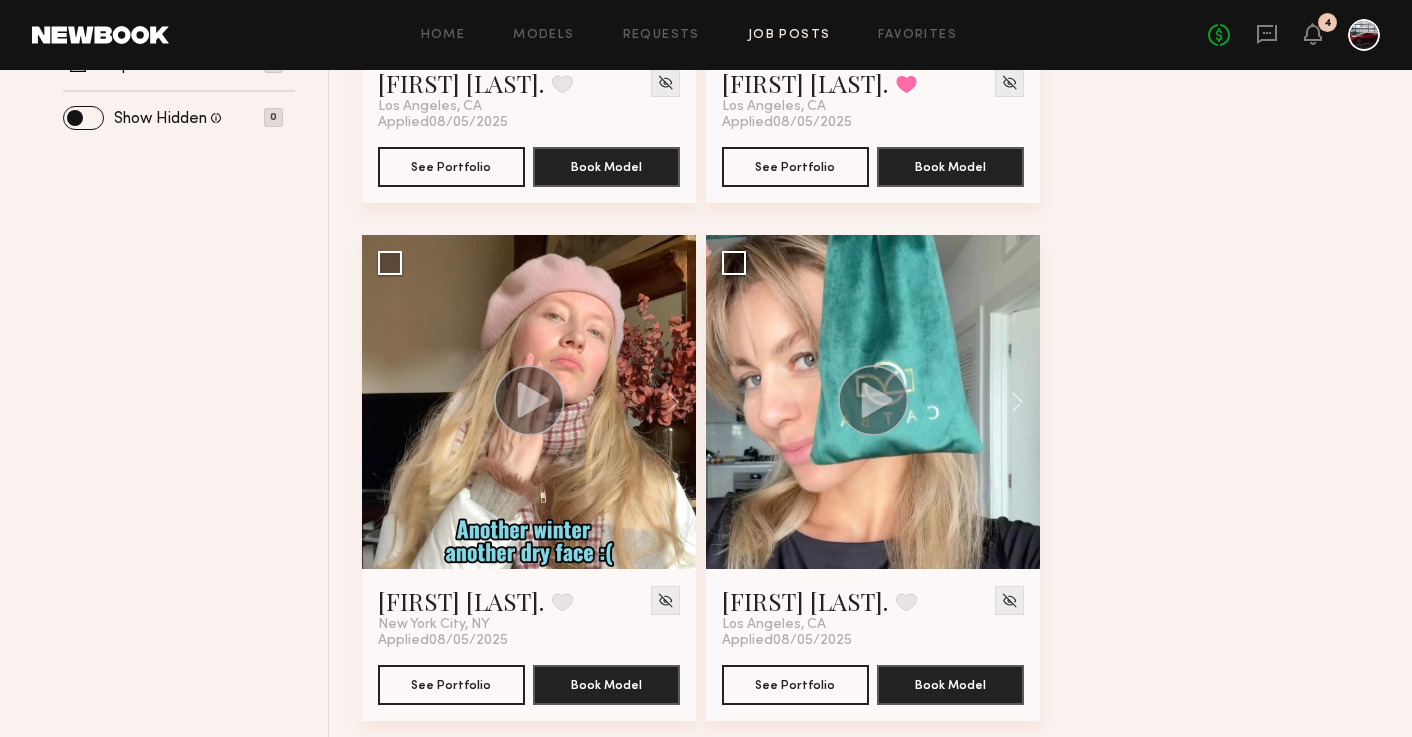 scroll, scrollTop: 714, scrollLeft: 0, axis: vertical 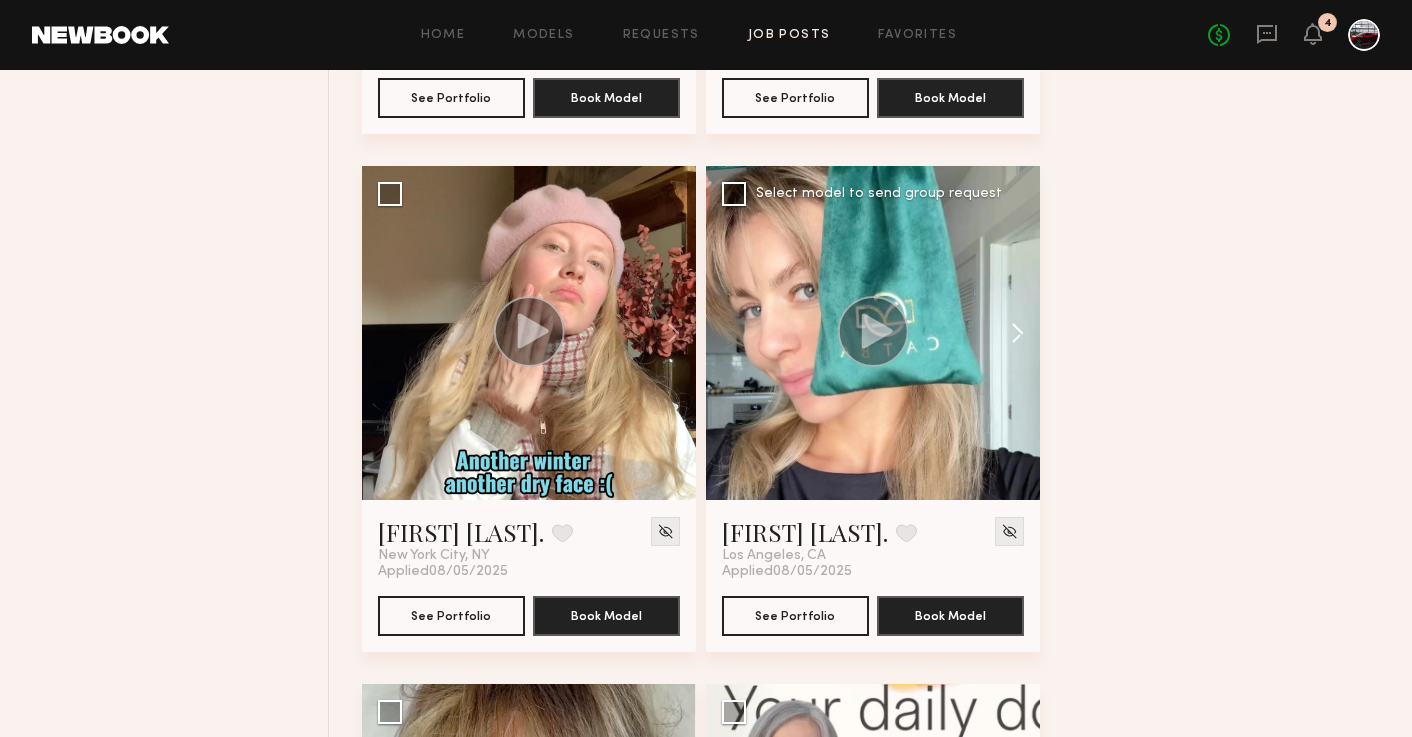 click 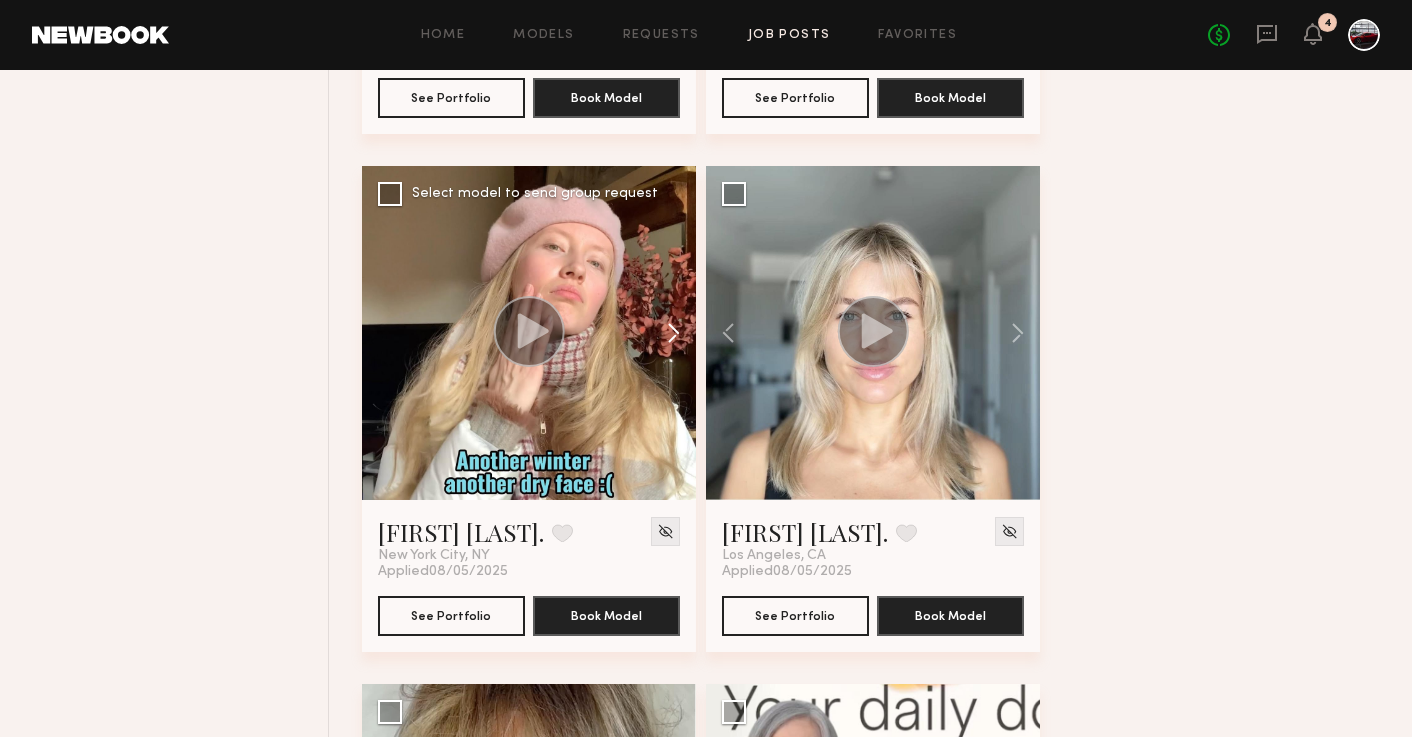 click 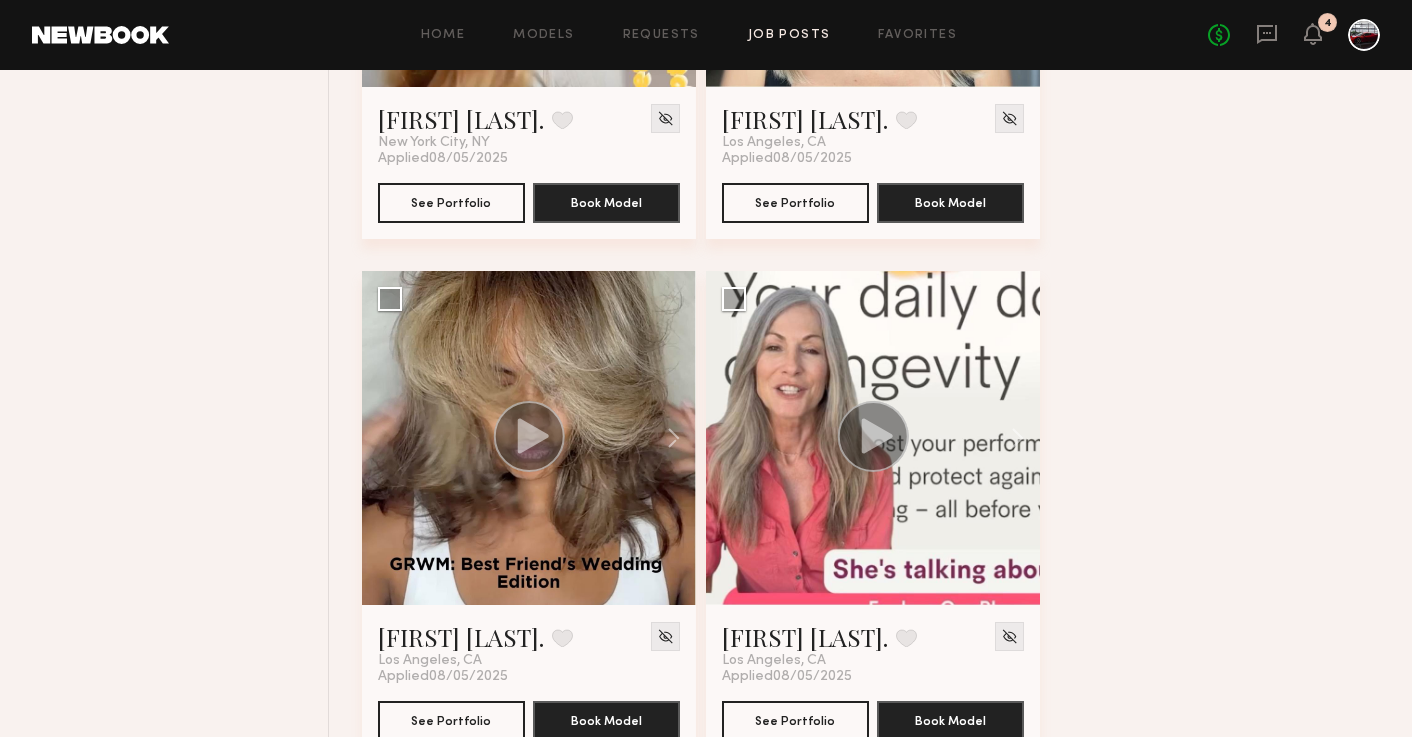 scroll, scrollTop: 1135, scrollLeft: 0, axis: vertical 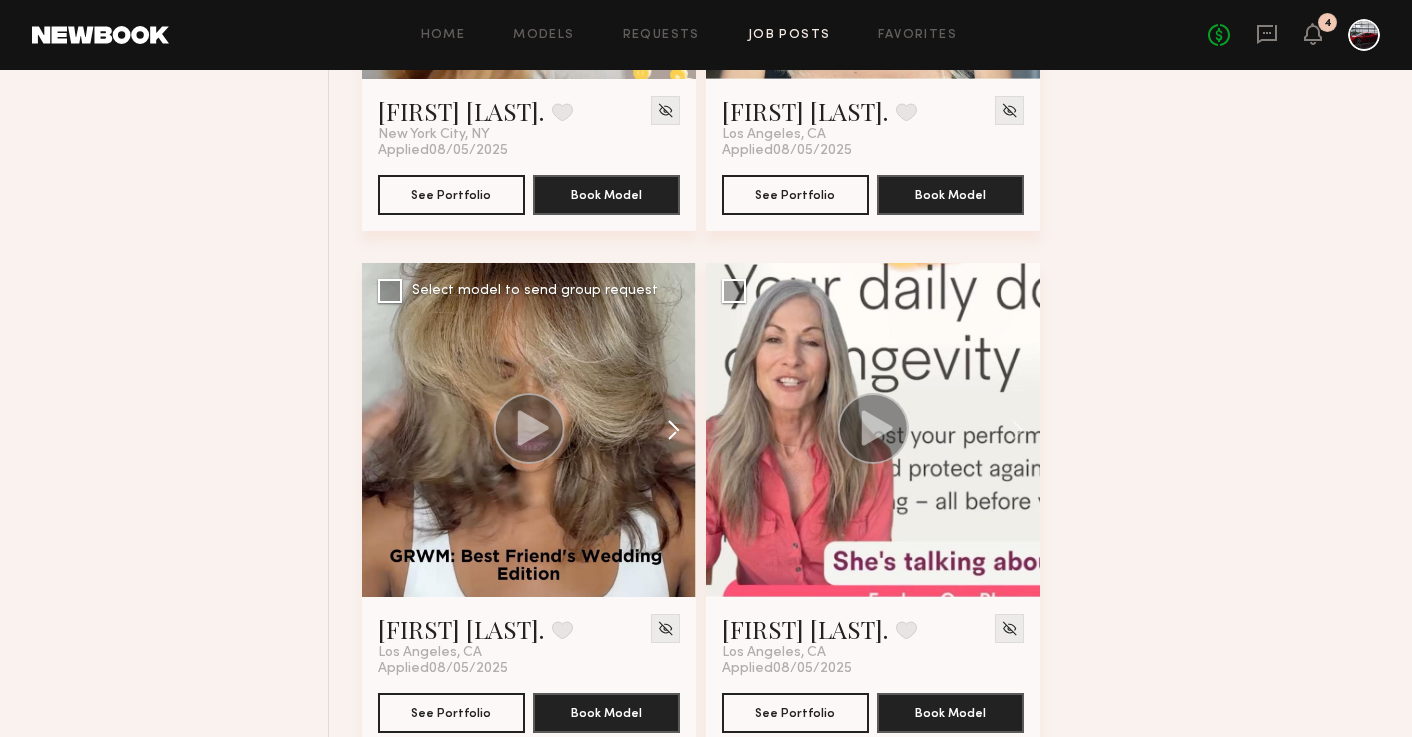click 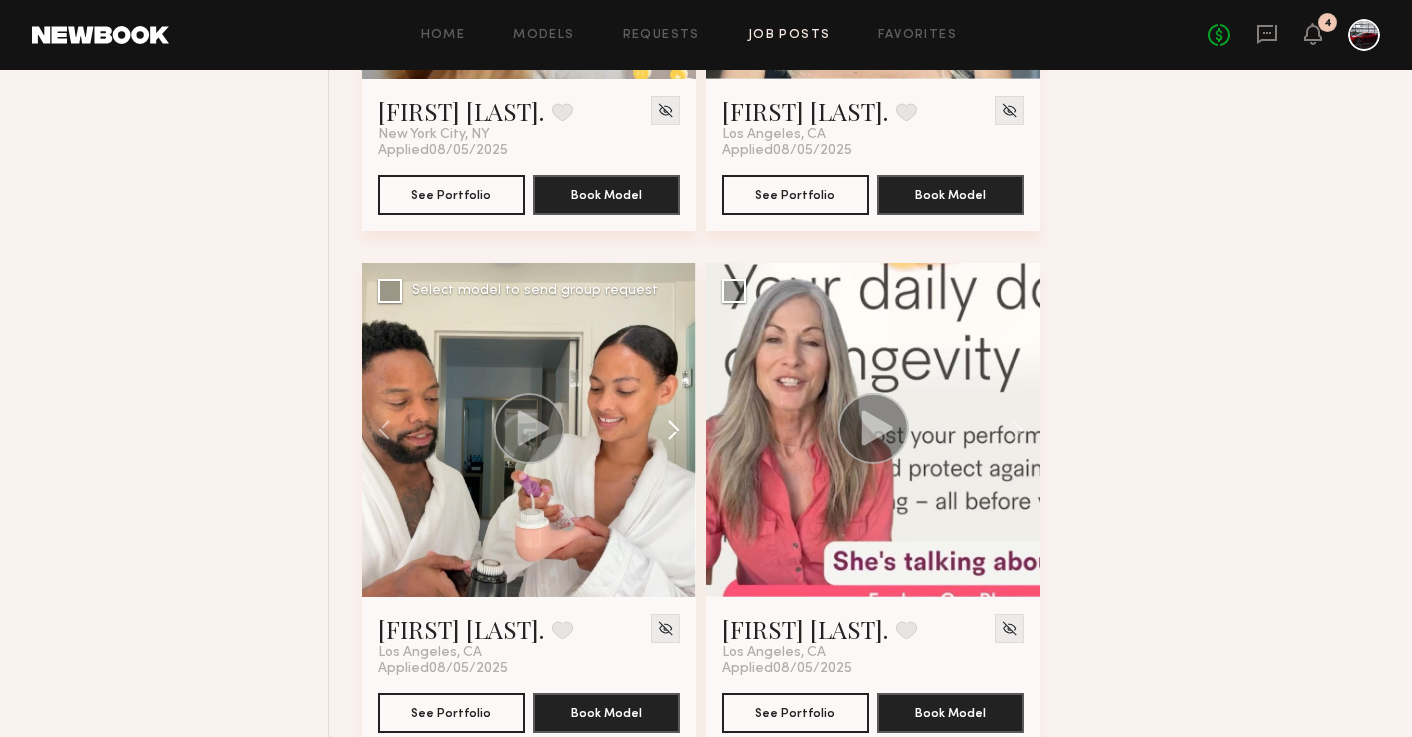 click 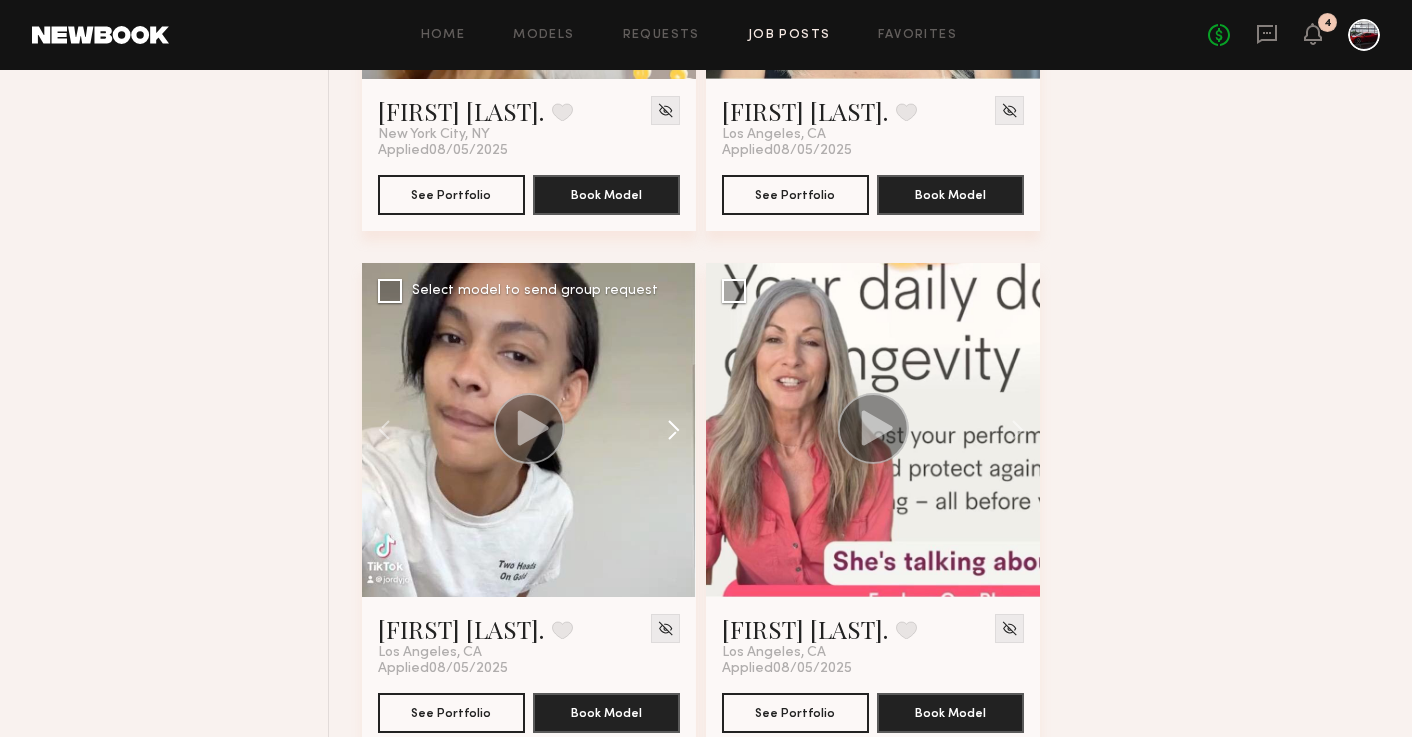 click 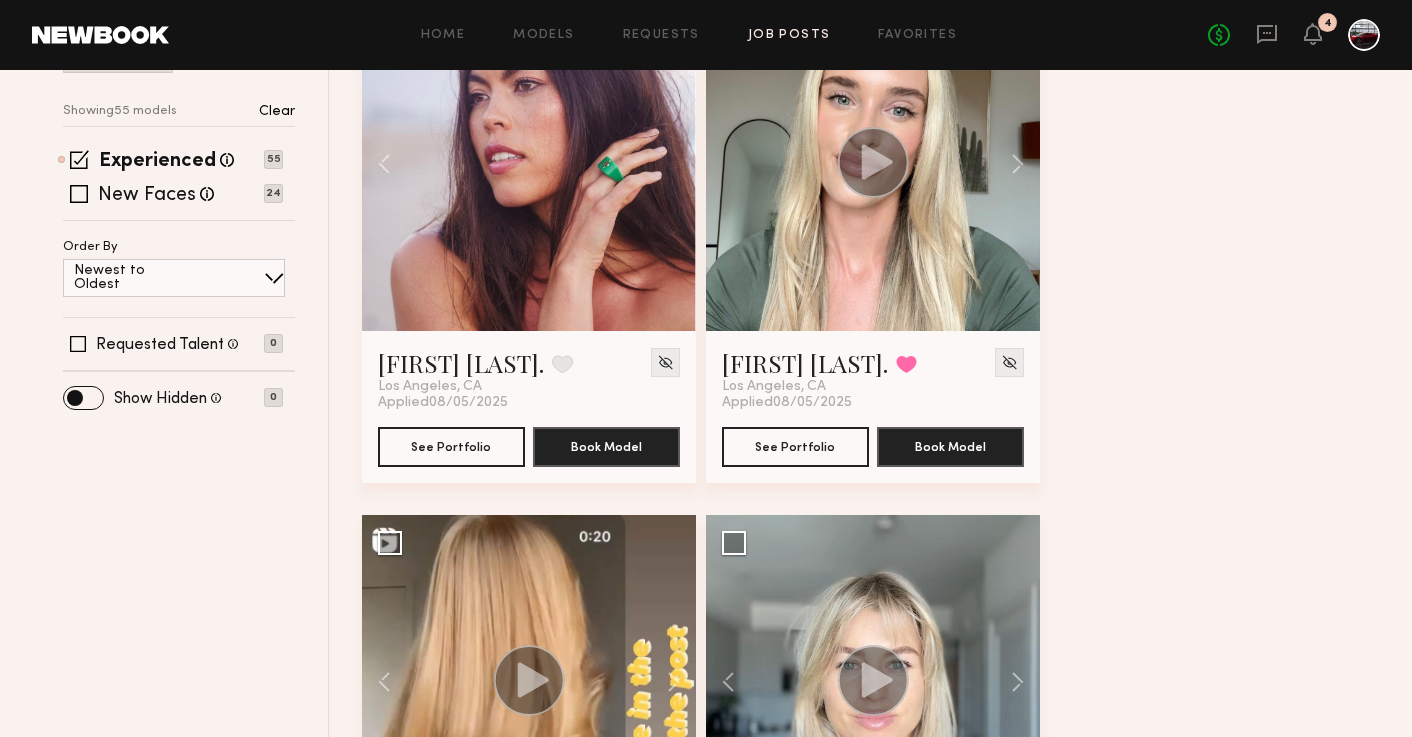scroll, scrollTop: 0, scrollLeft: 0, axis: both 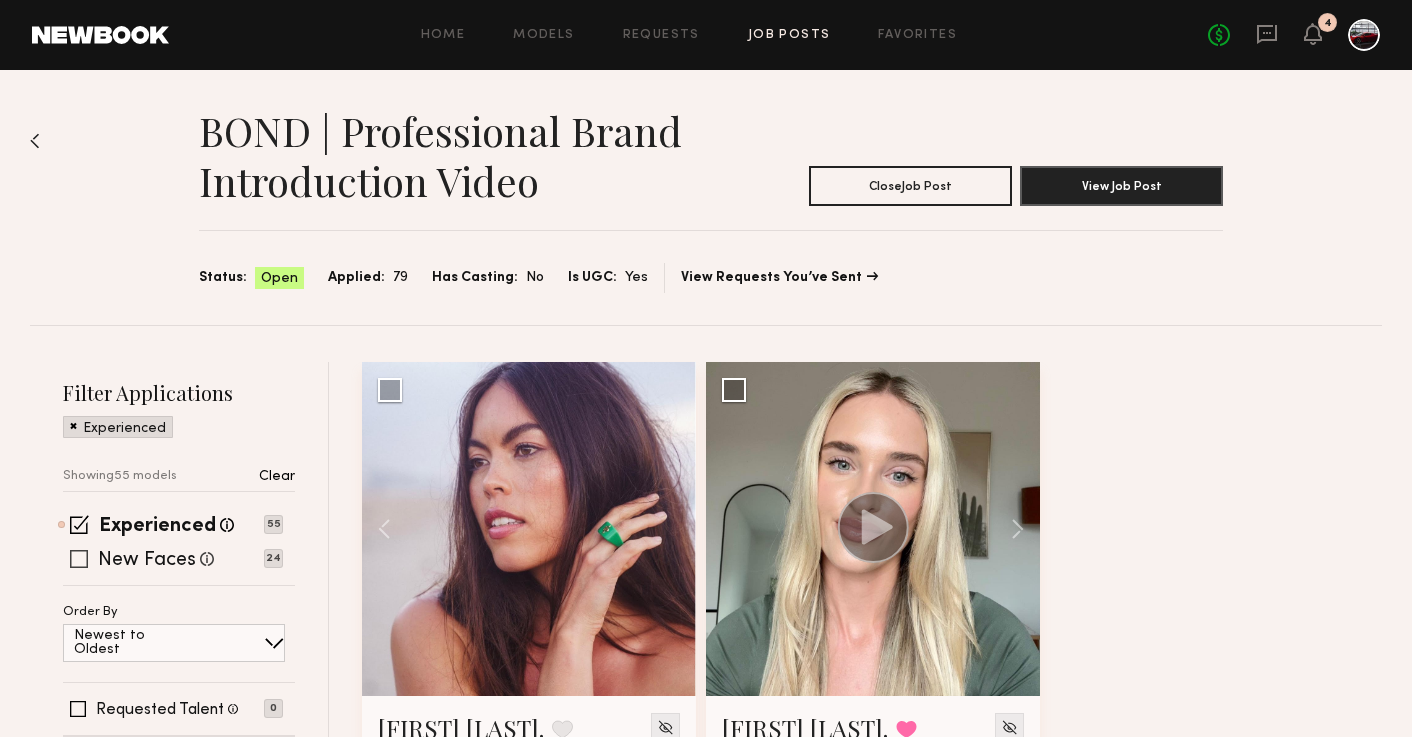 click 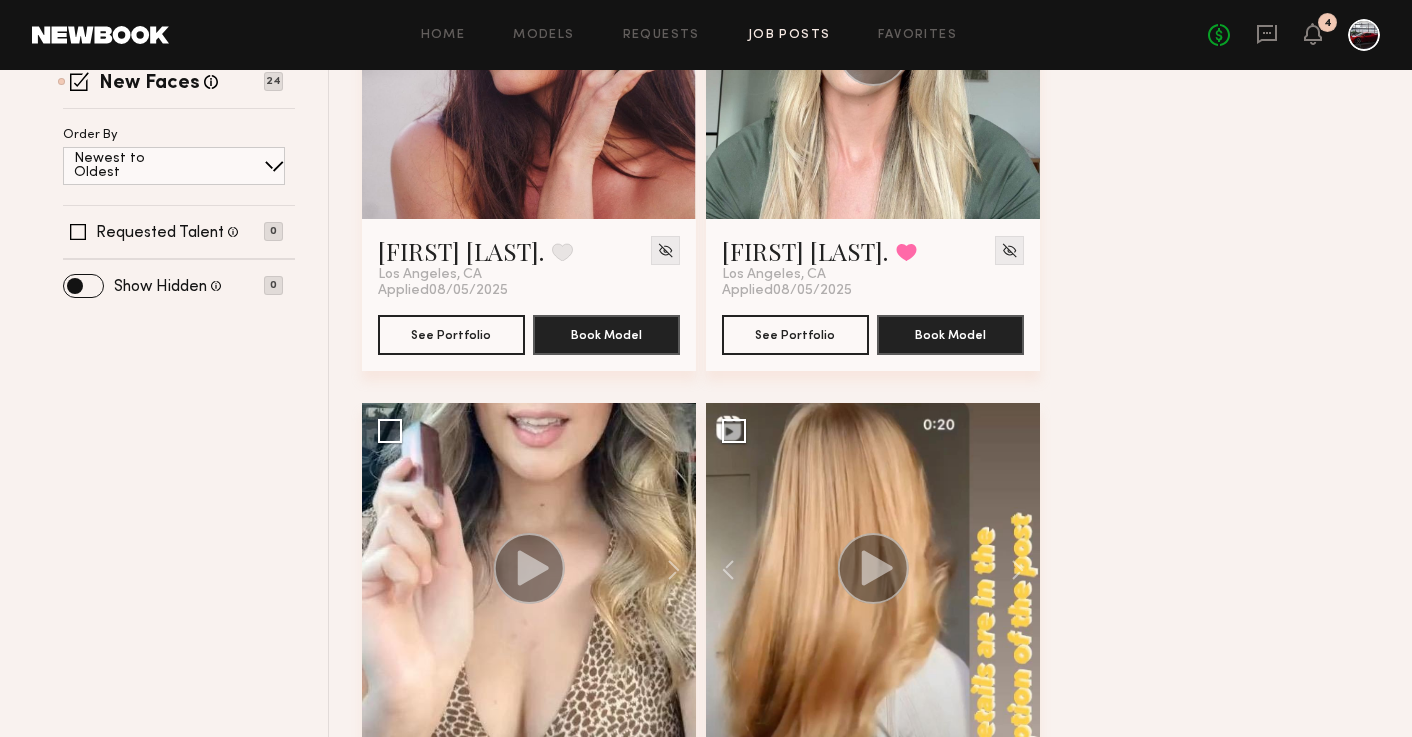 scroll, scrollTop: 800, scrollLeft: 0, axis: vertical 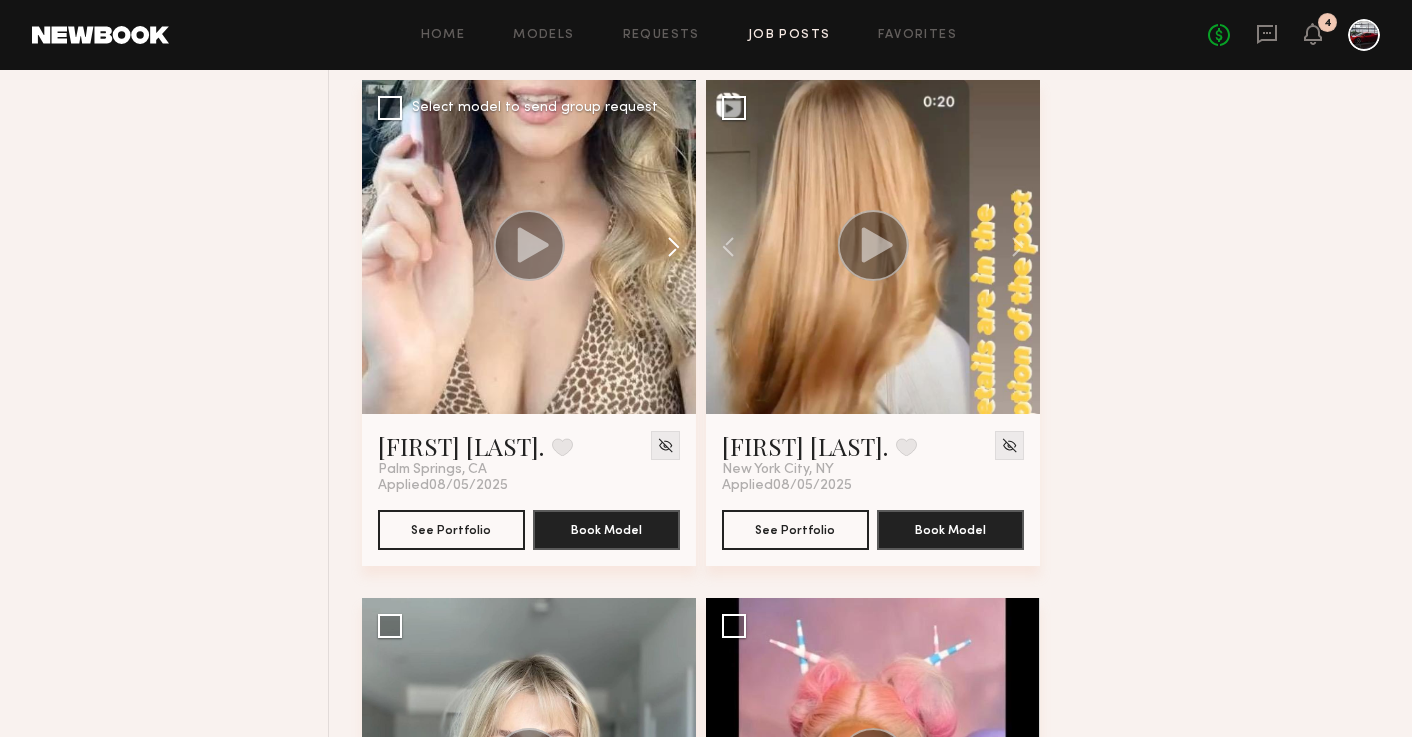 click 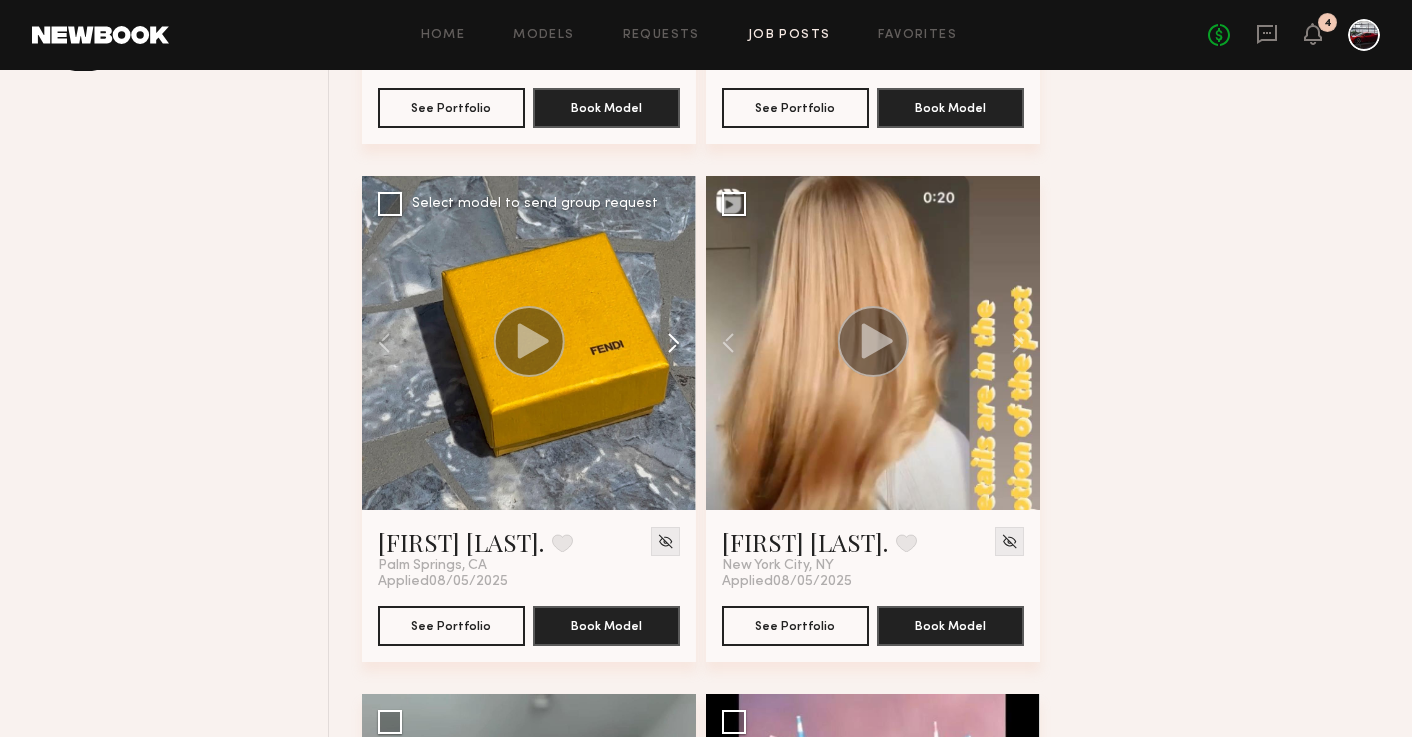 scroll, scrollTop: 680, scrollLeft: 0, axis: vertical 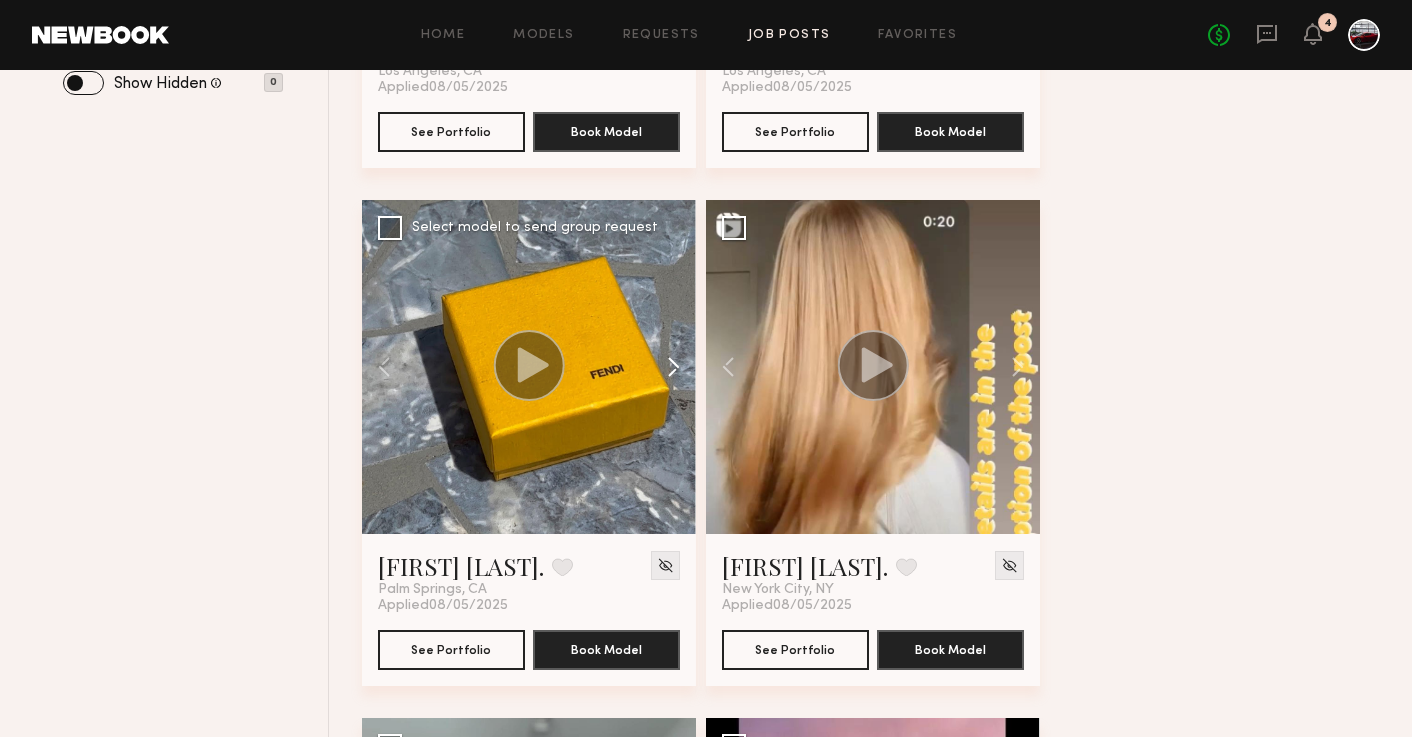 click 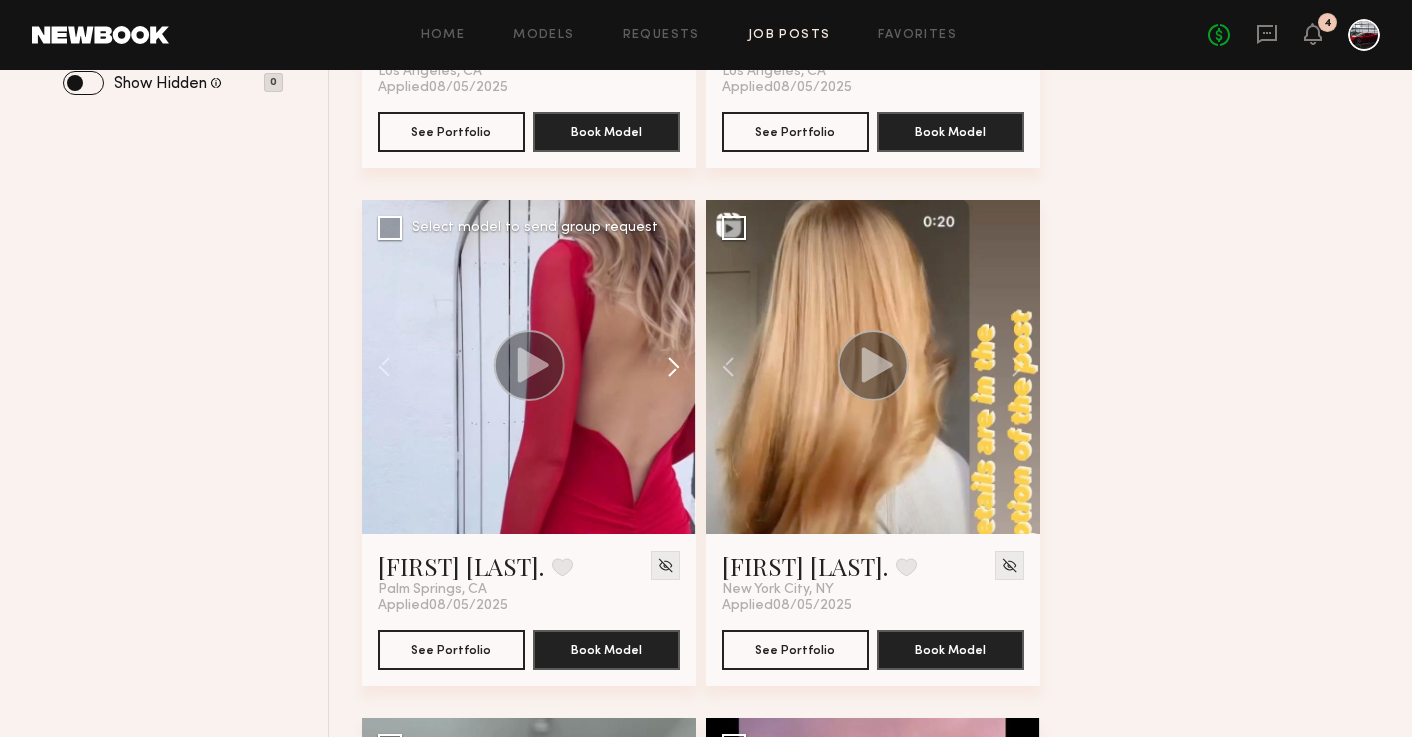click 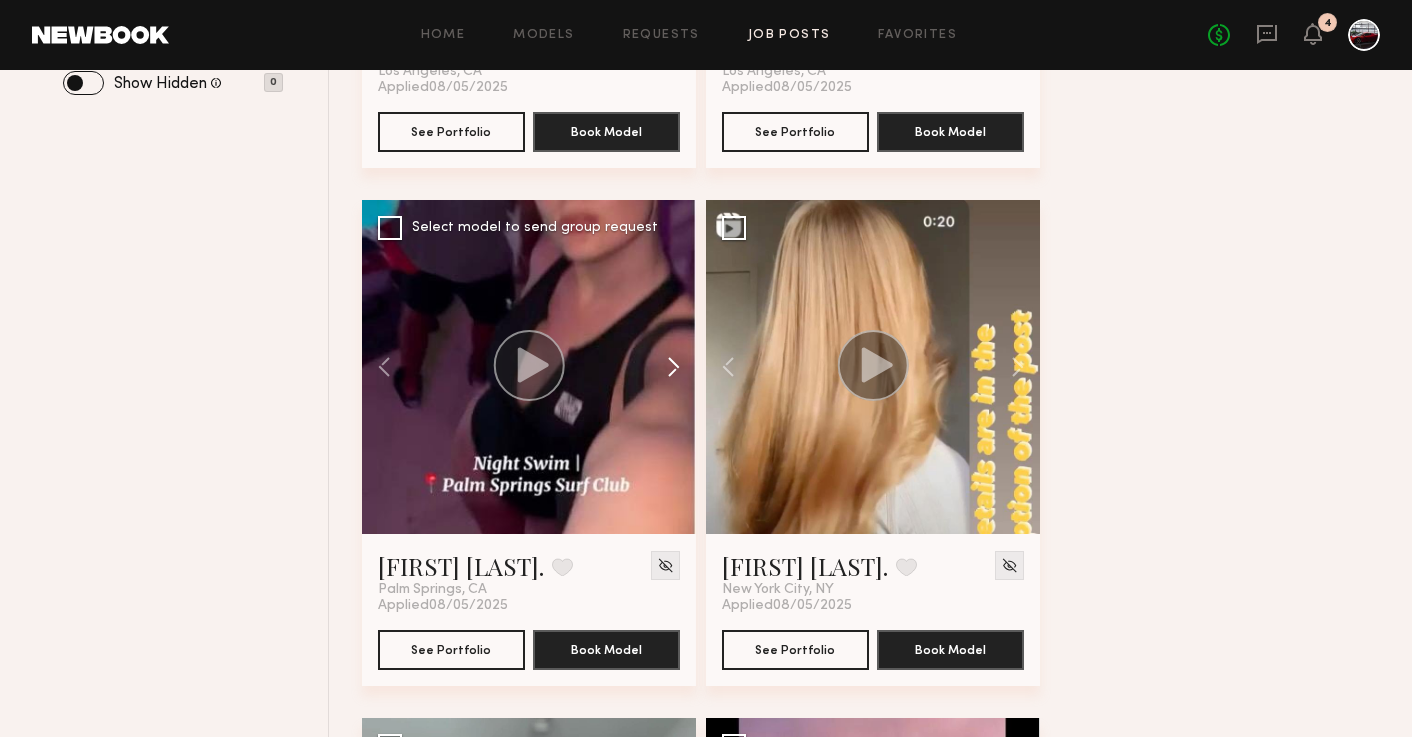 click 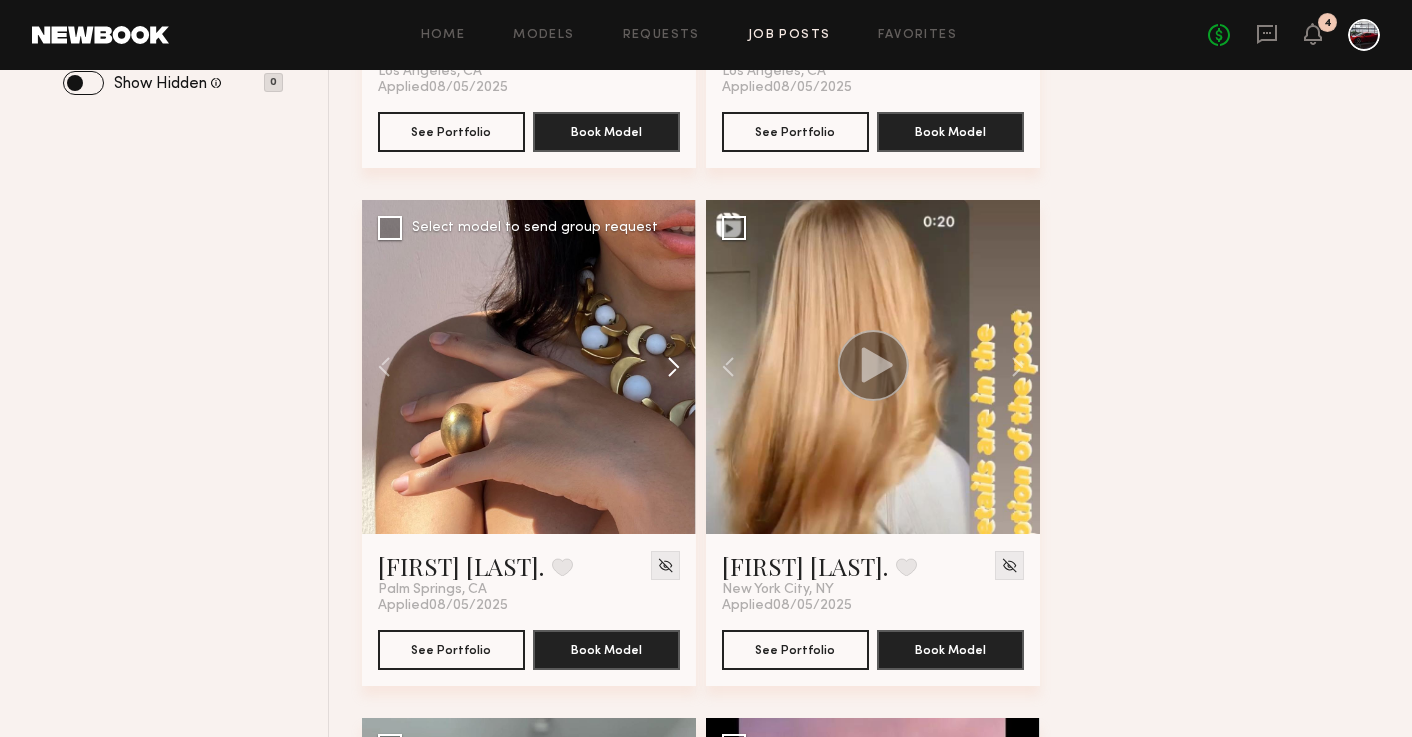 click 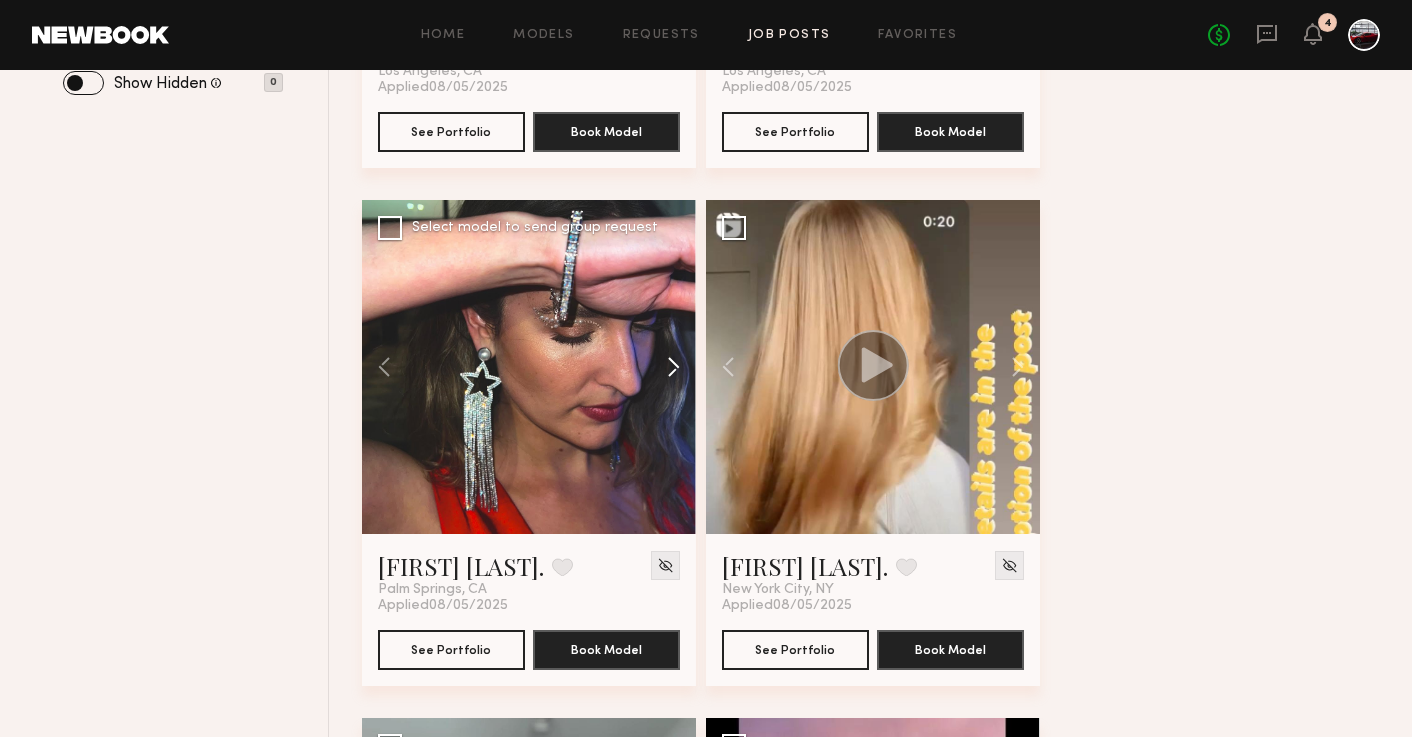 click 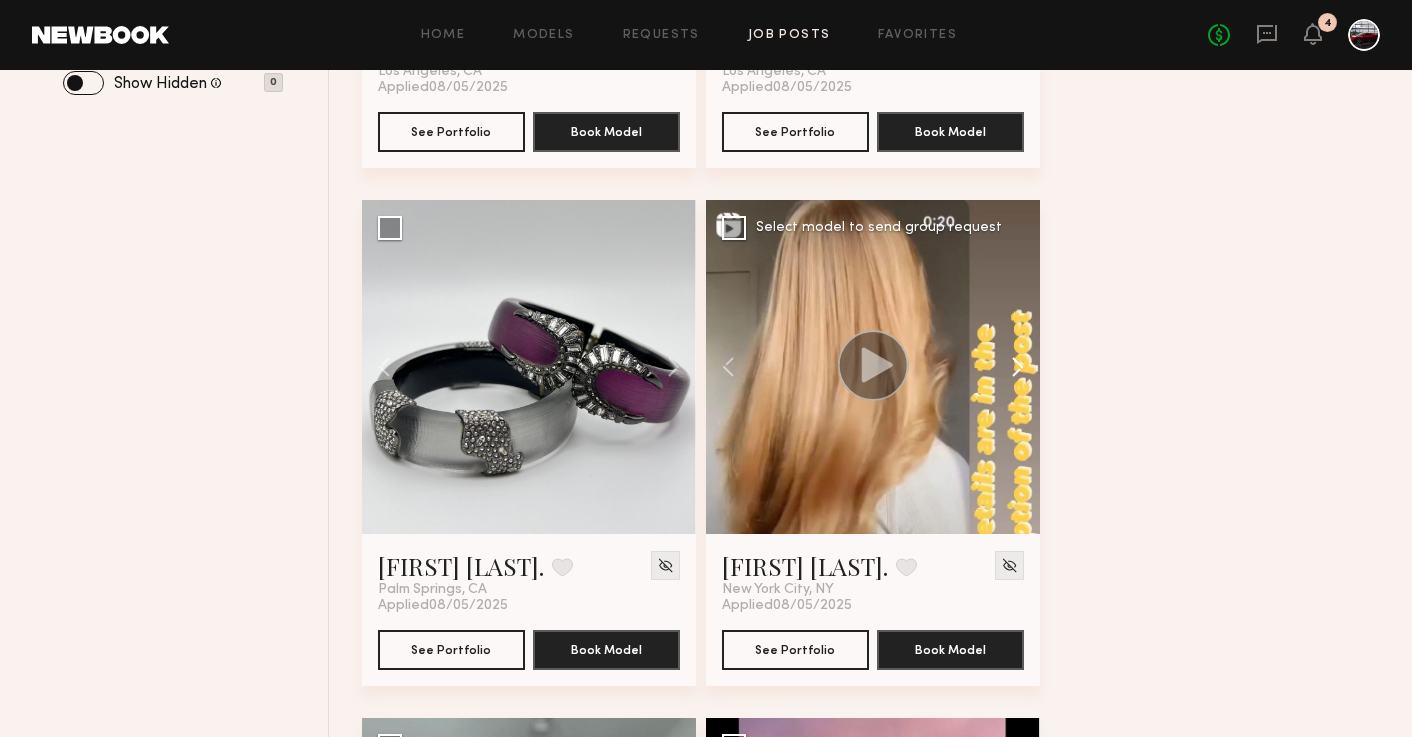 click 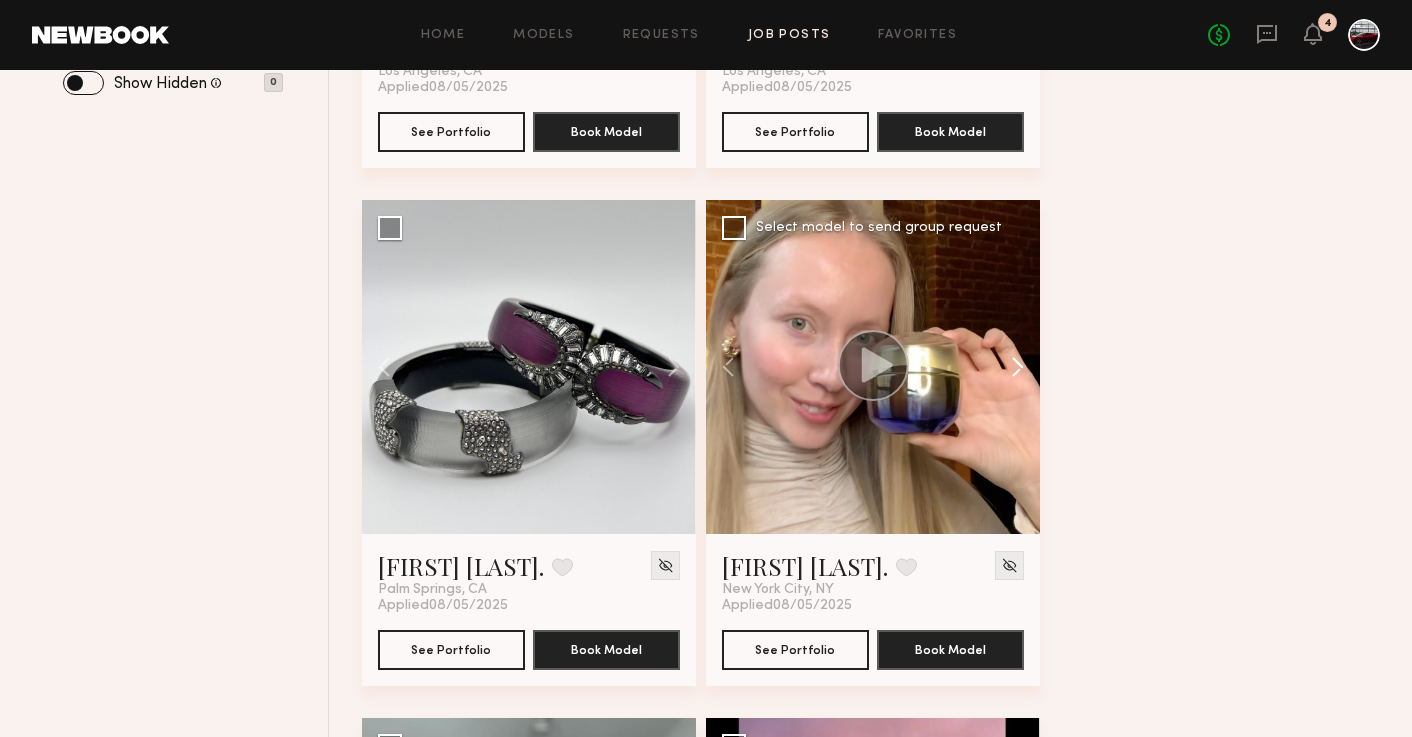 click 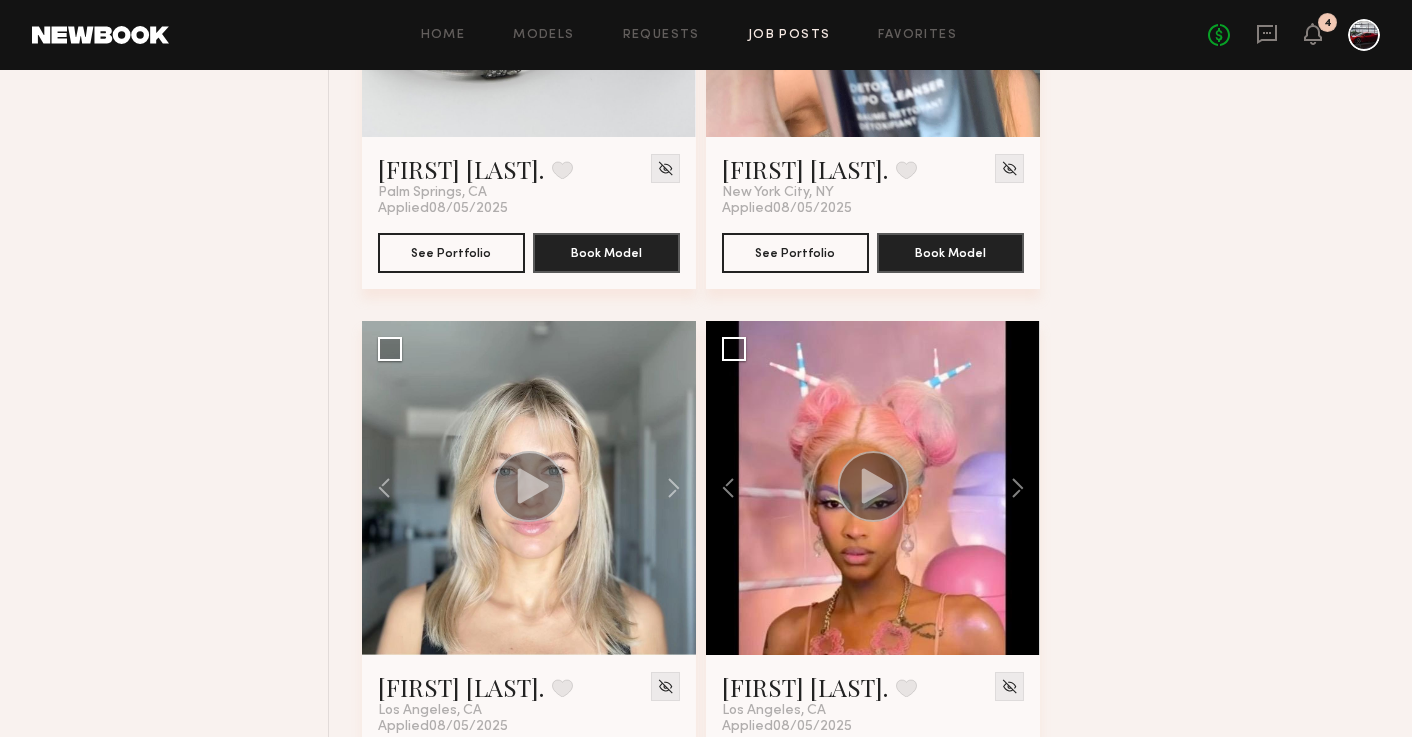 scroll, scrollTop: 1258, scrollLeft: 0, axis: vertical 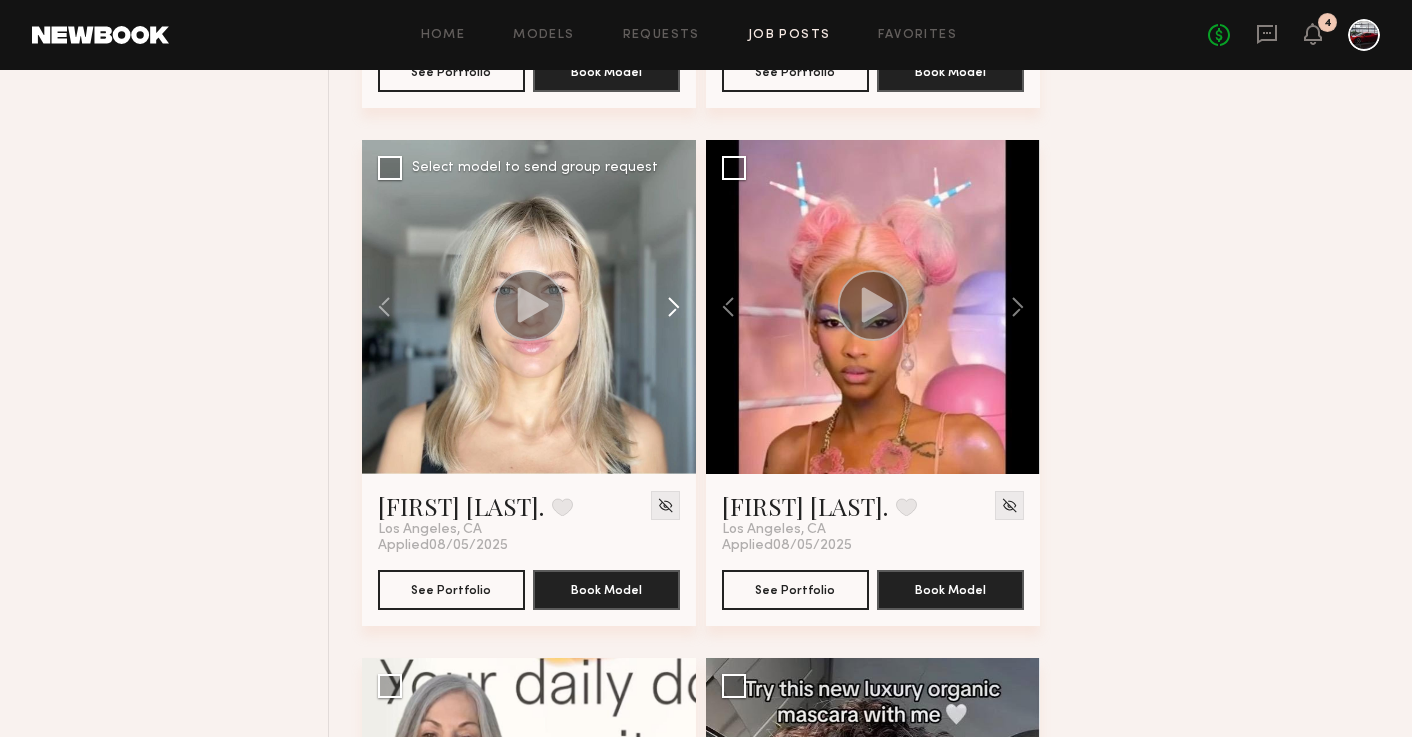 click 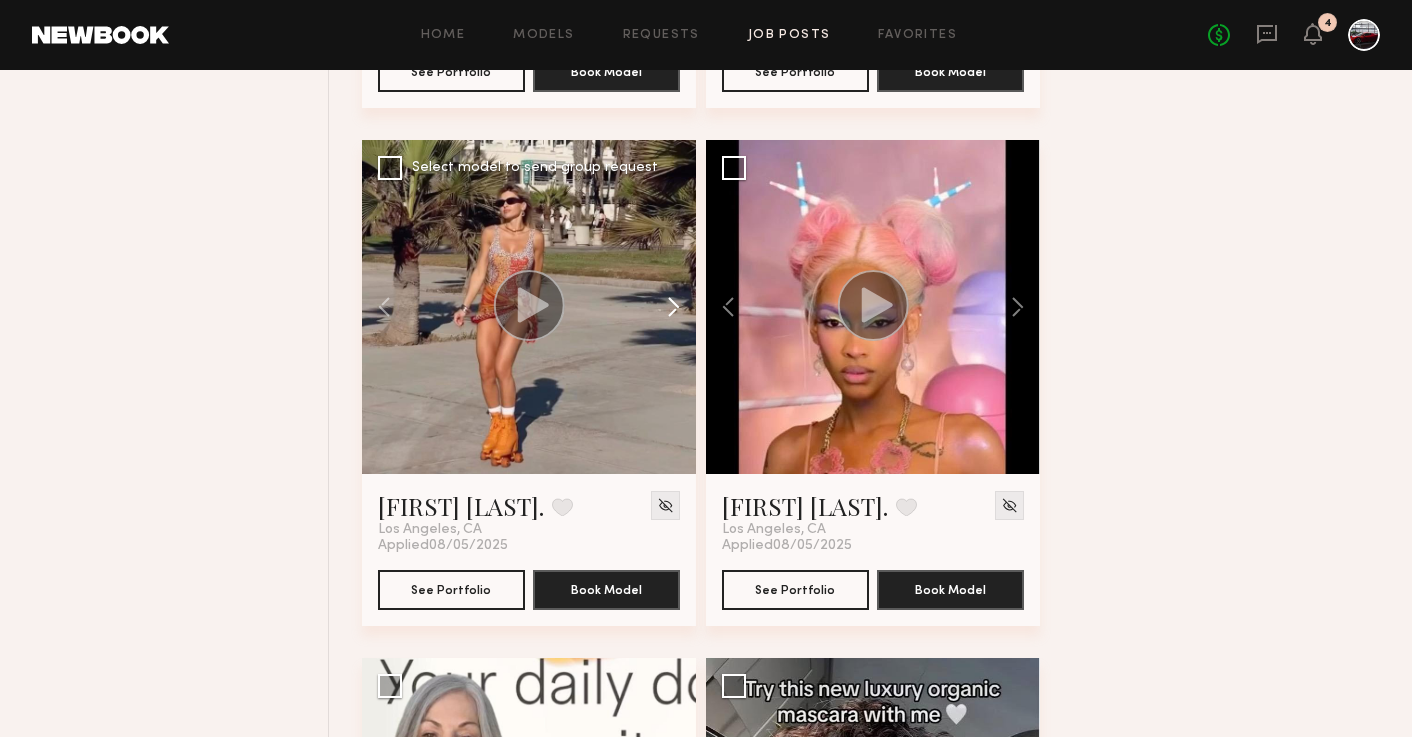 click 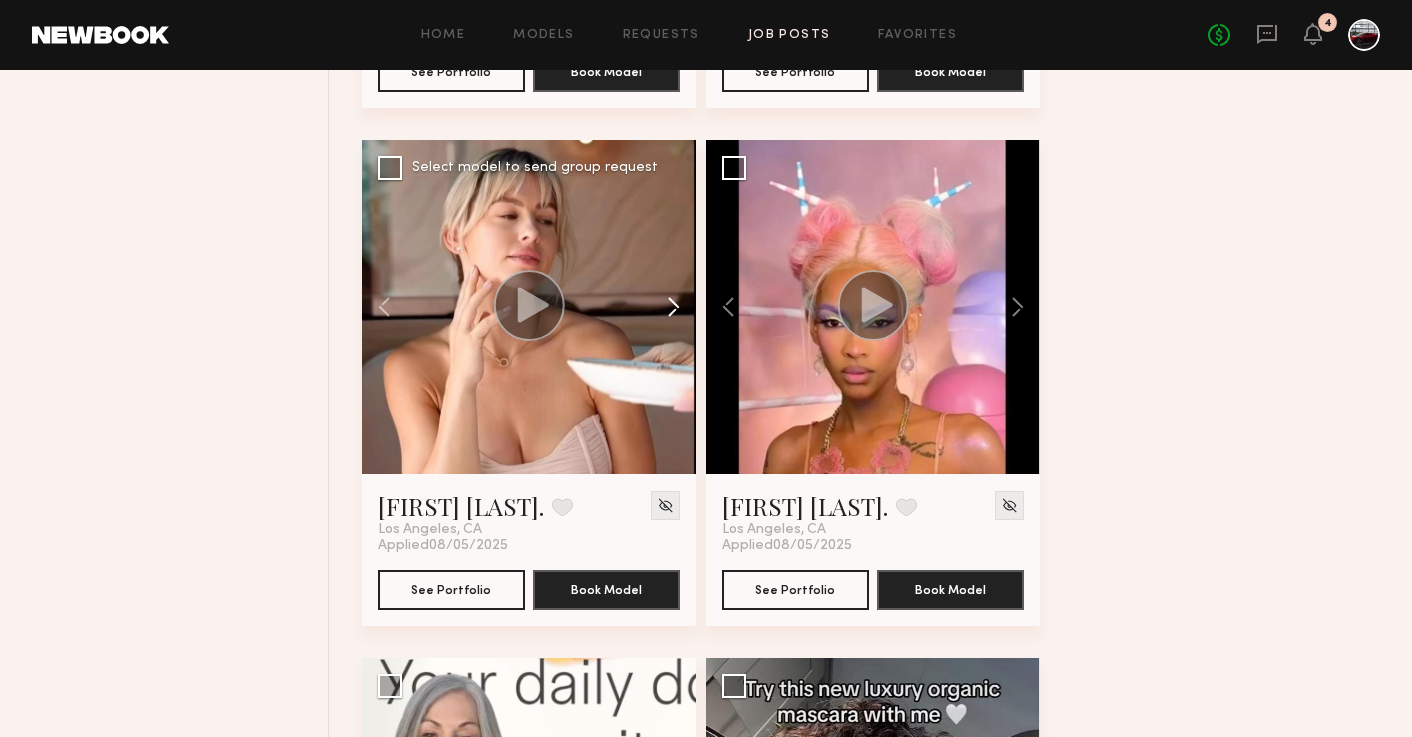 click 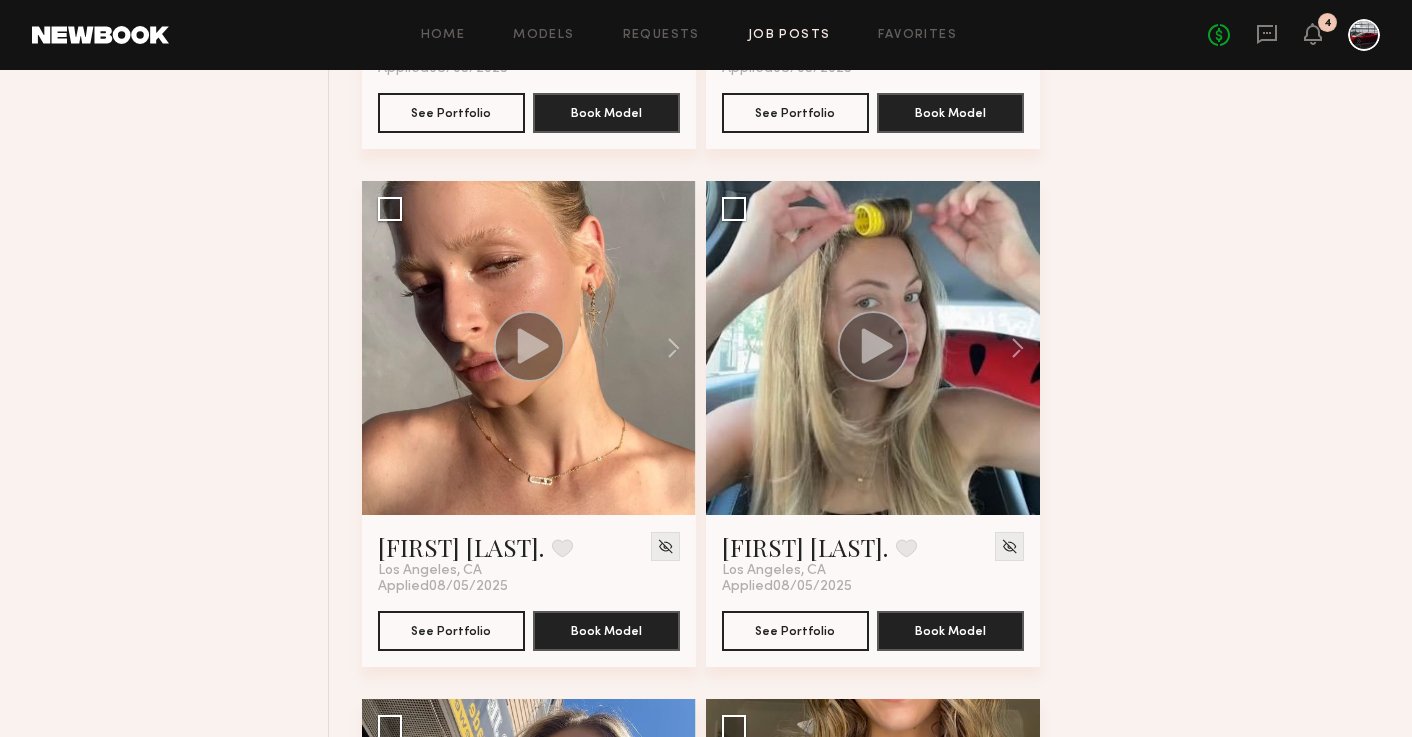 scroll, scrollTop: 2254, scrollLeft: 0, axis: vertical 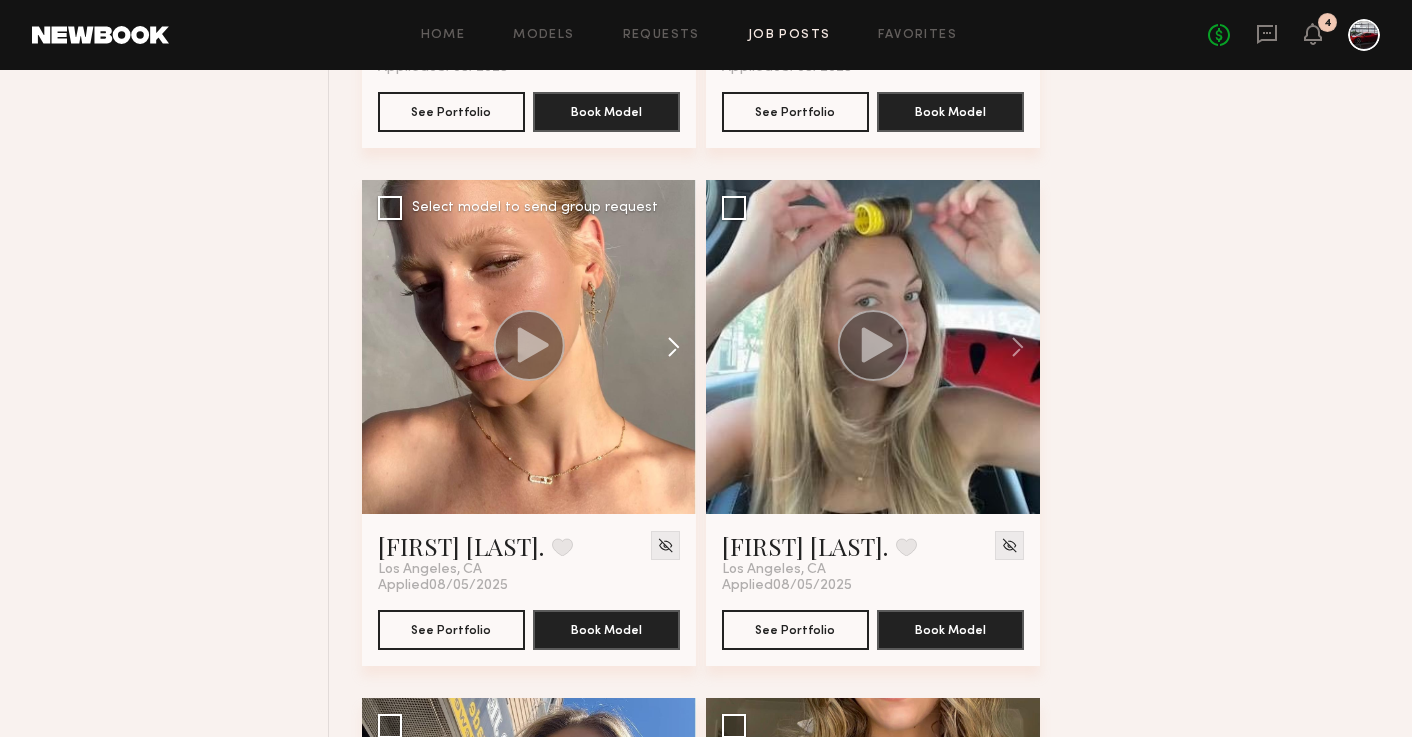 click 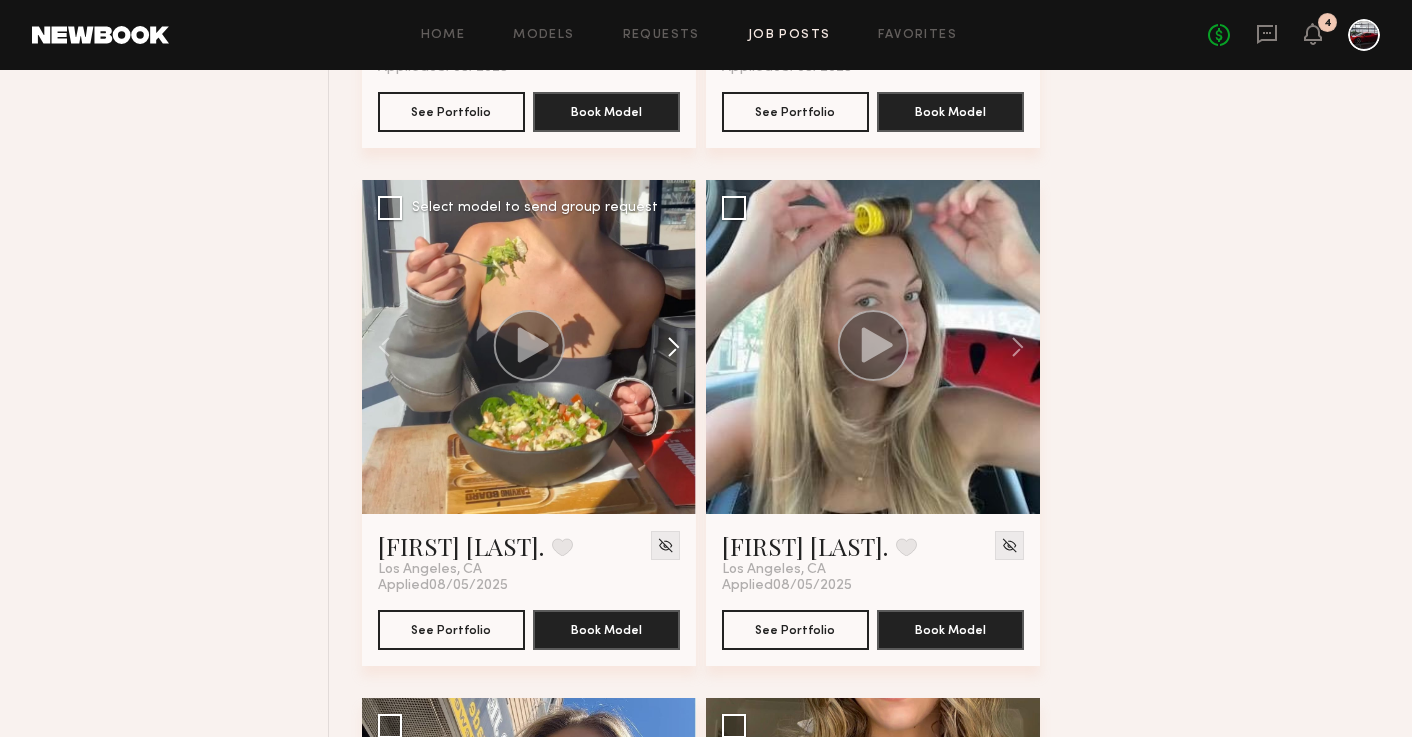 click 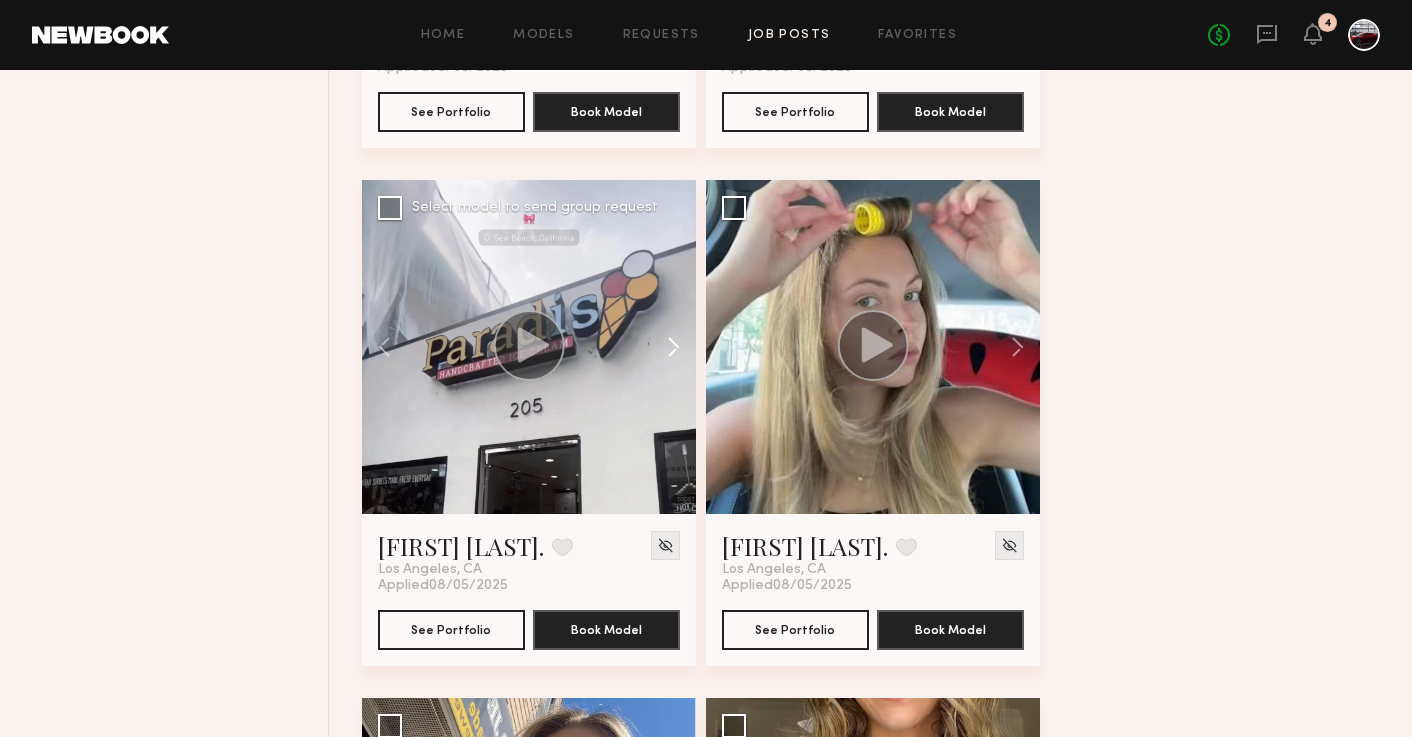click 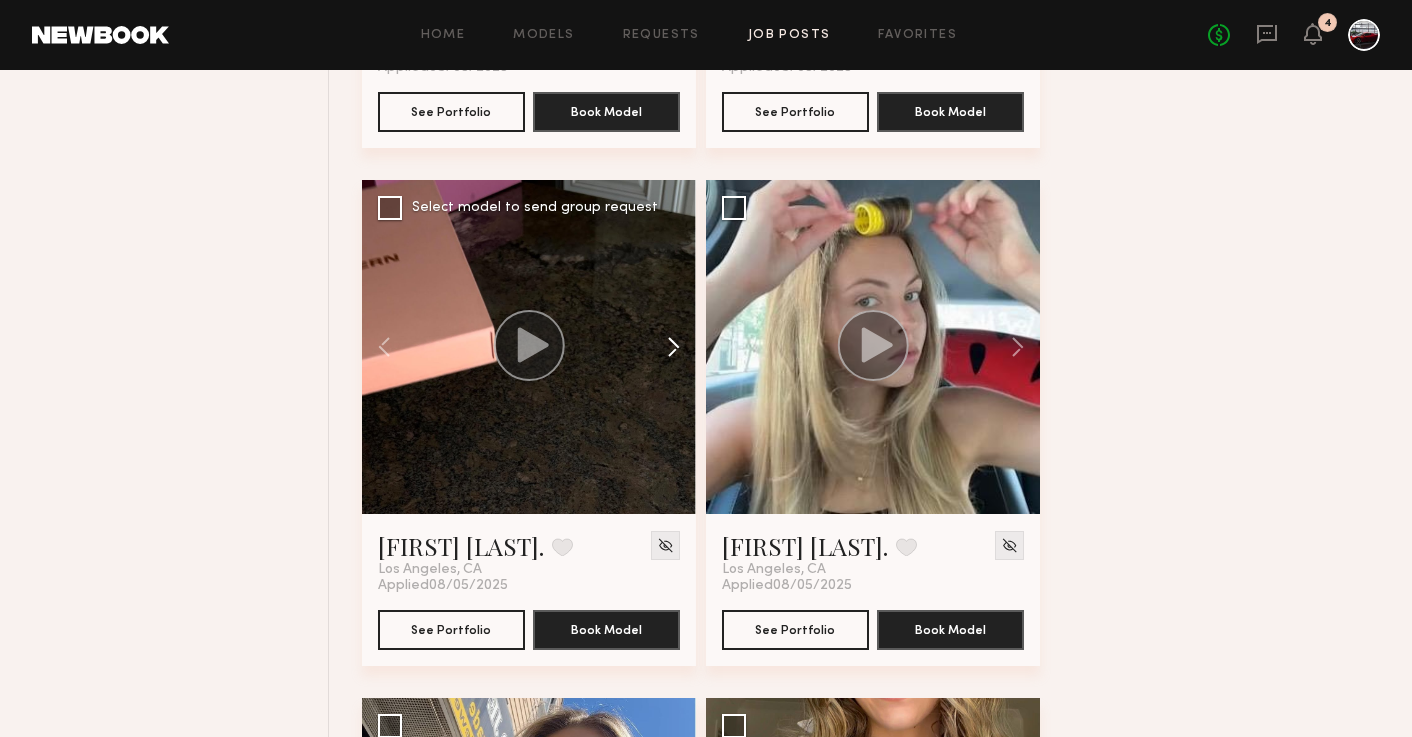 click 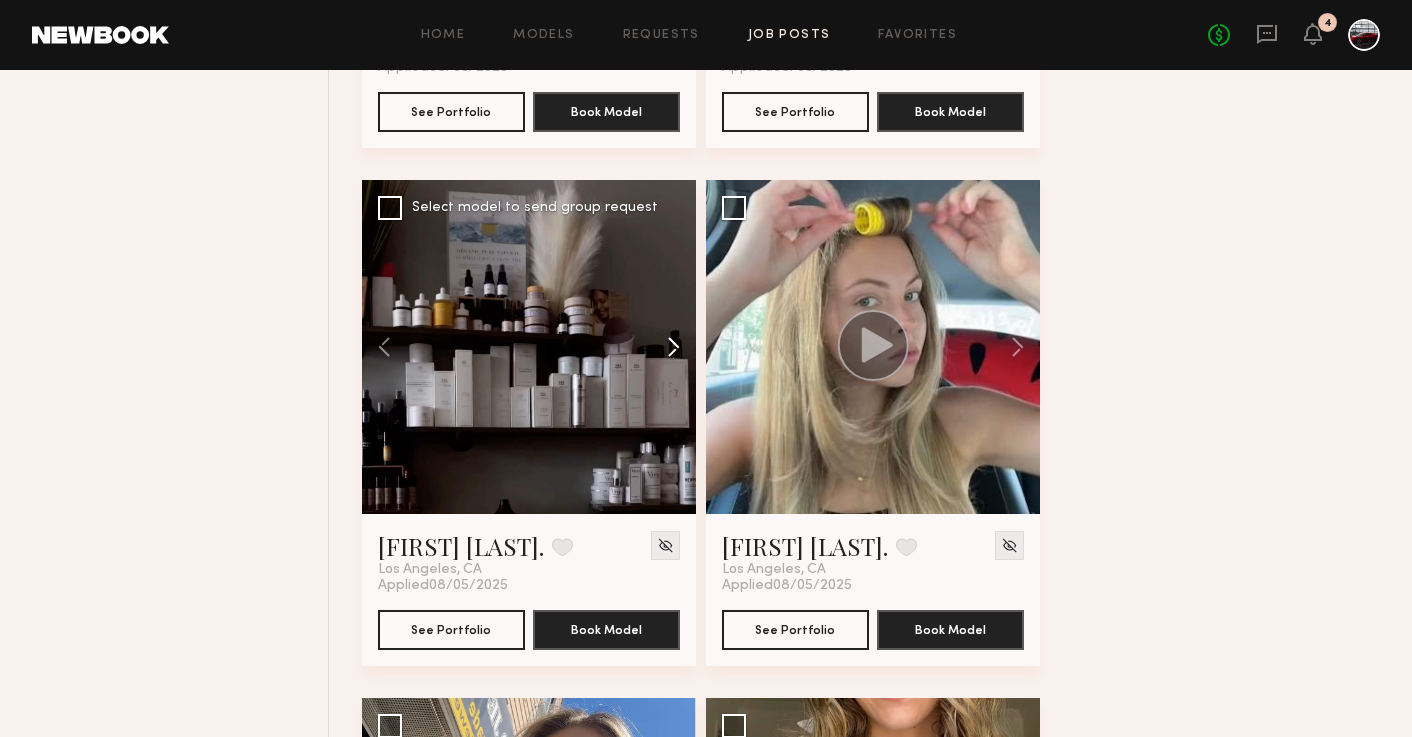 click 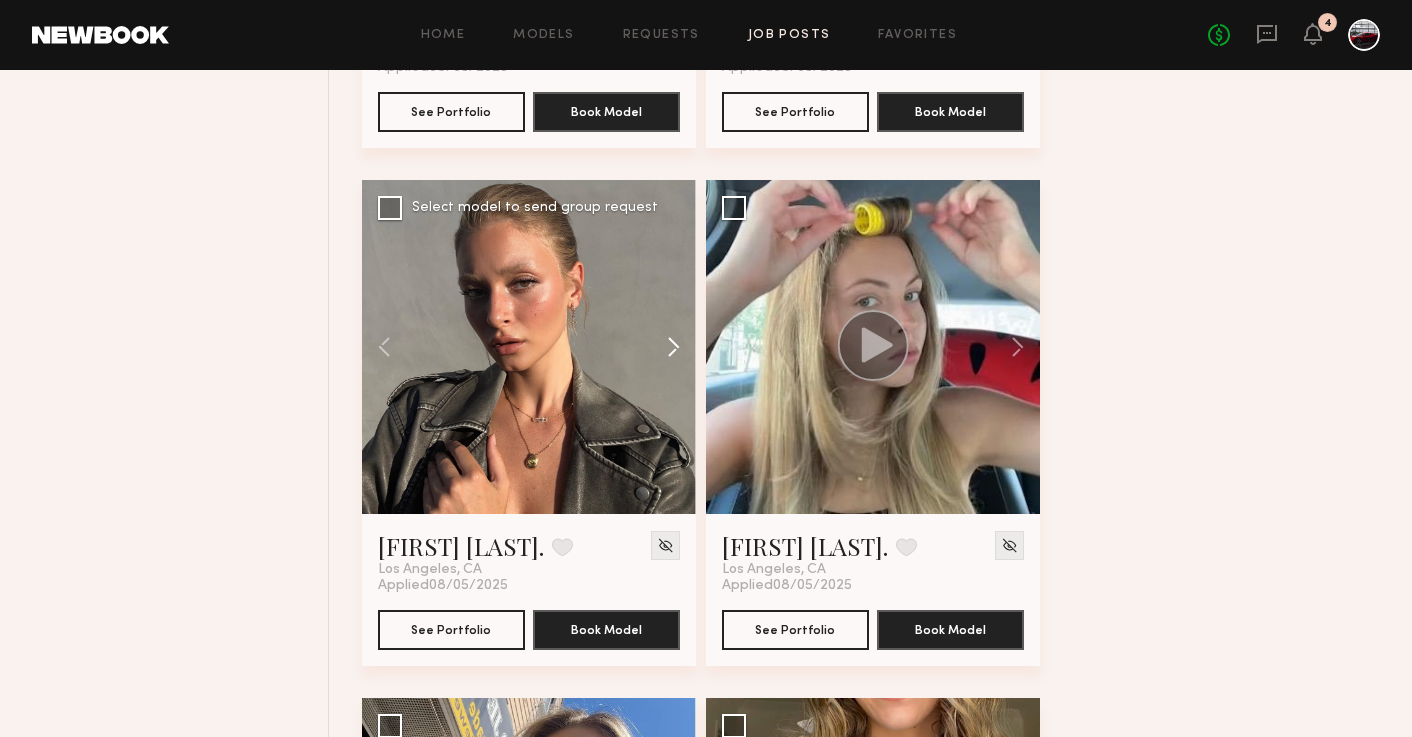 click 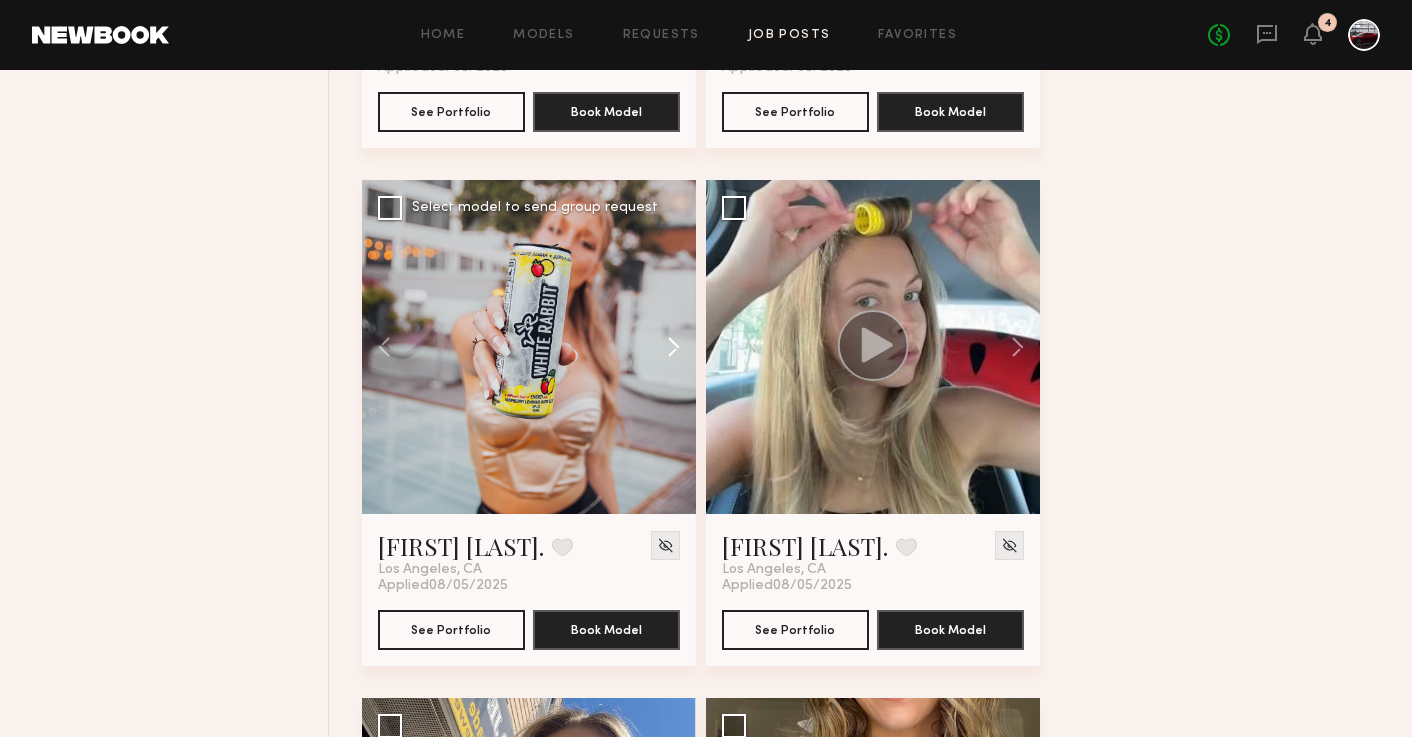 click 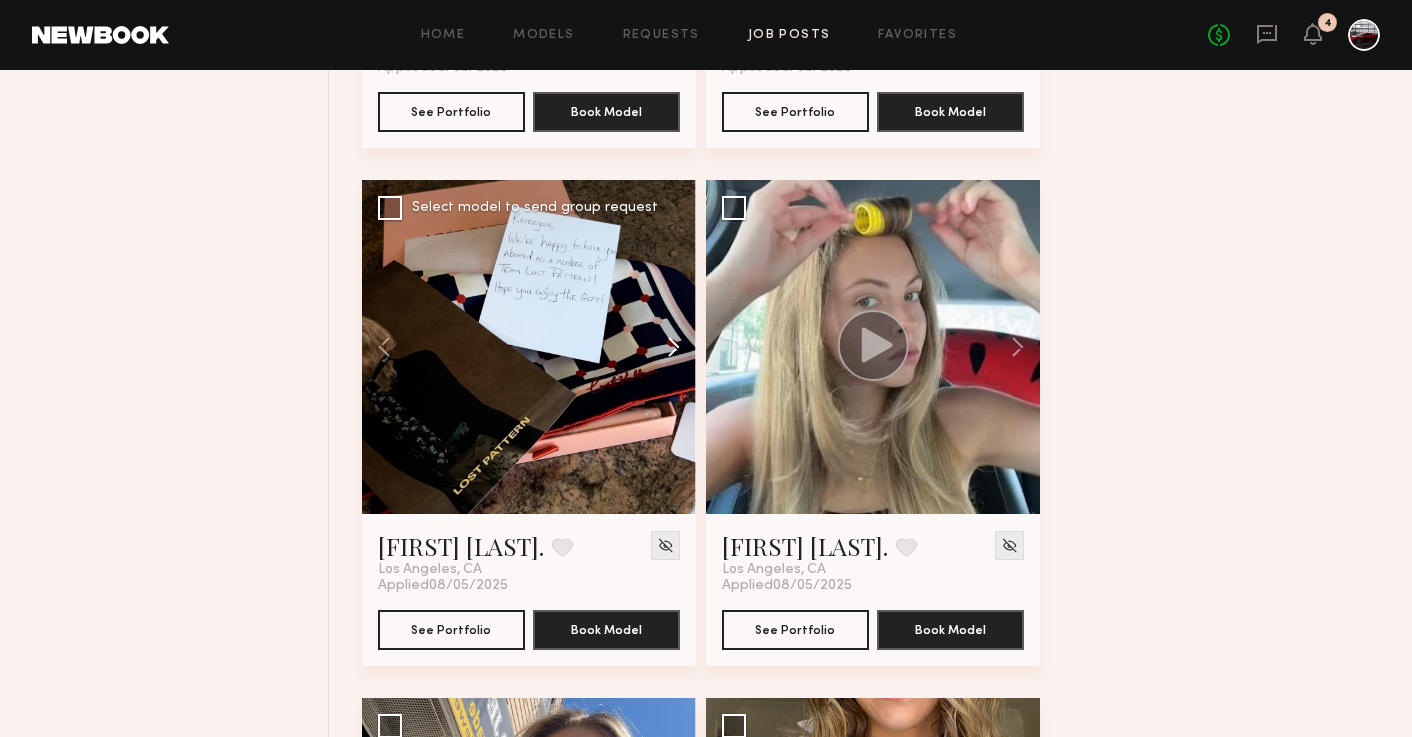 click 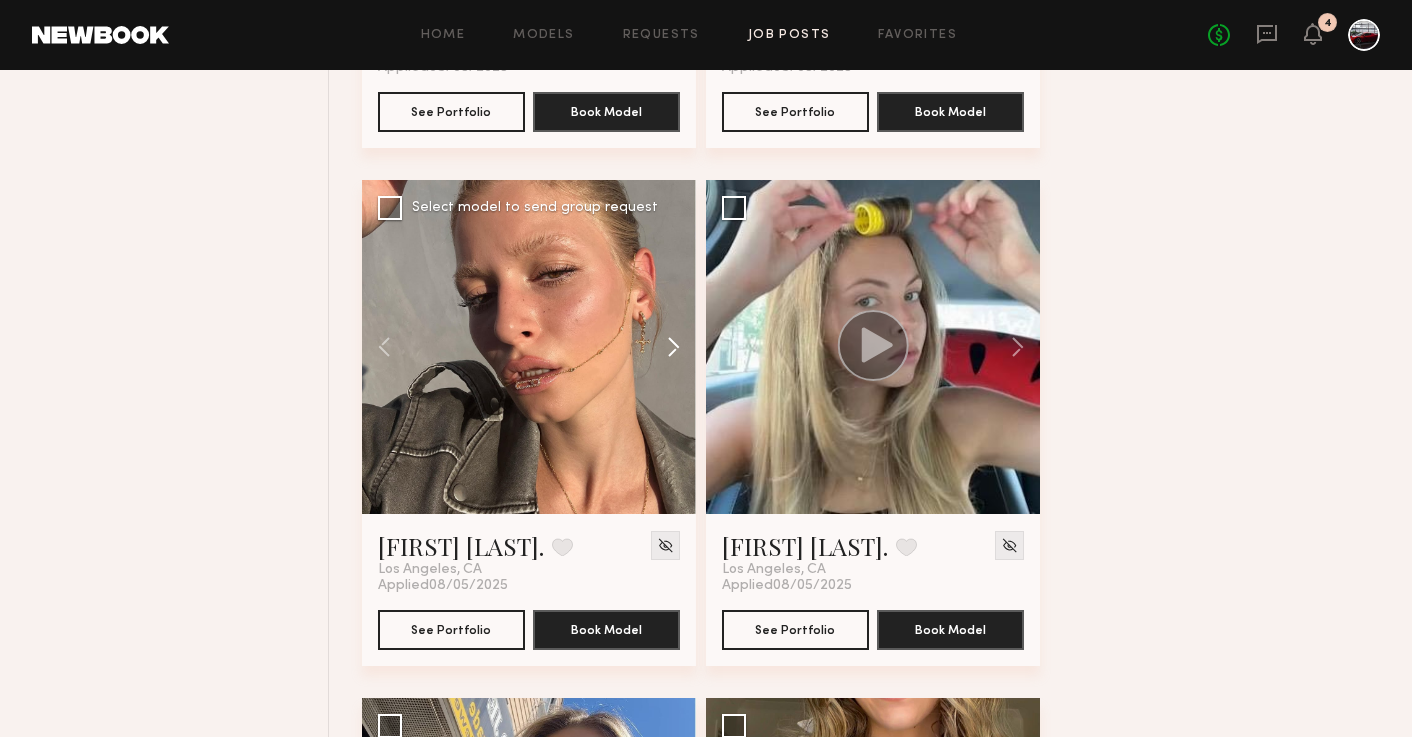 click 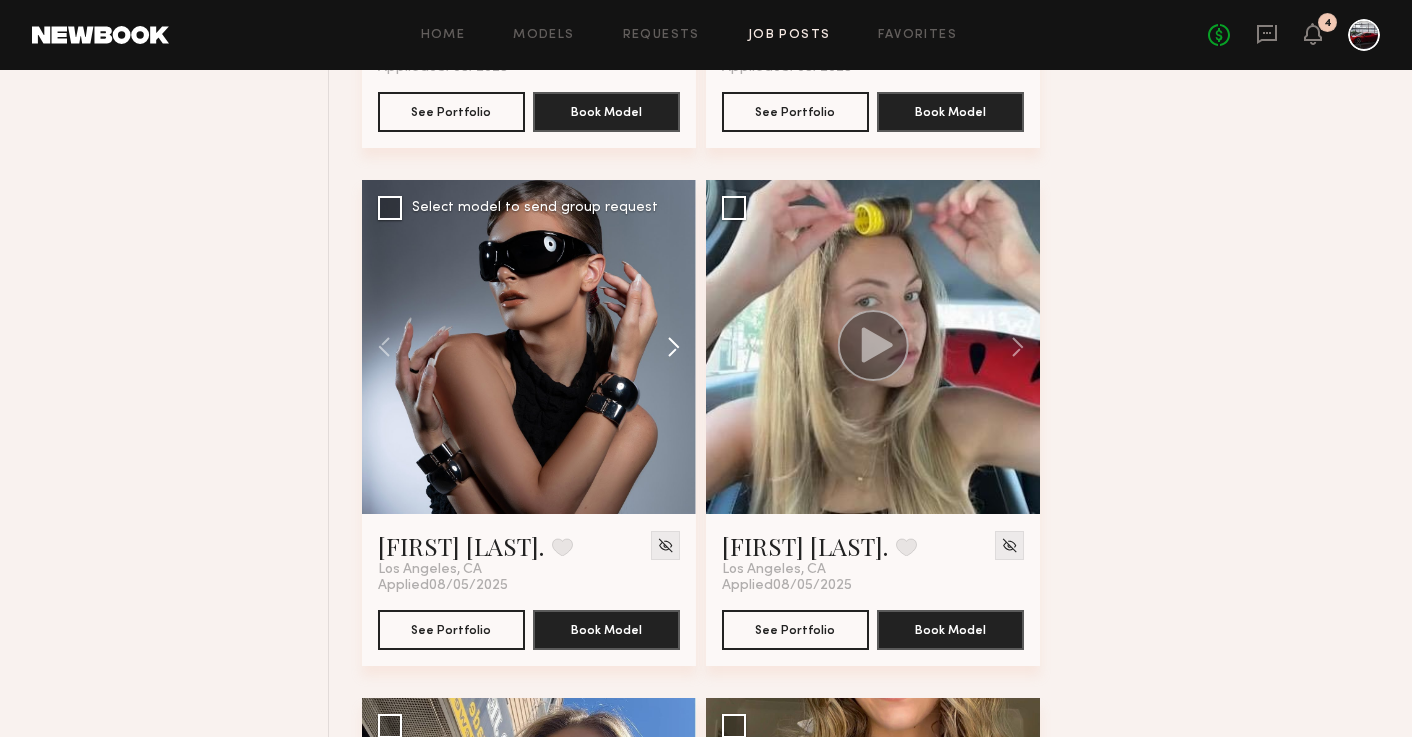 click 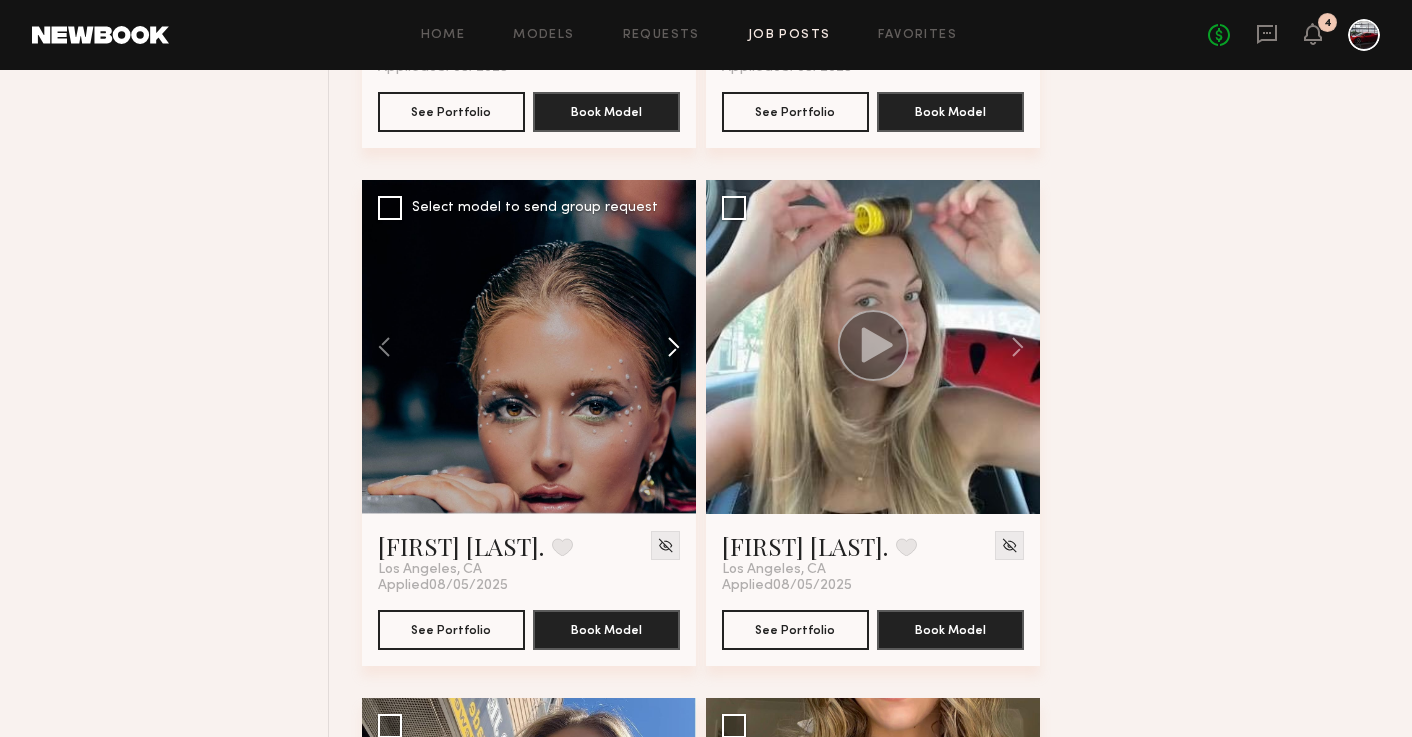 click 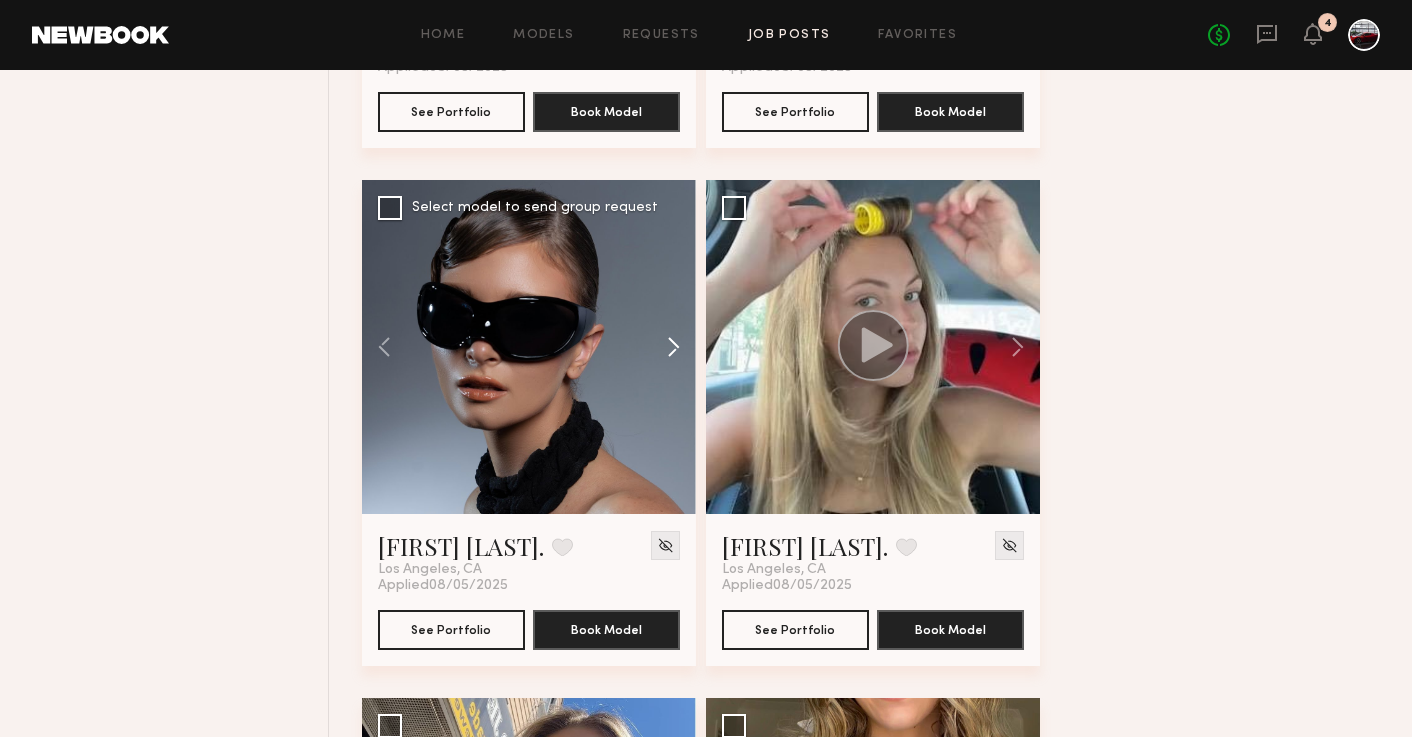 click 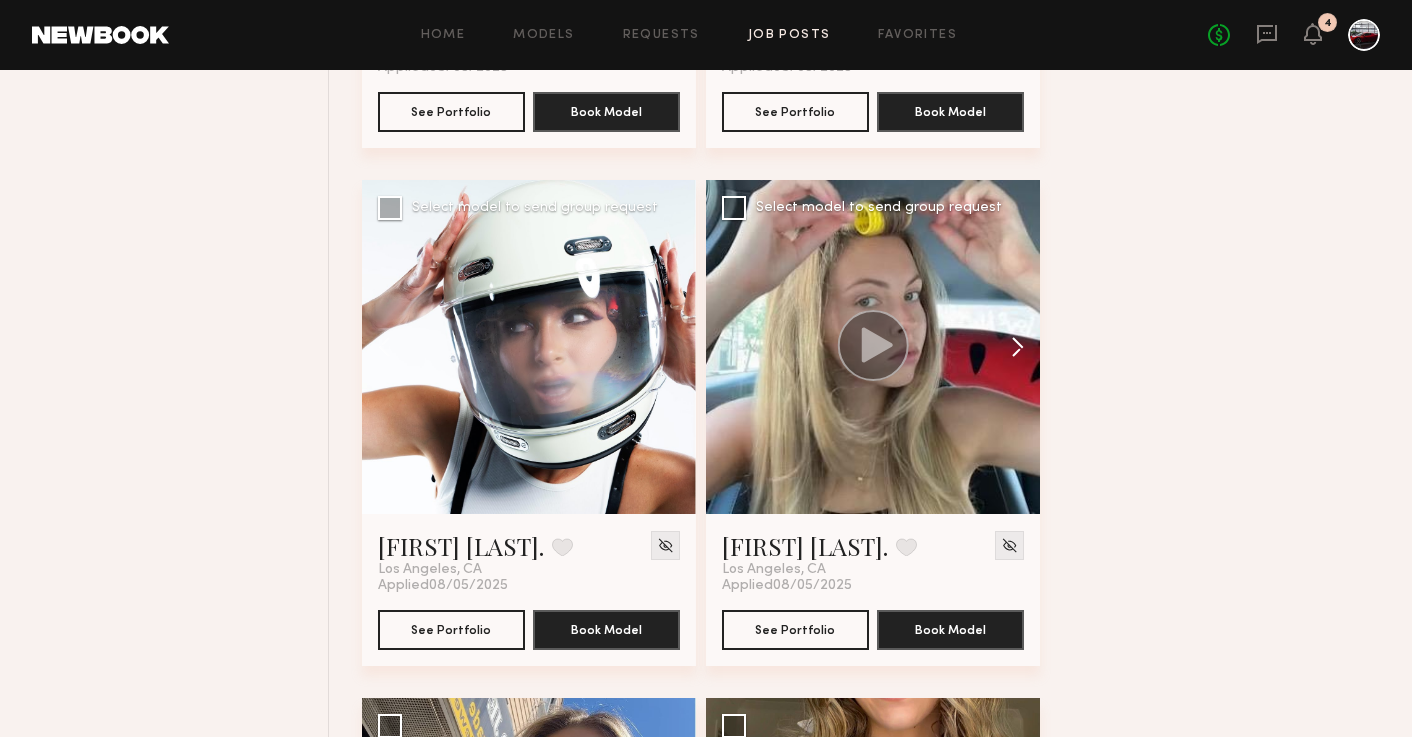 click 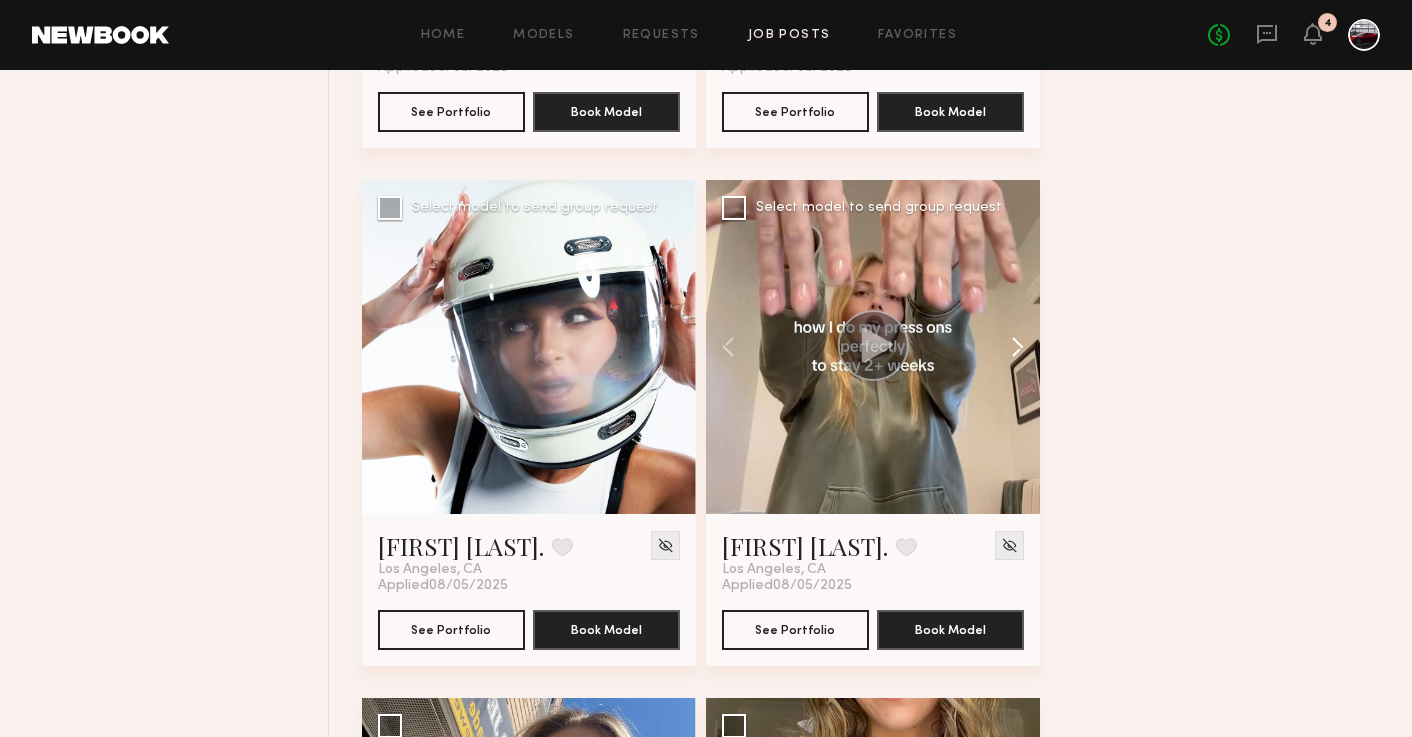 click 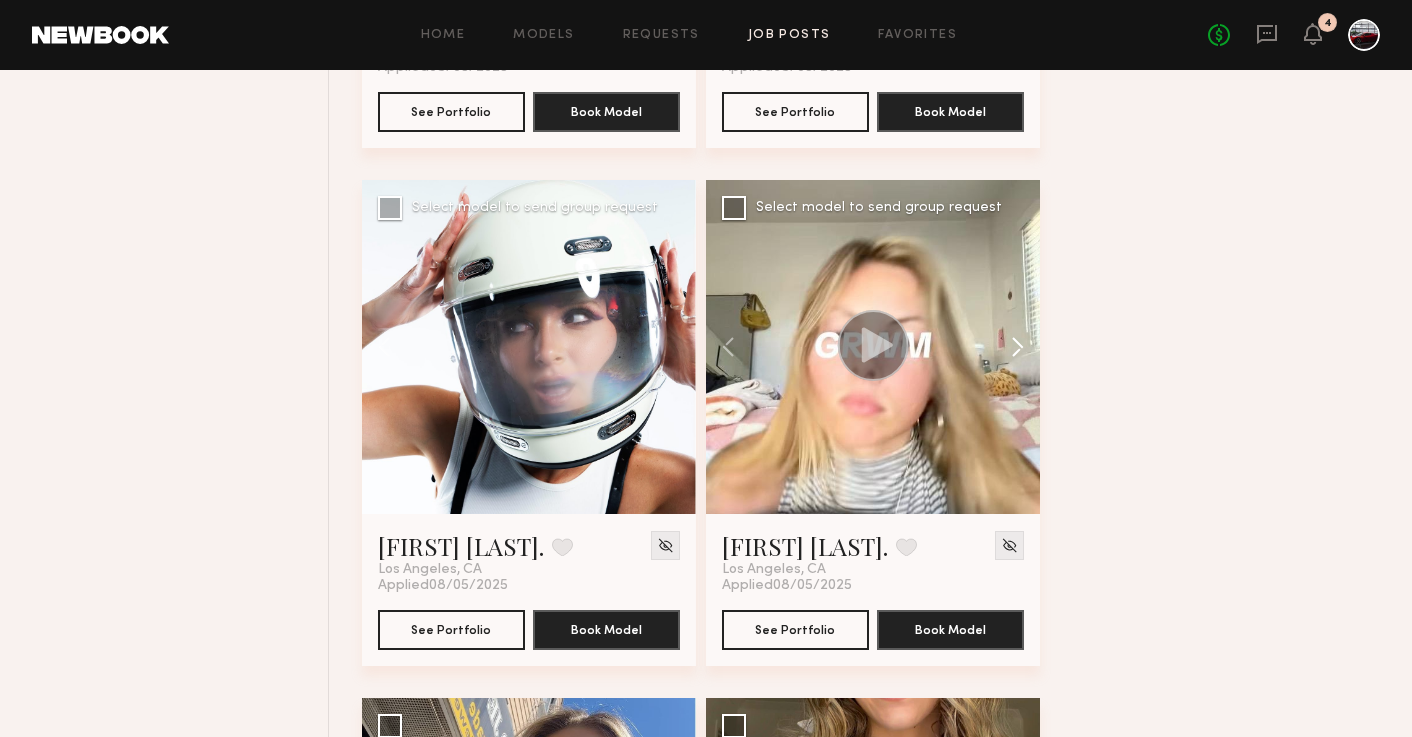 click 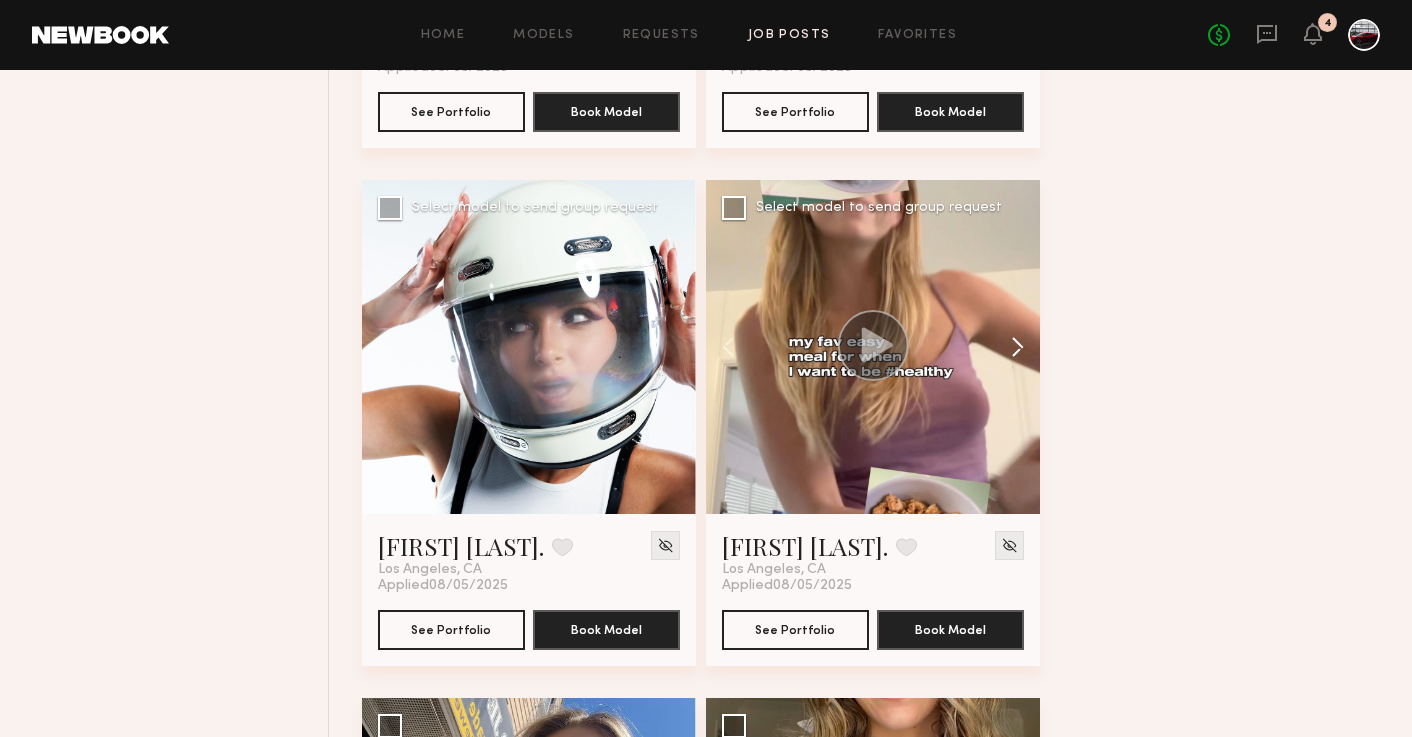 click 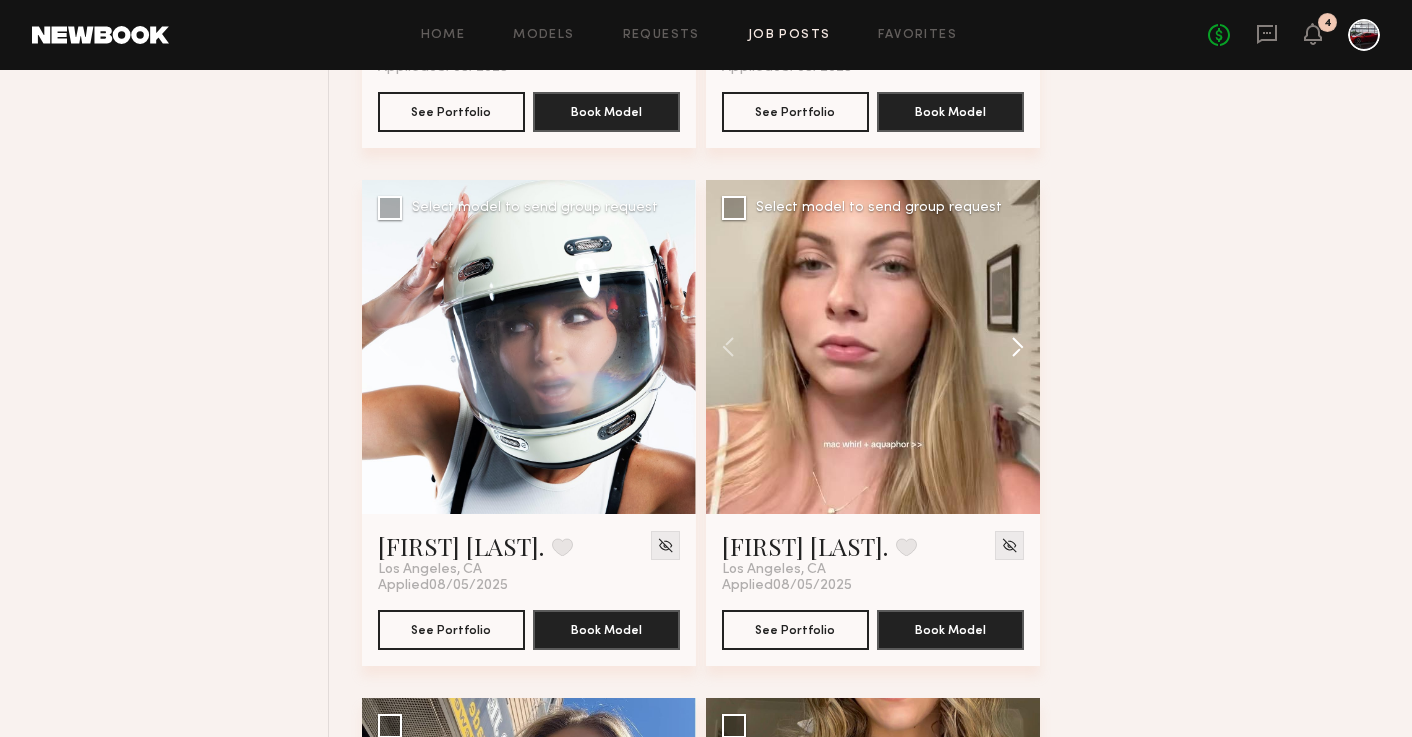 click 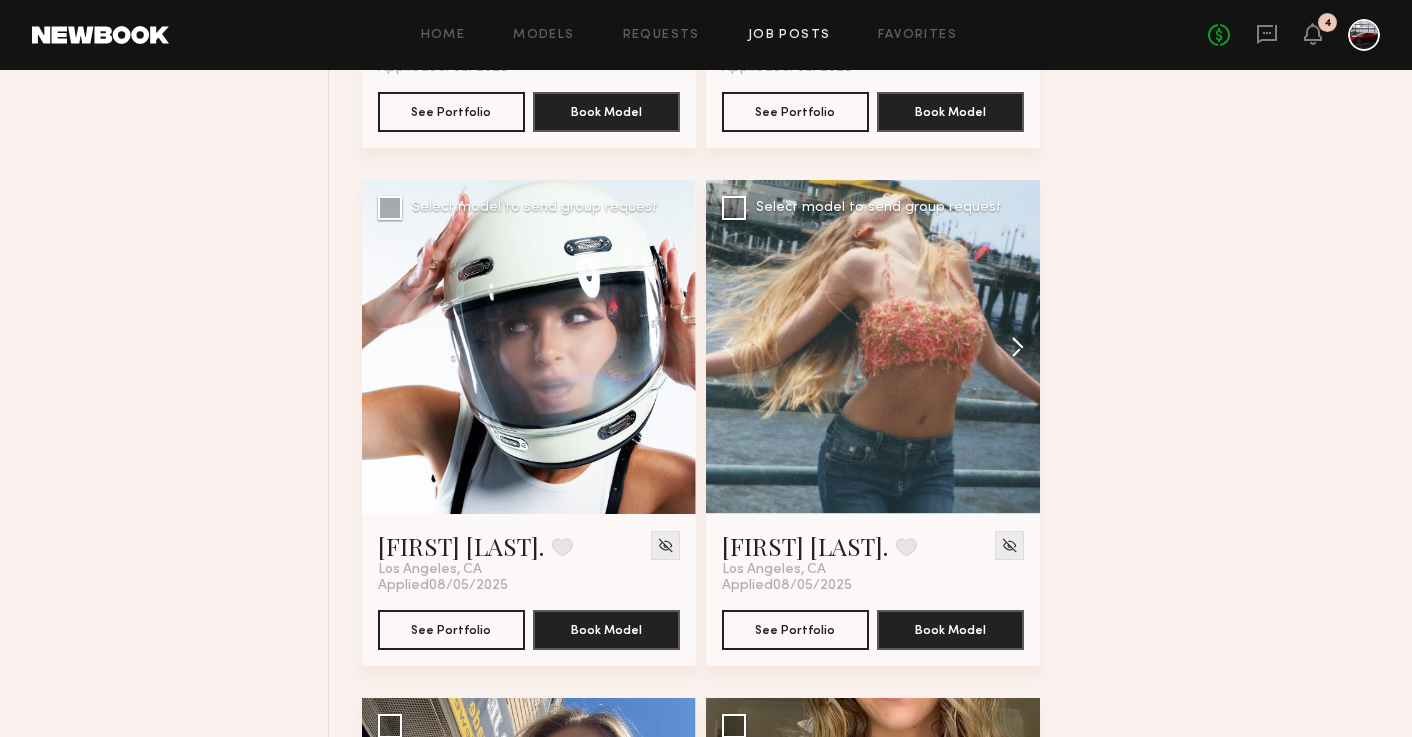 click 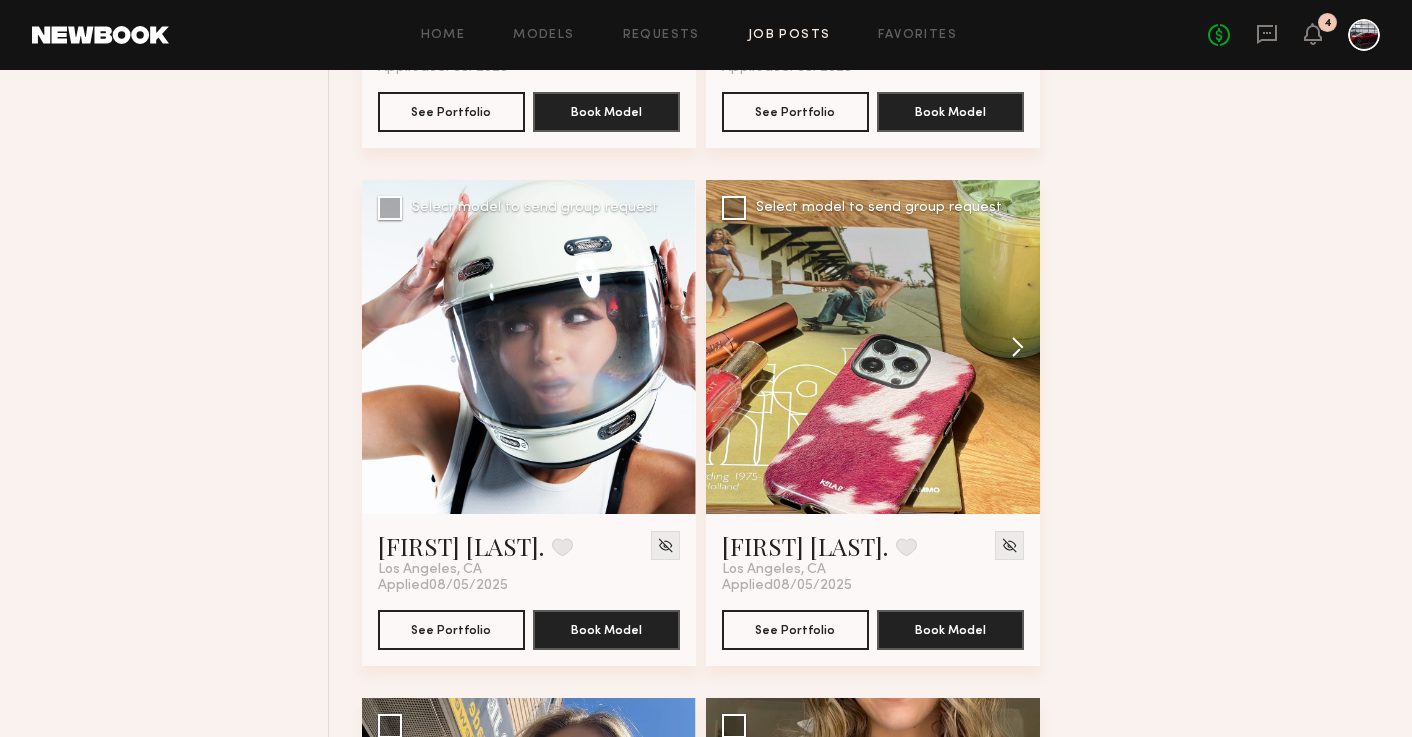 click 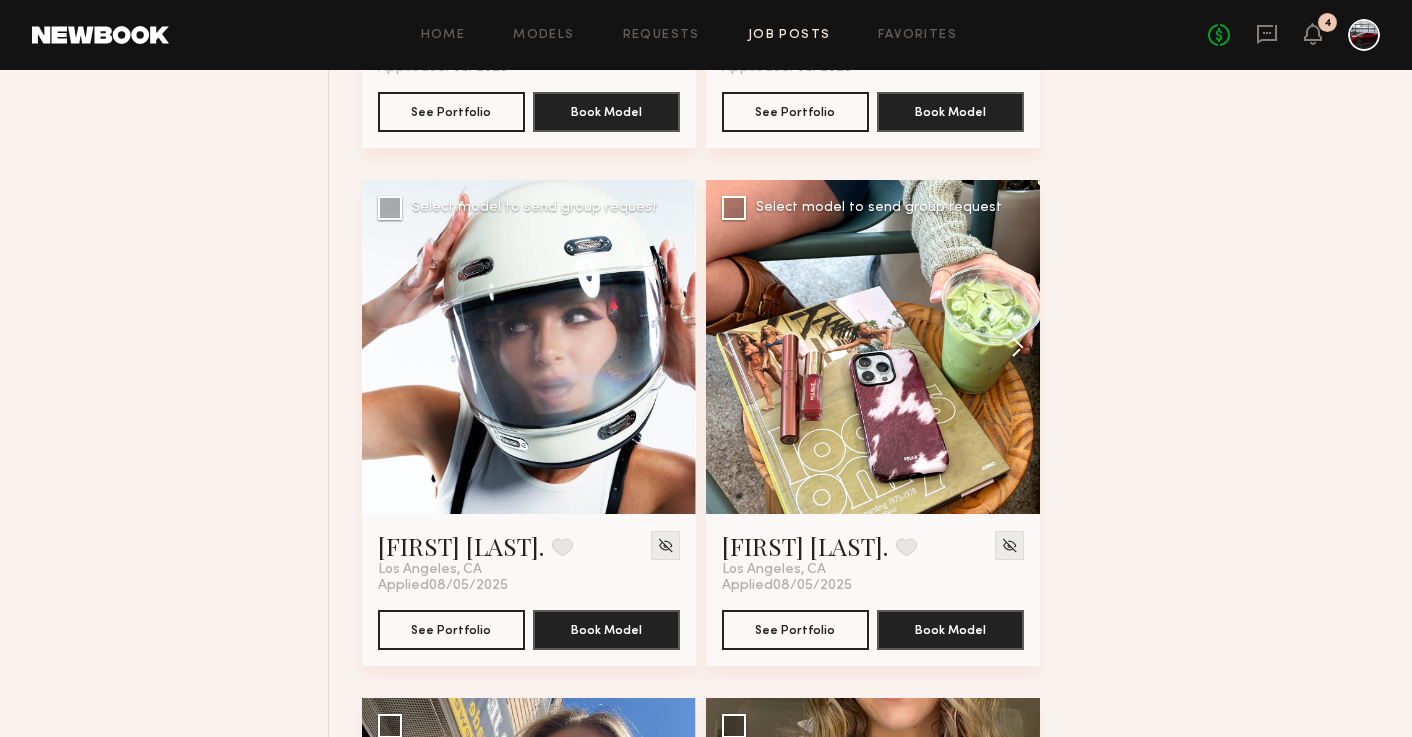 click 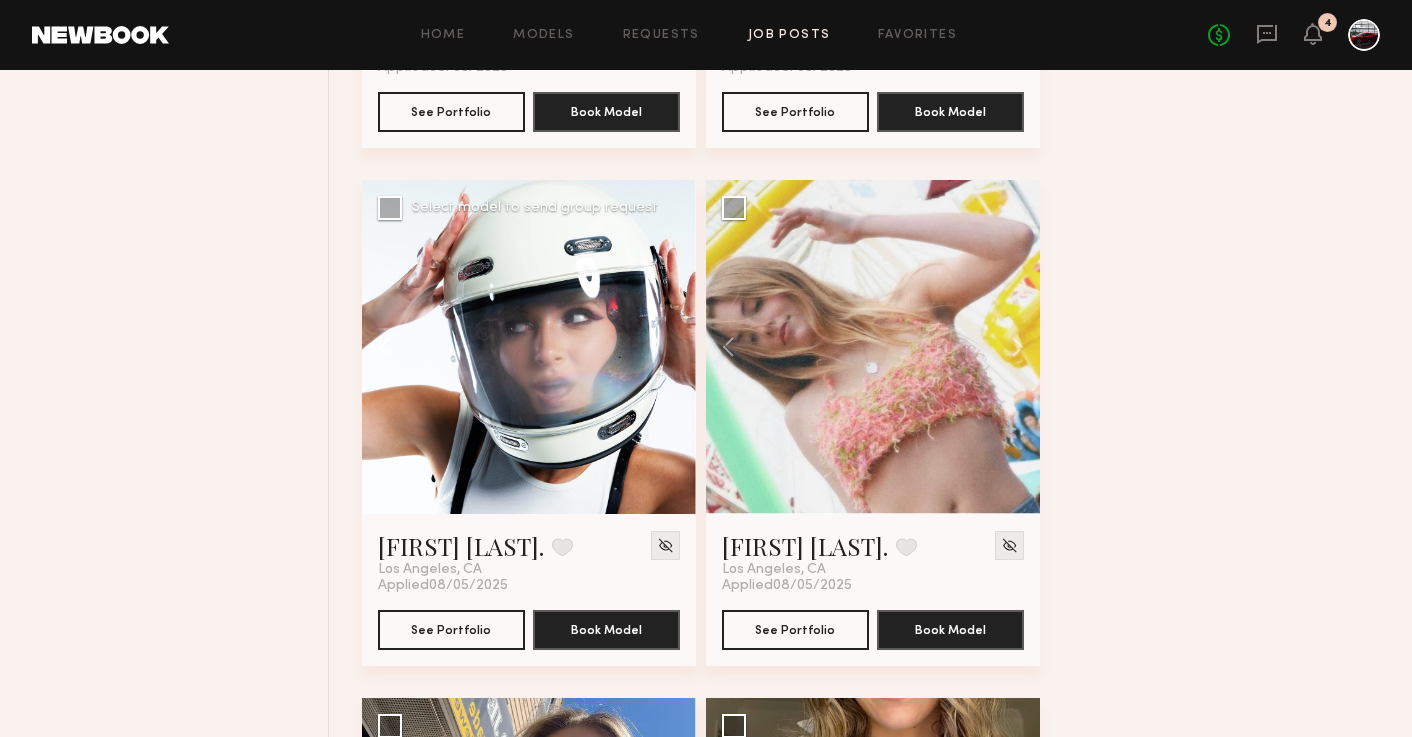 click 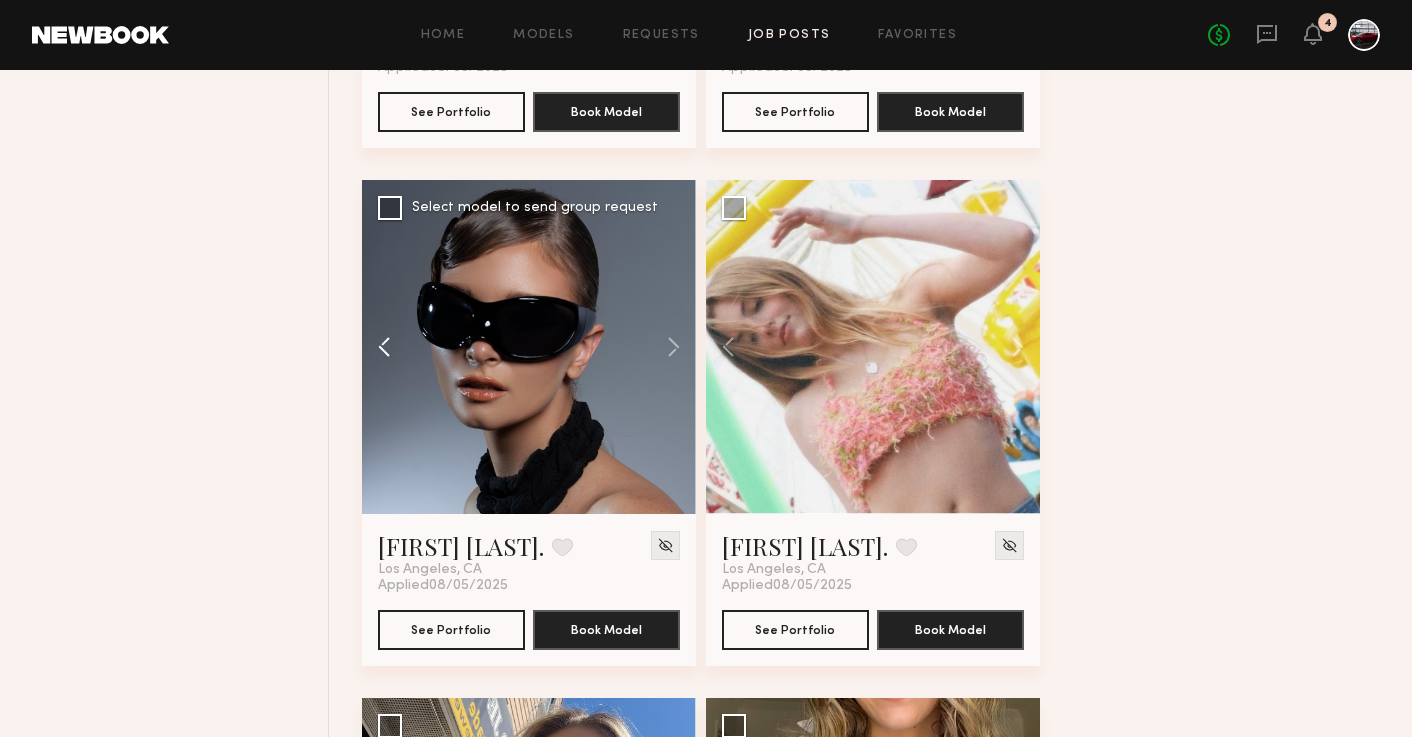 click 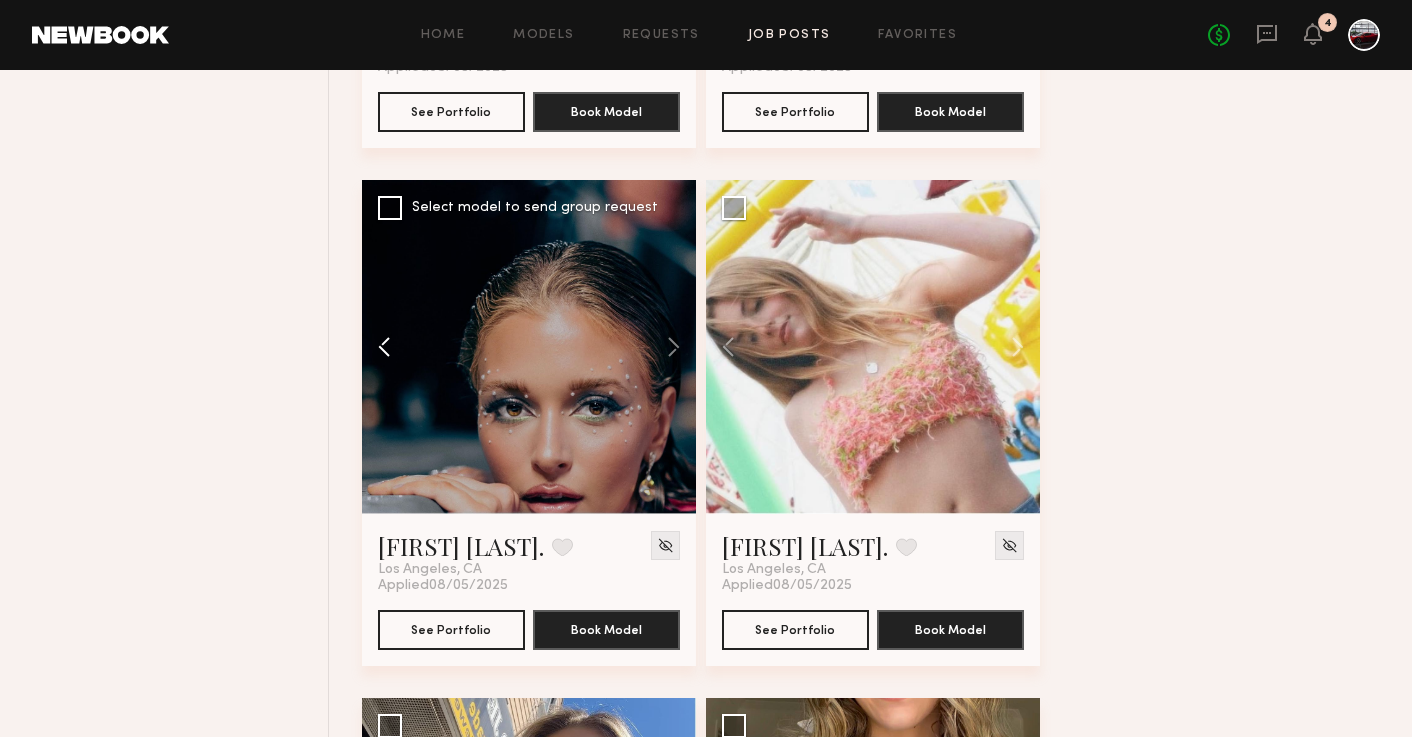 click 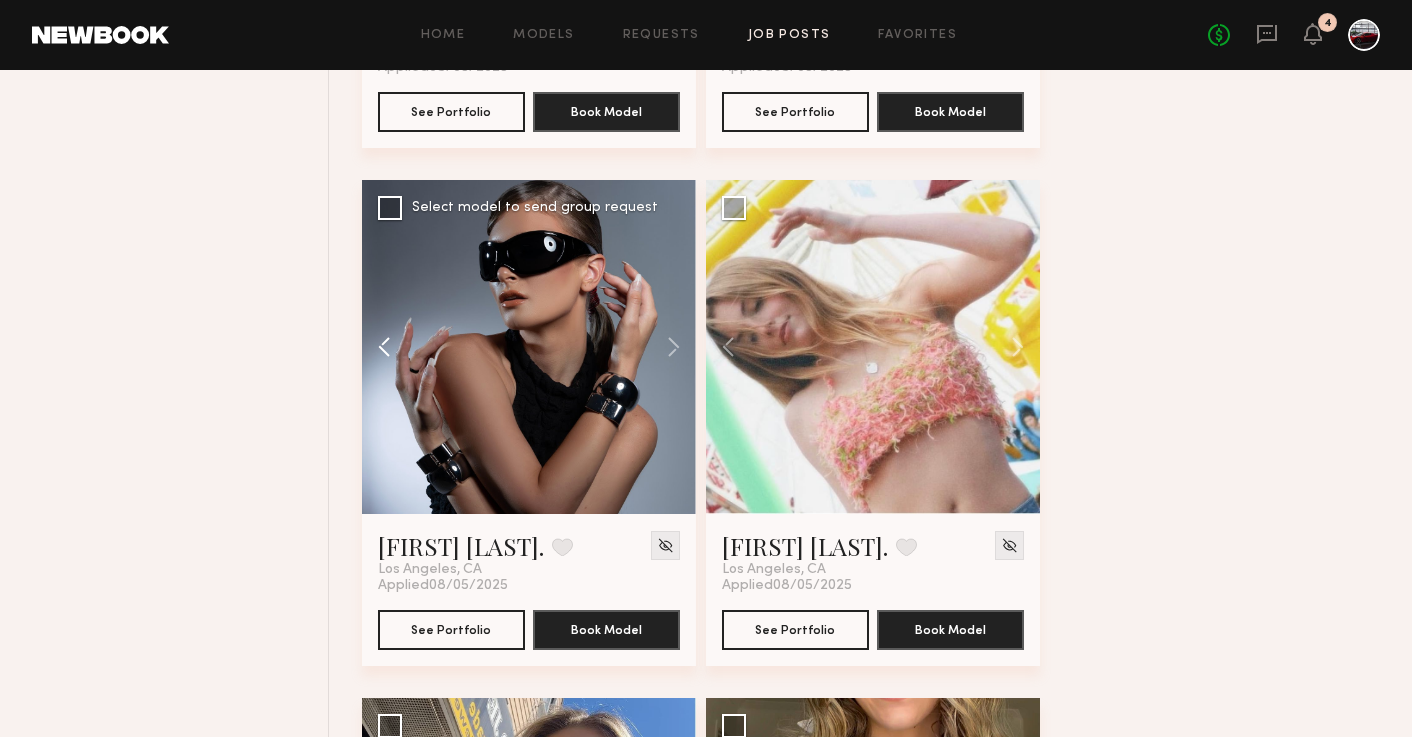 click 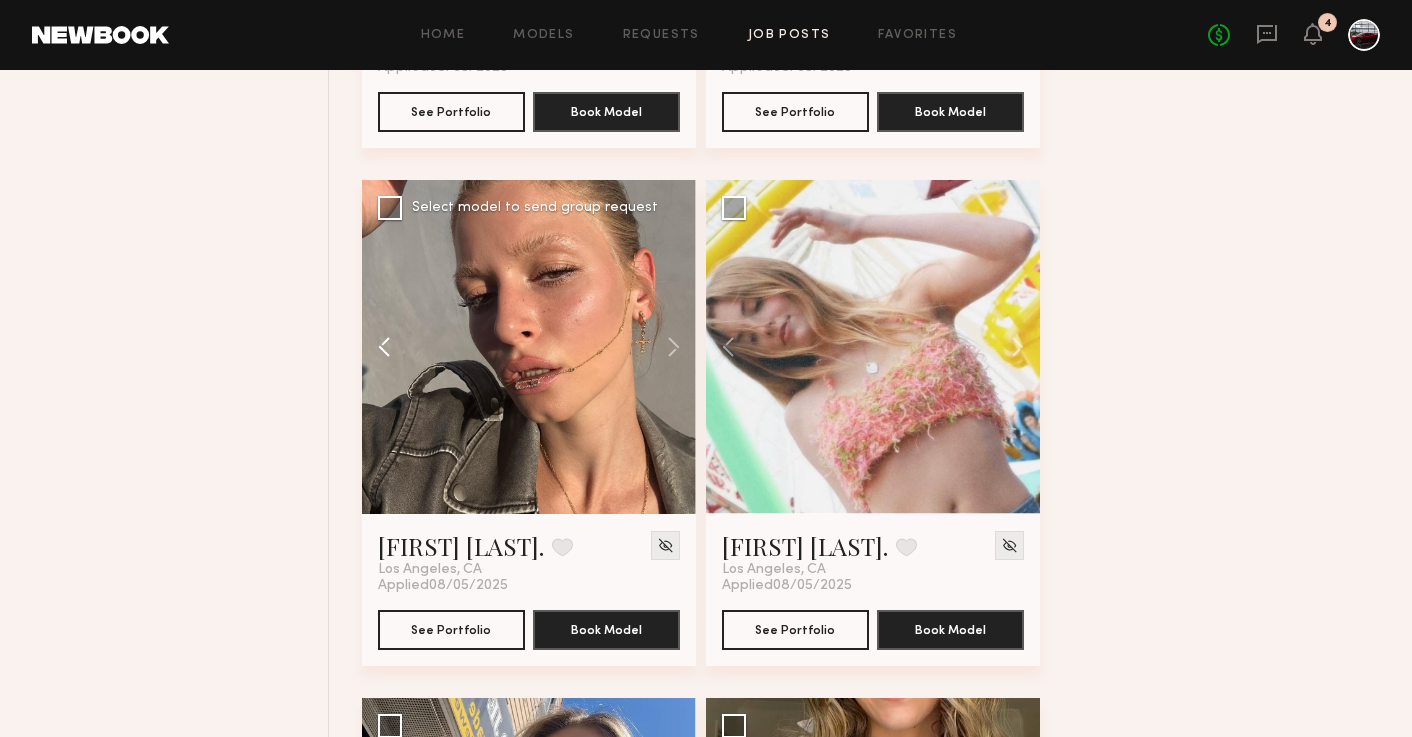 click 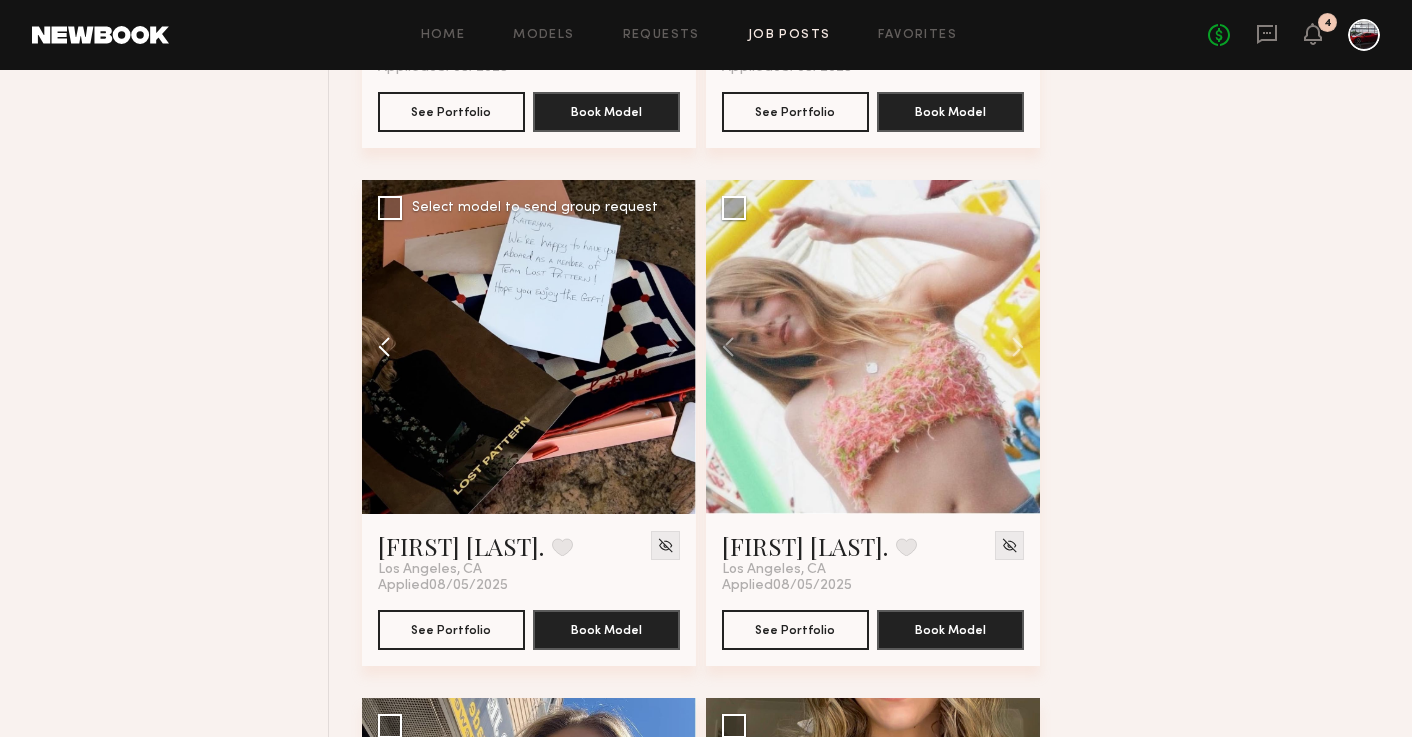 click 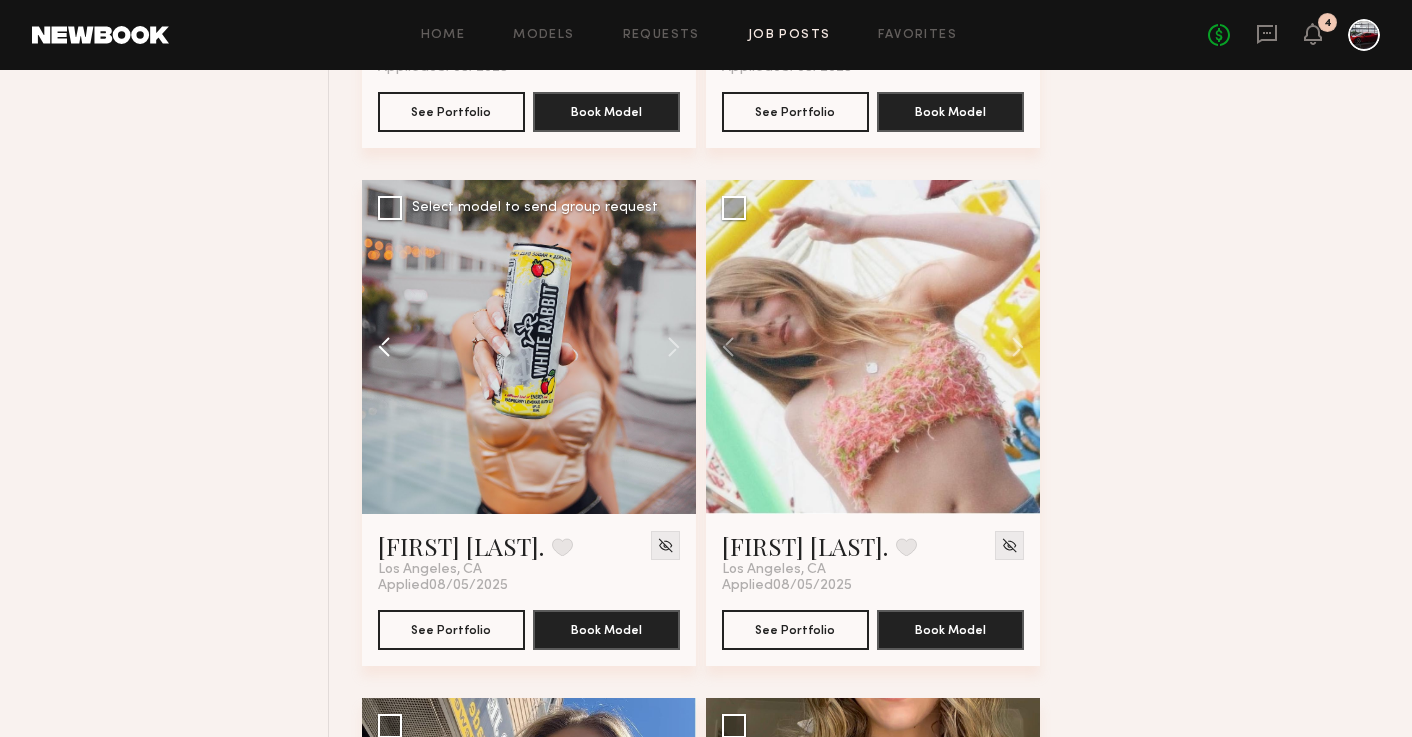 click 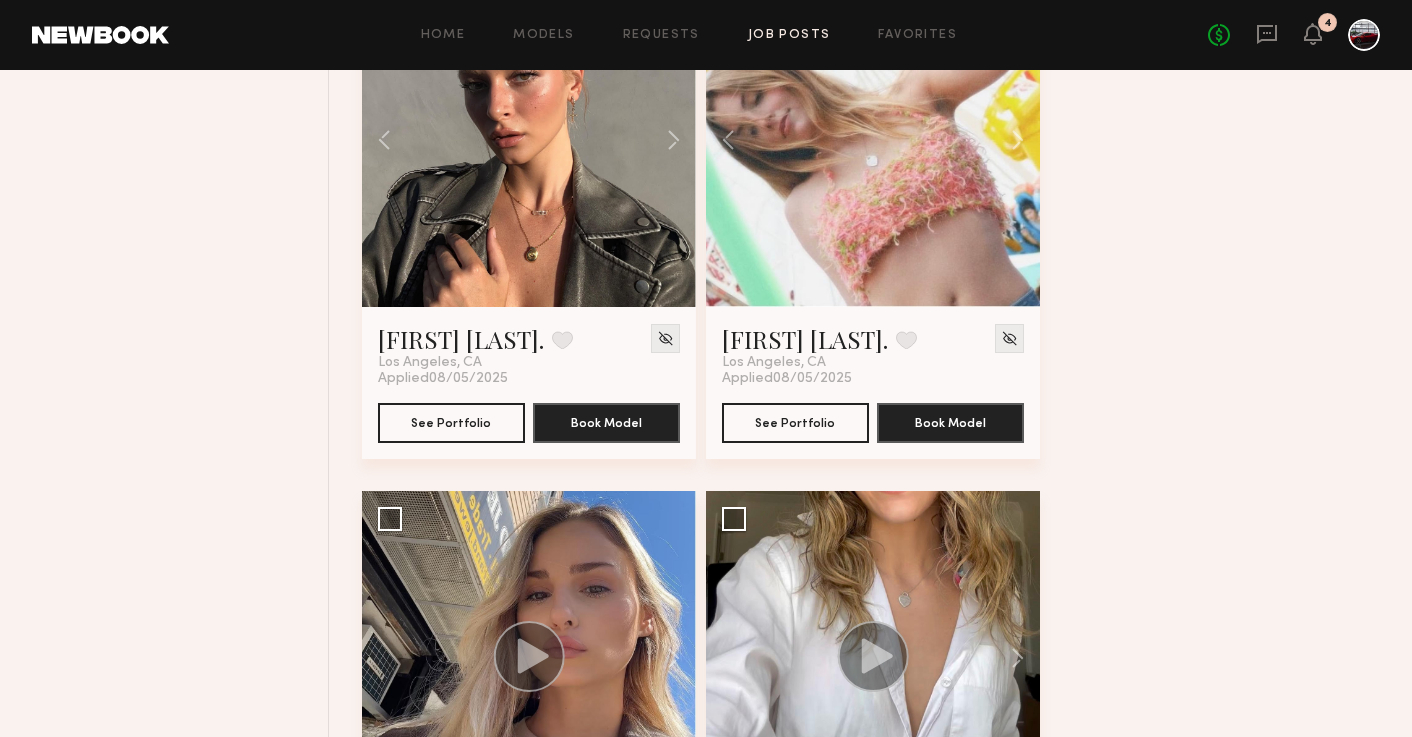 scroll, scrollTop: 2765, scrollLeft: 0, axis: vertical 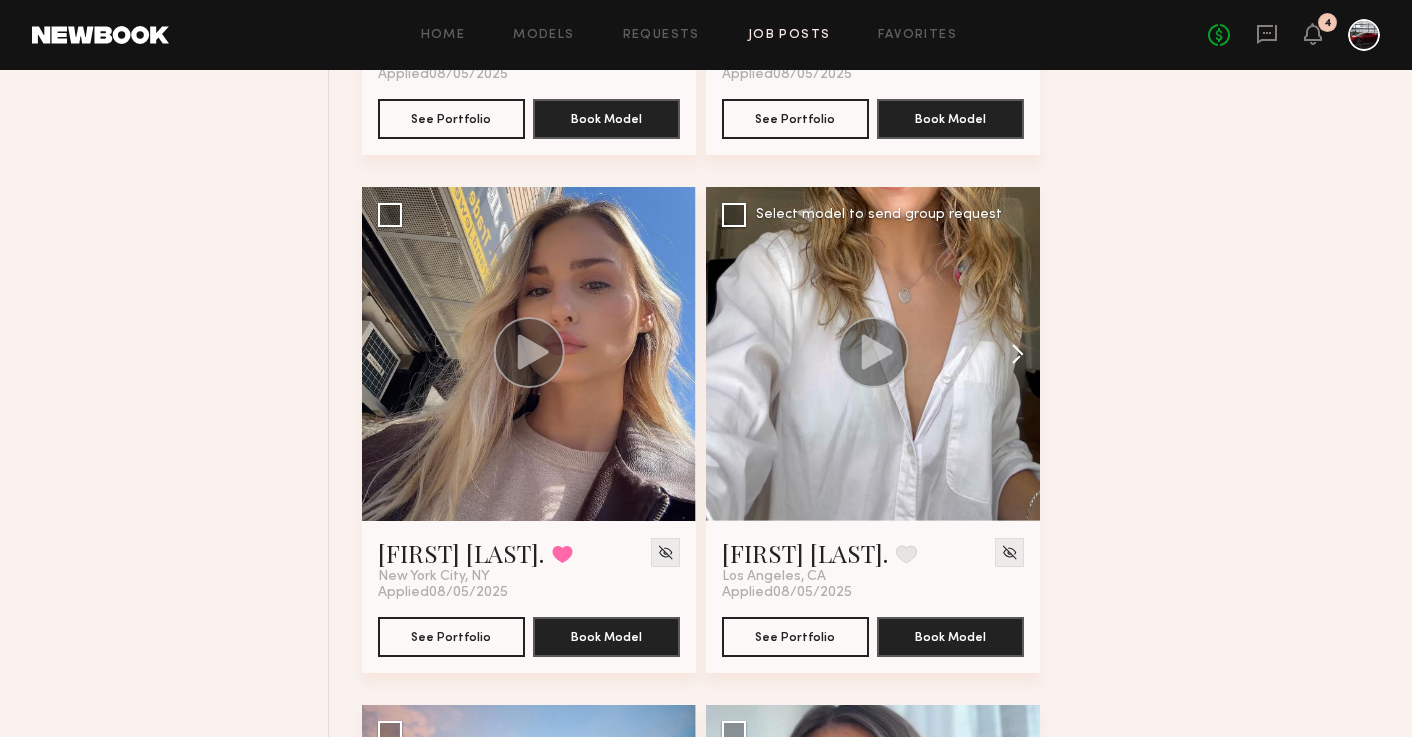 click 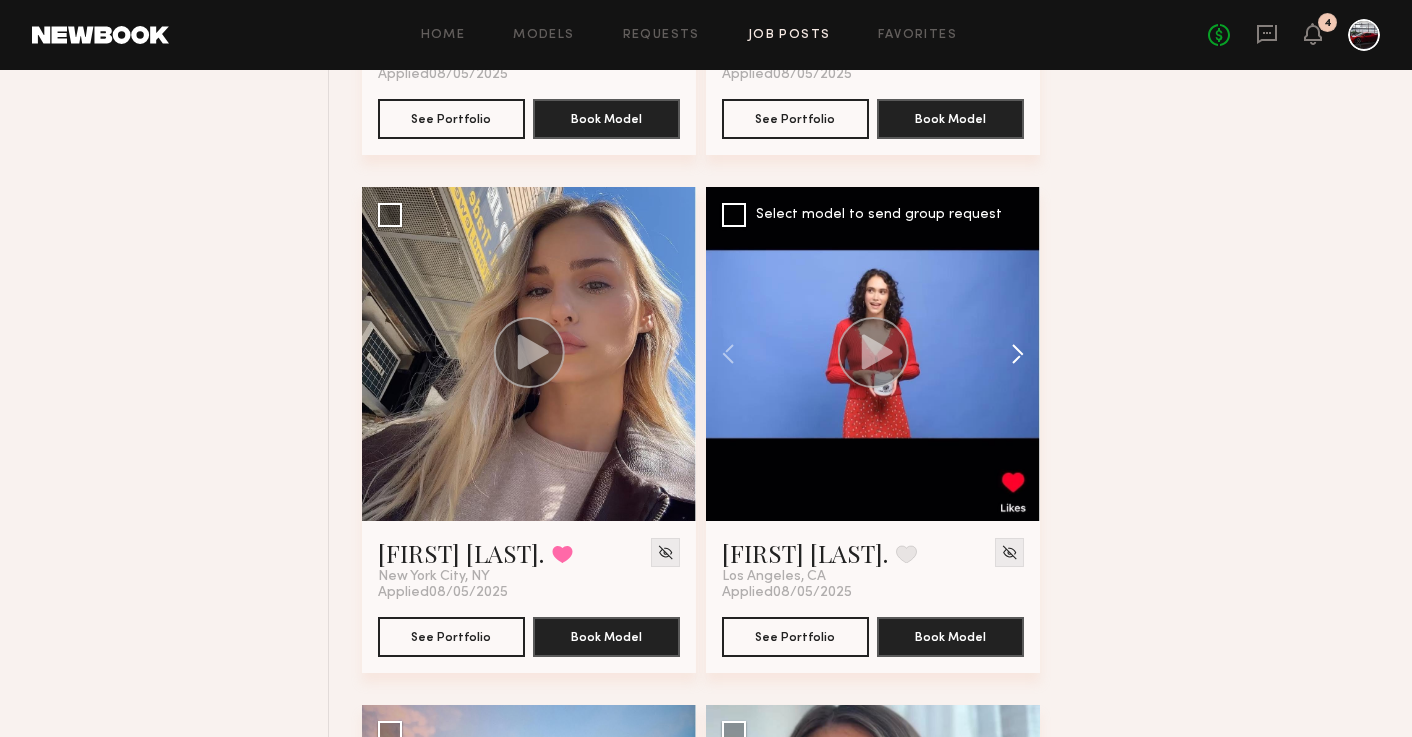 click 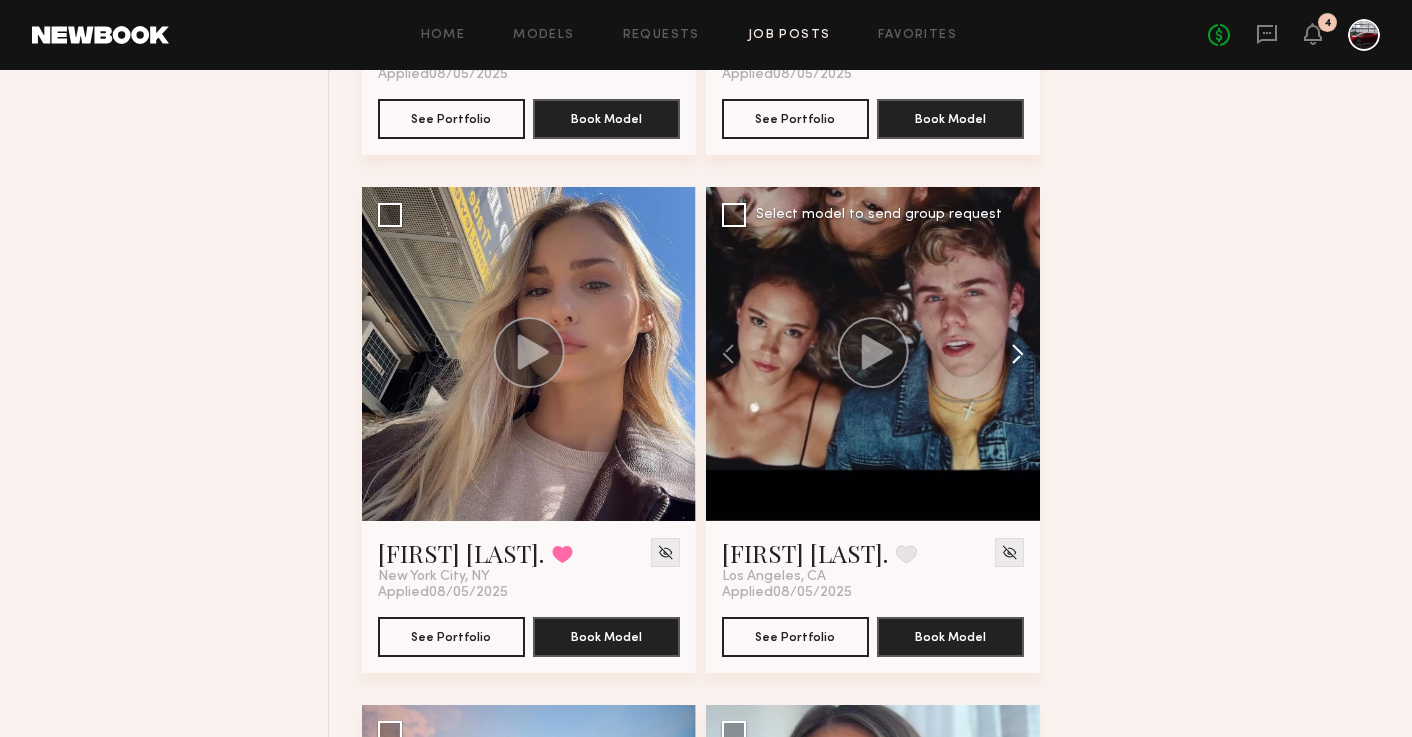click 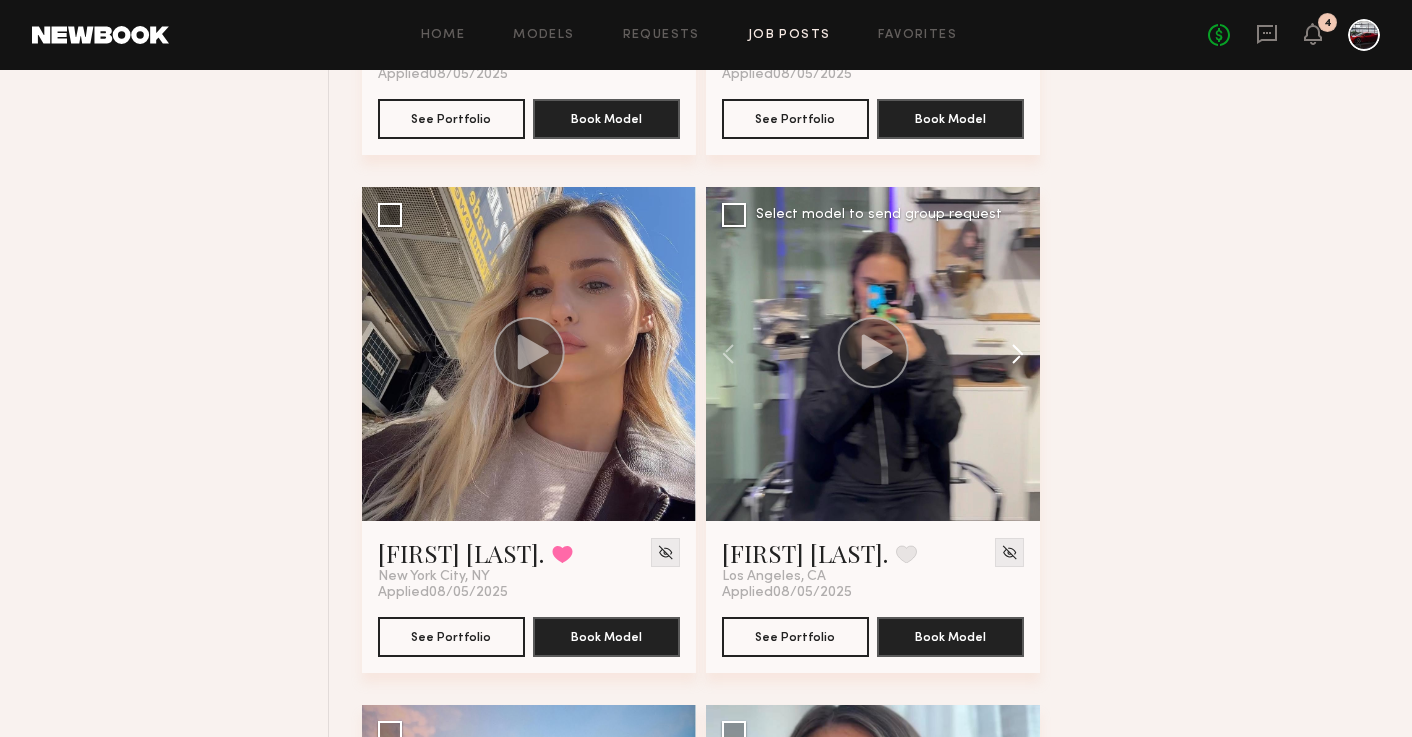 click 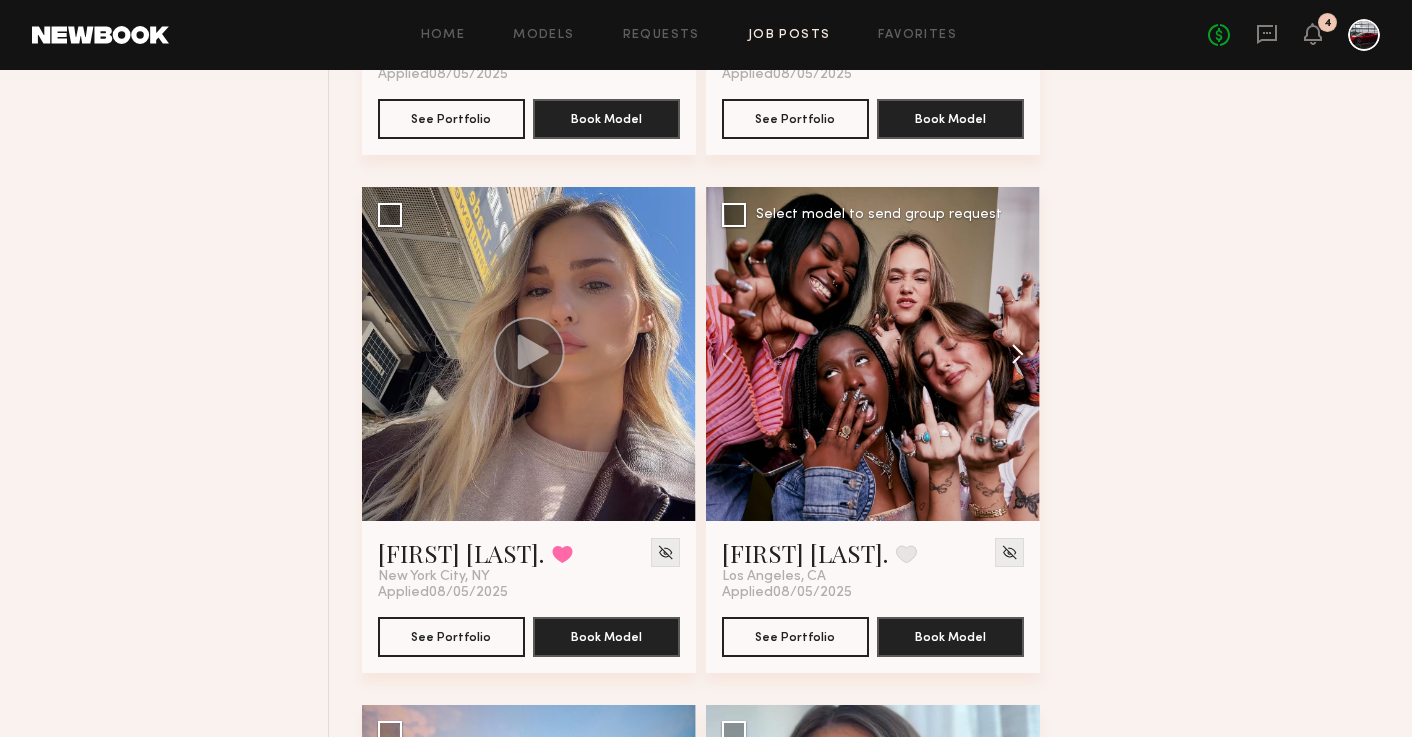 click 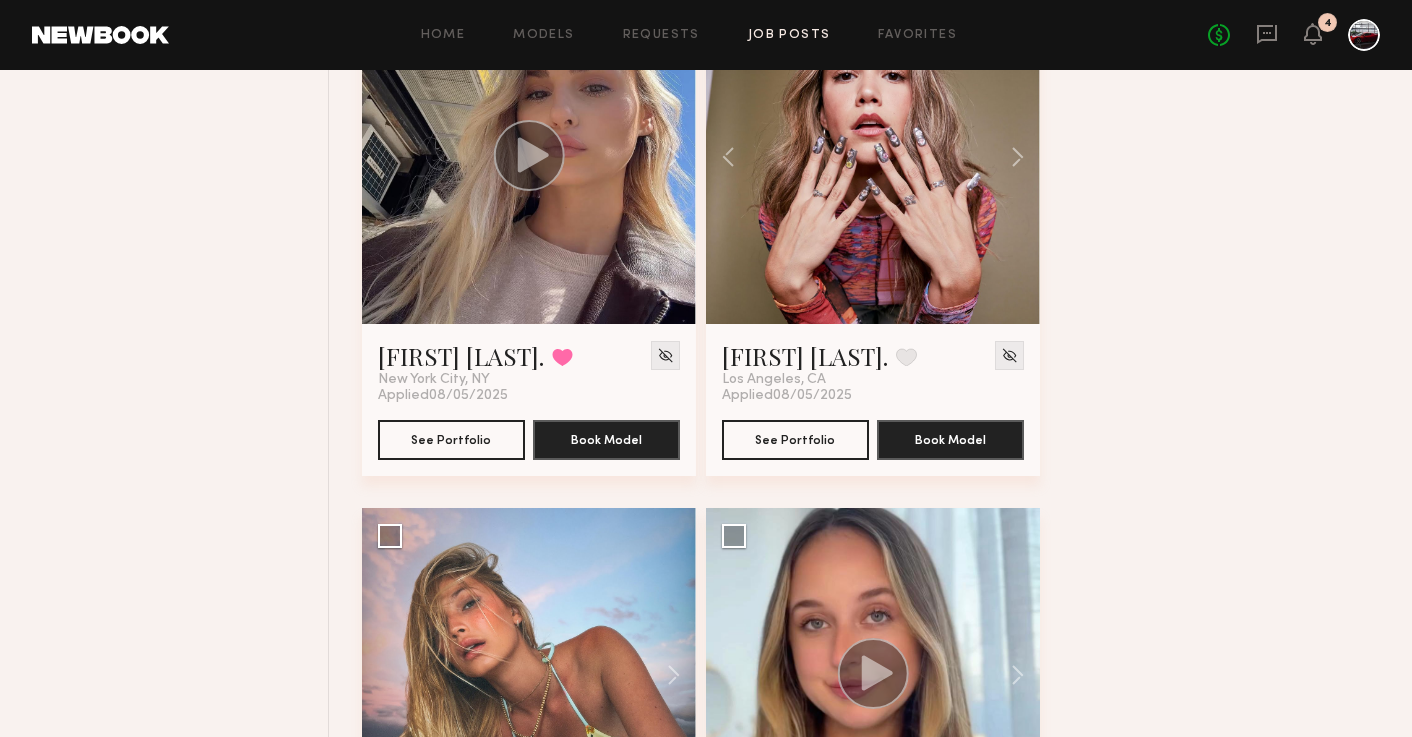 scroll, scrollTop: 3189, scrollLeft: 0, axis: vertical 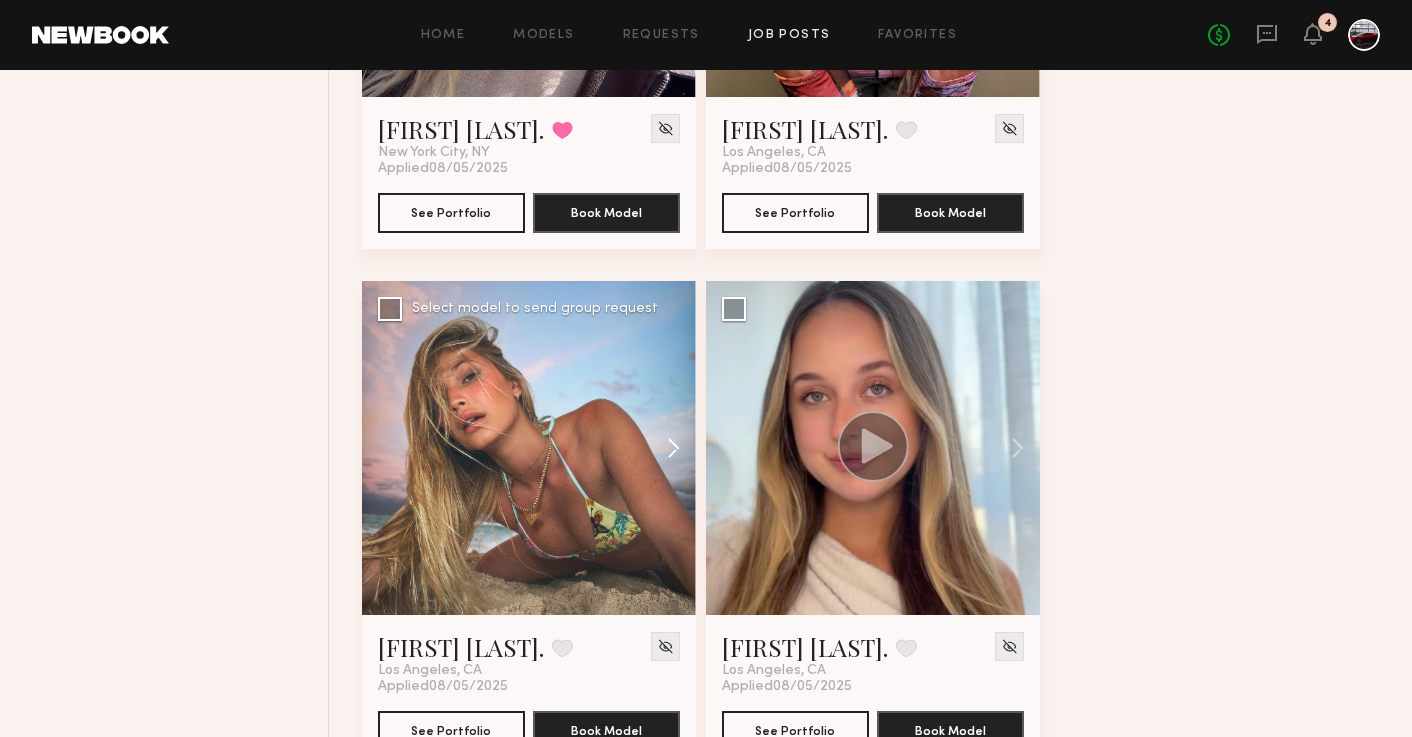 click 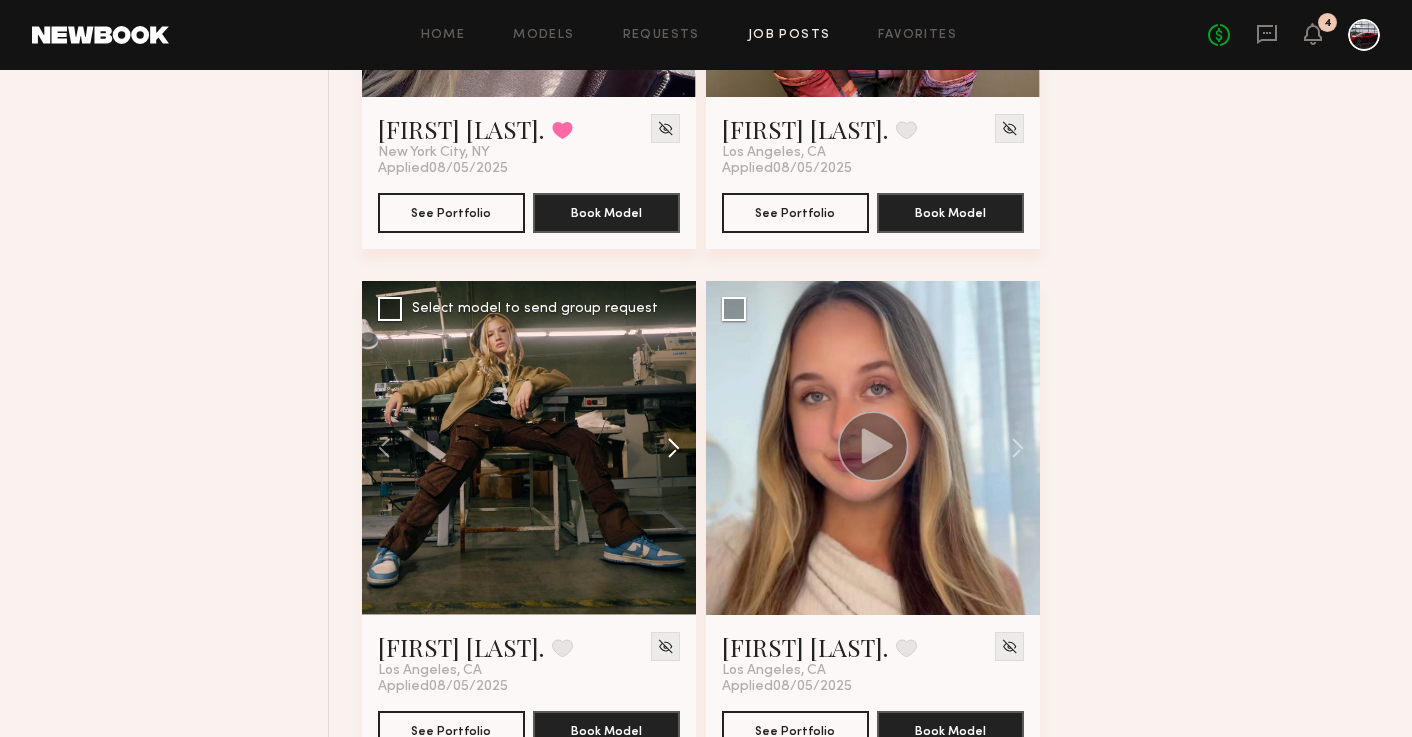 click 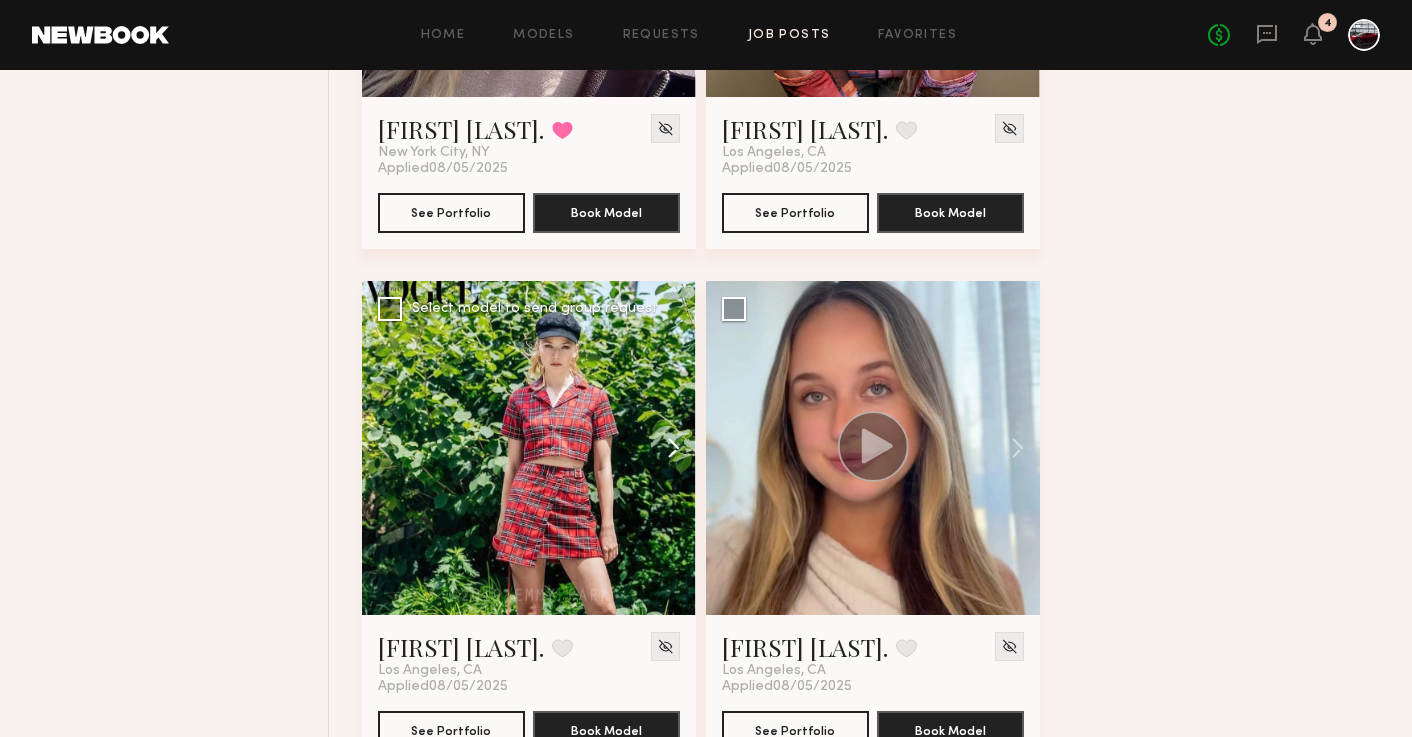 click 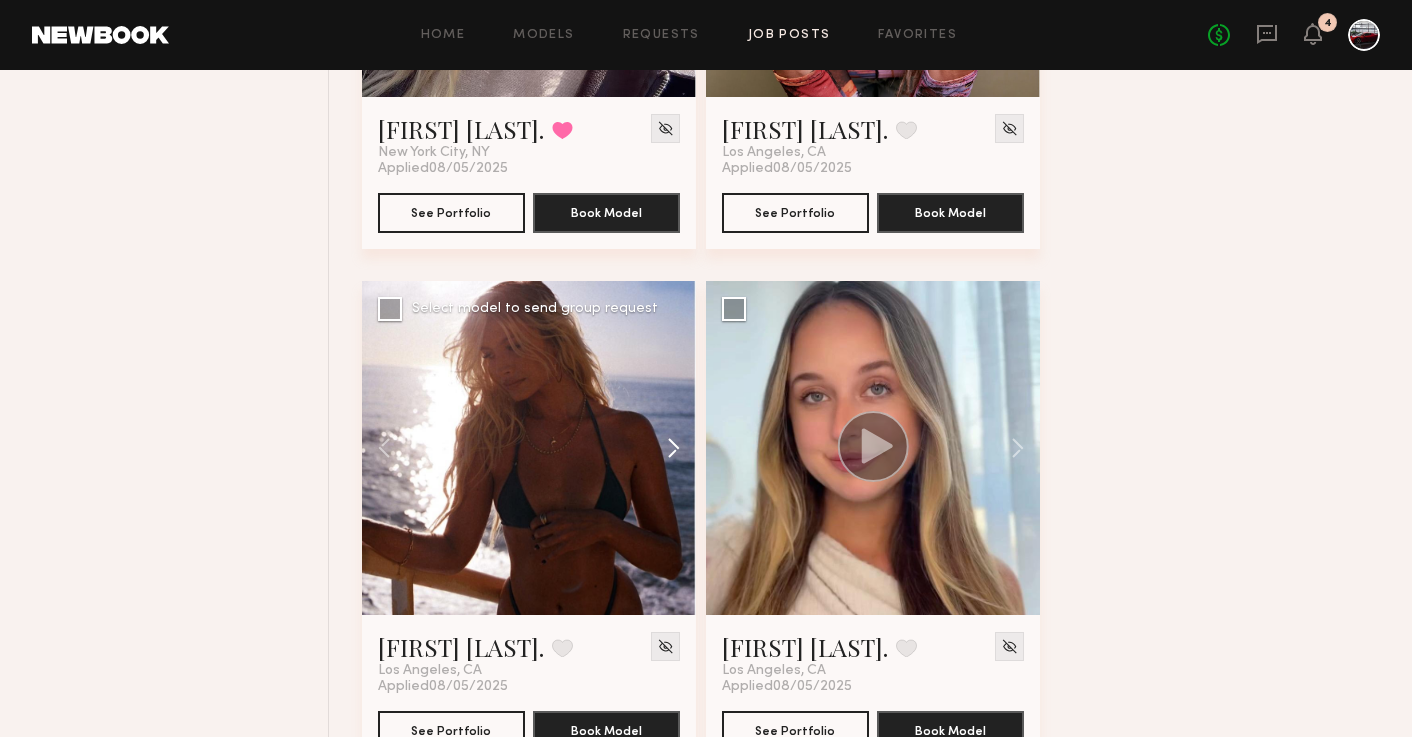 click 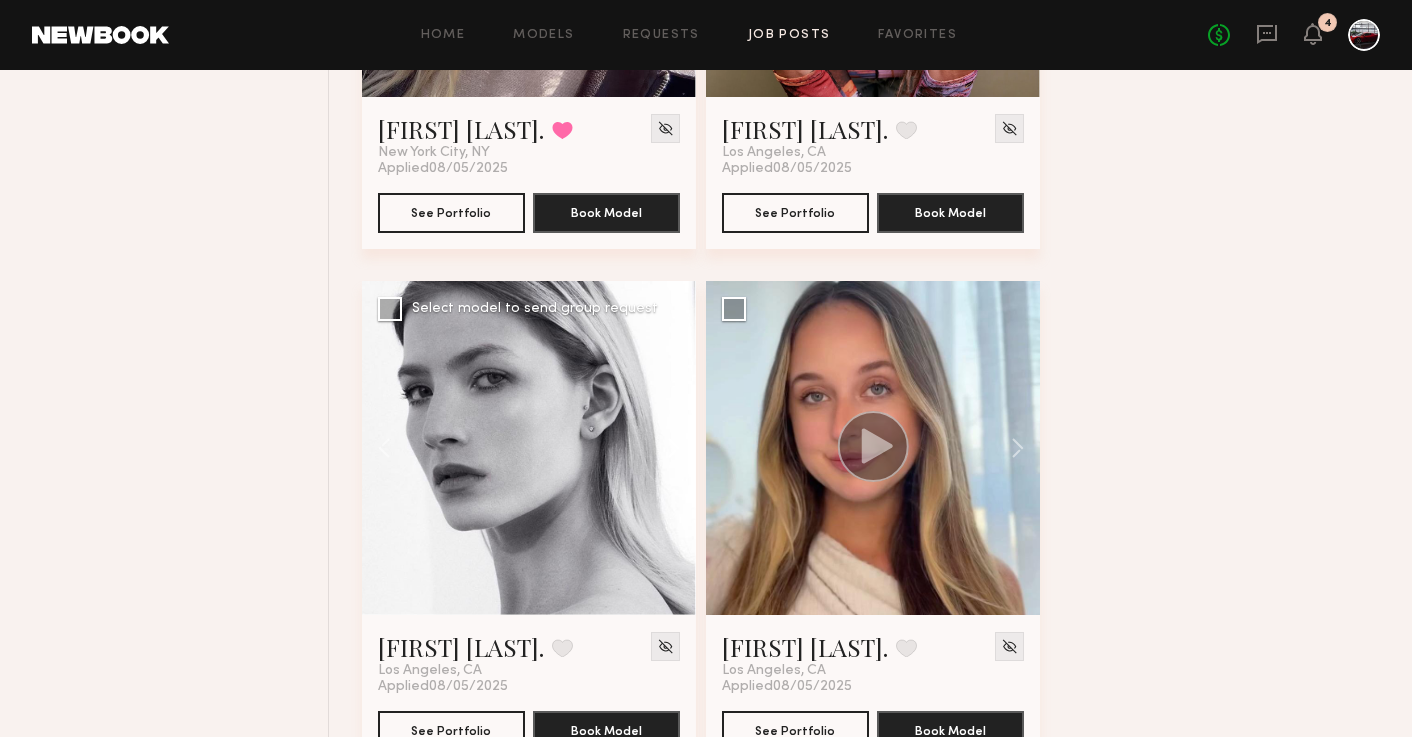 click 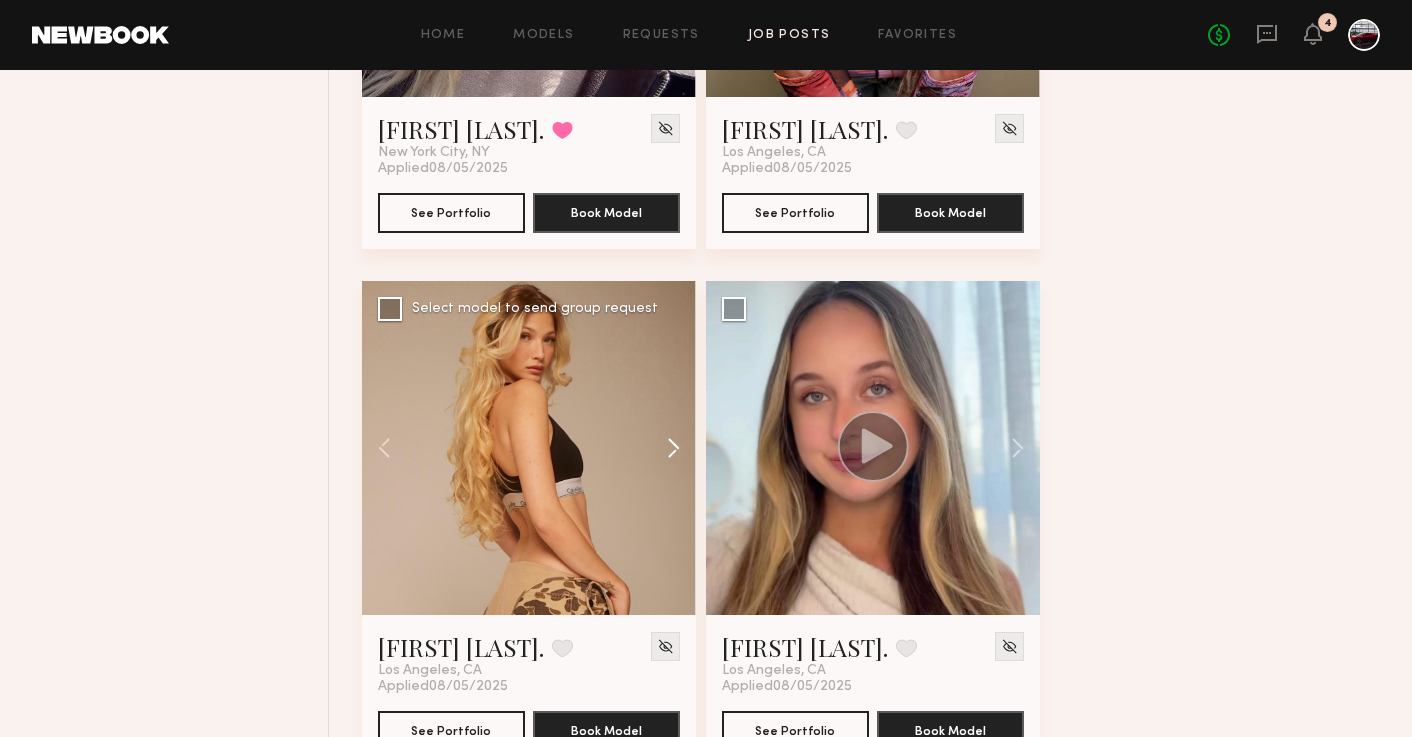click 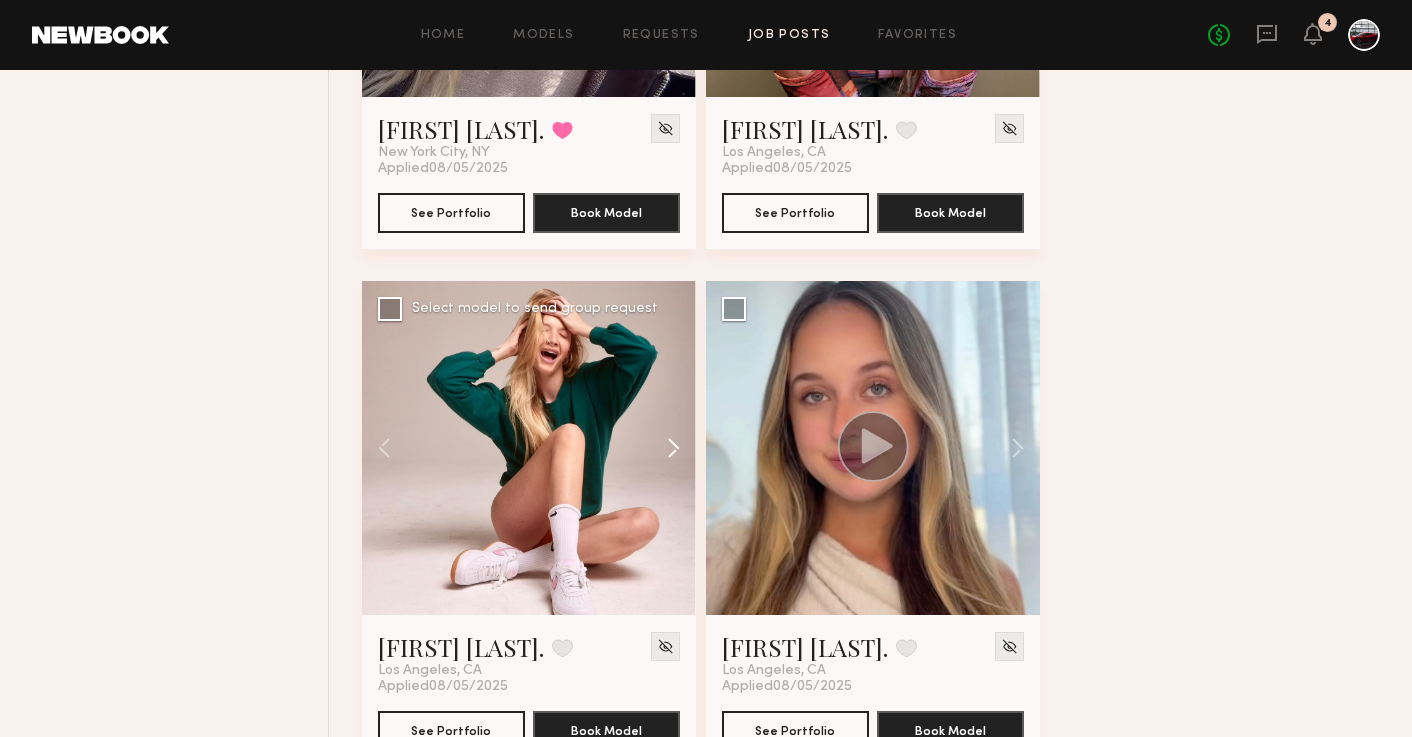 click 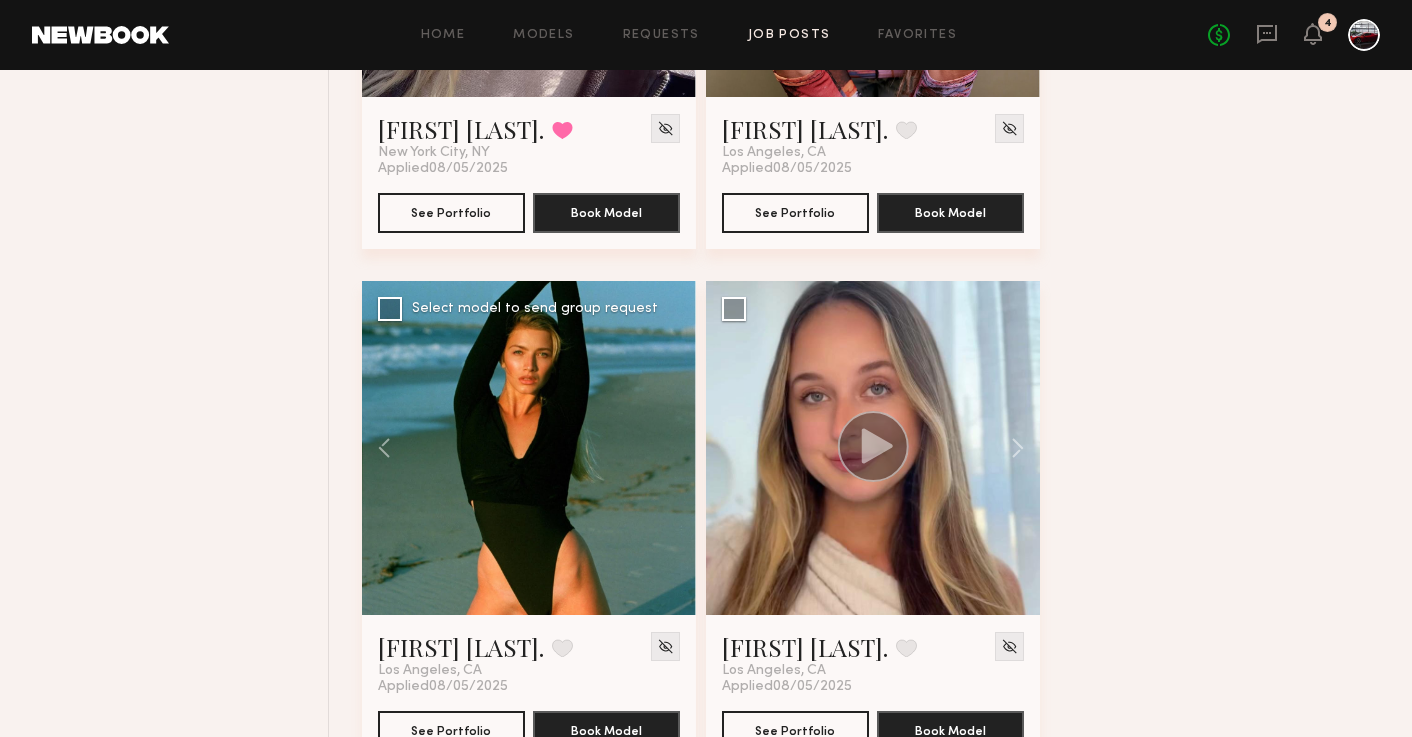 click 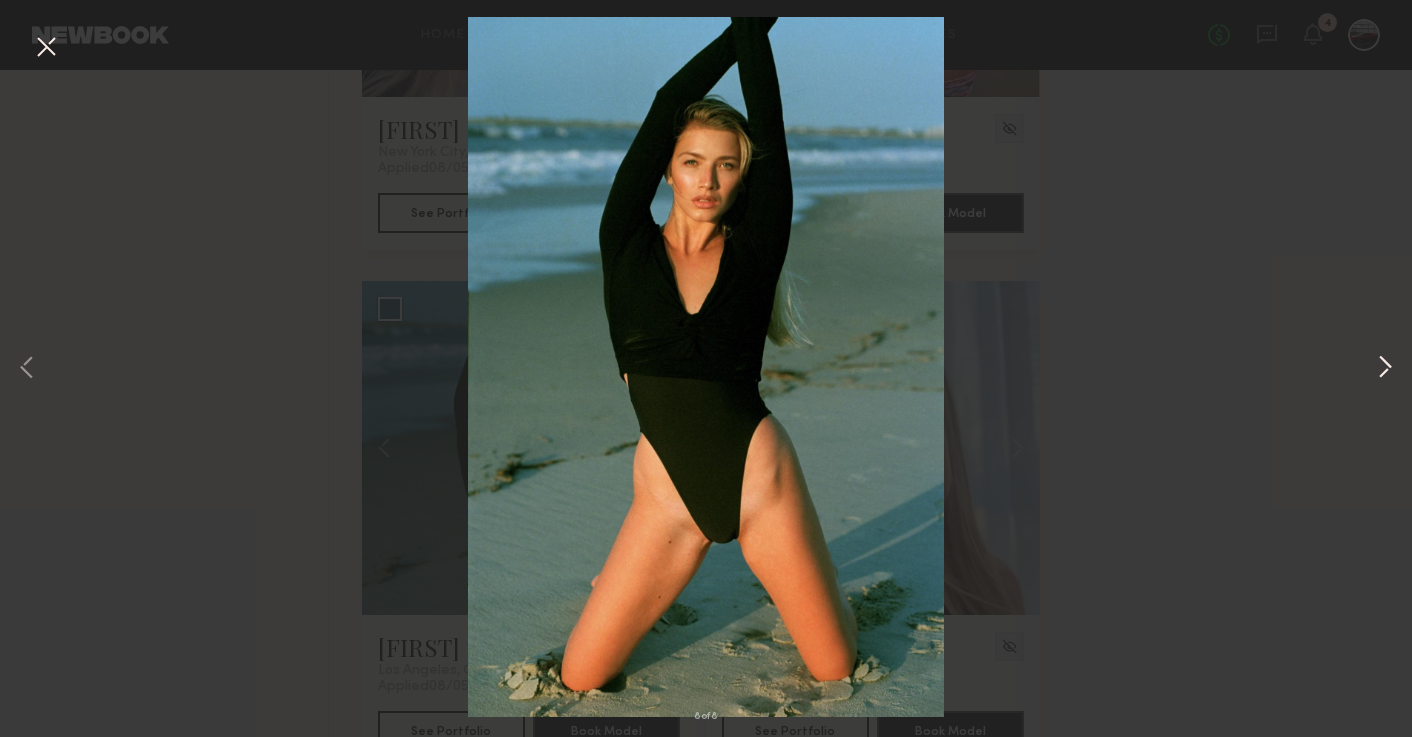 click at bounding box center (1385, 369) 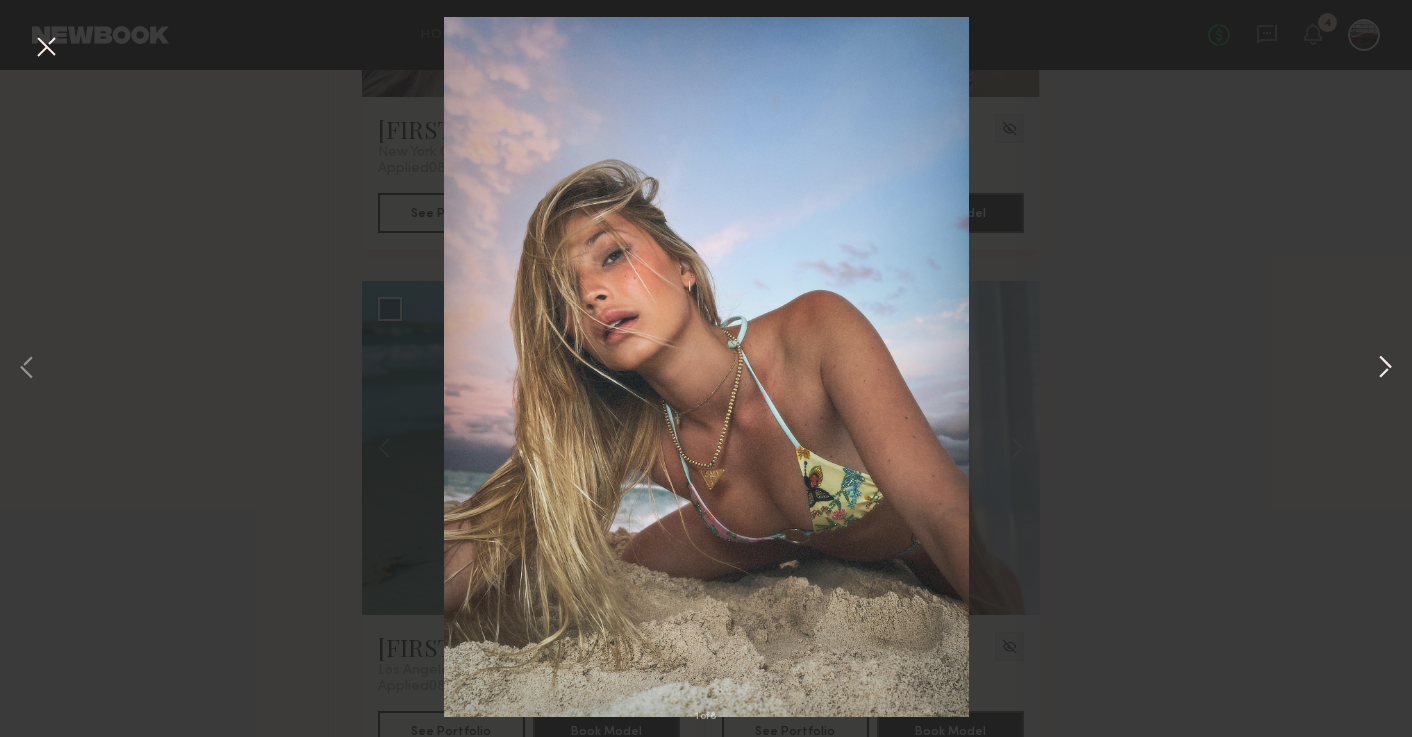 click at bounding box center [1385, 369] 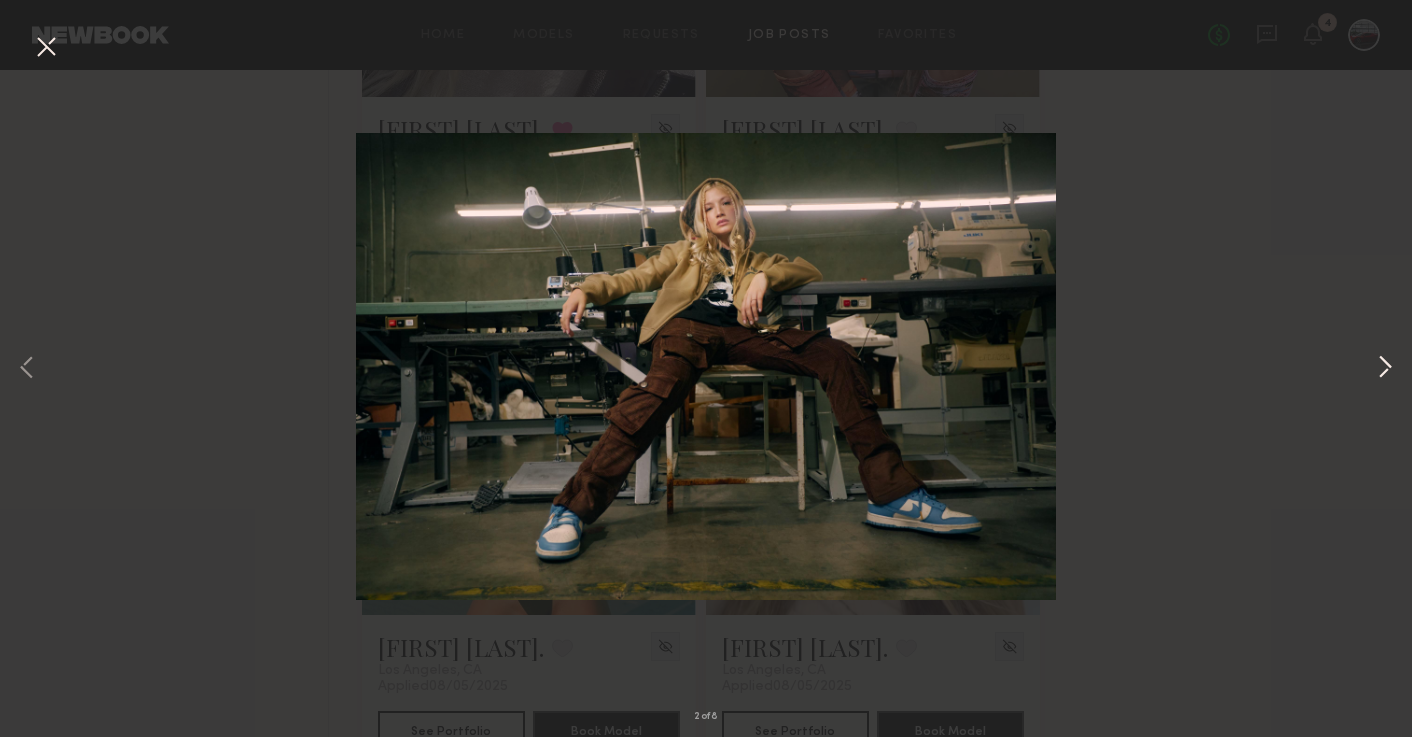 click at bounding box center (1385, 369) 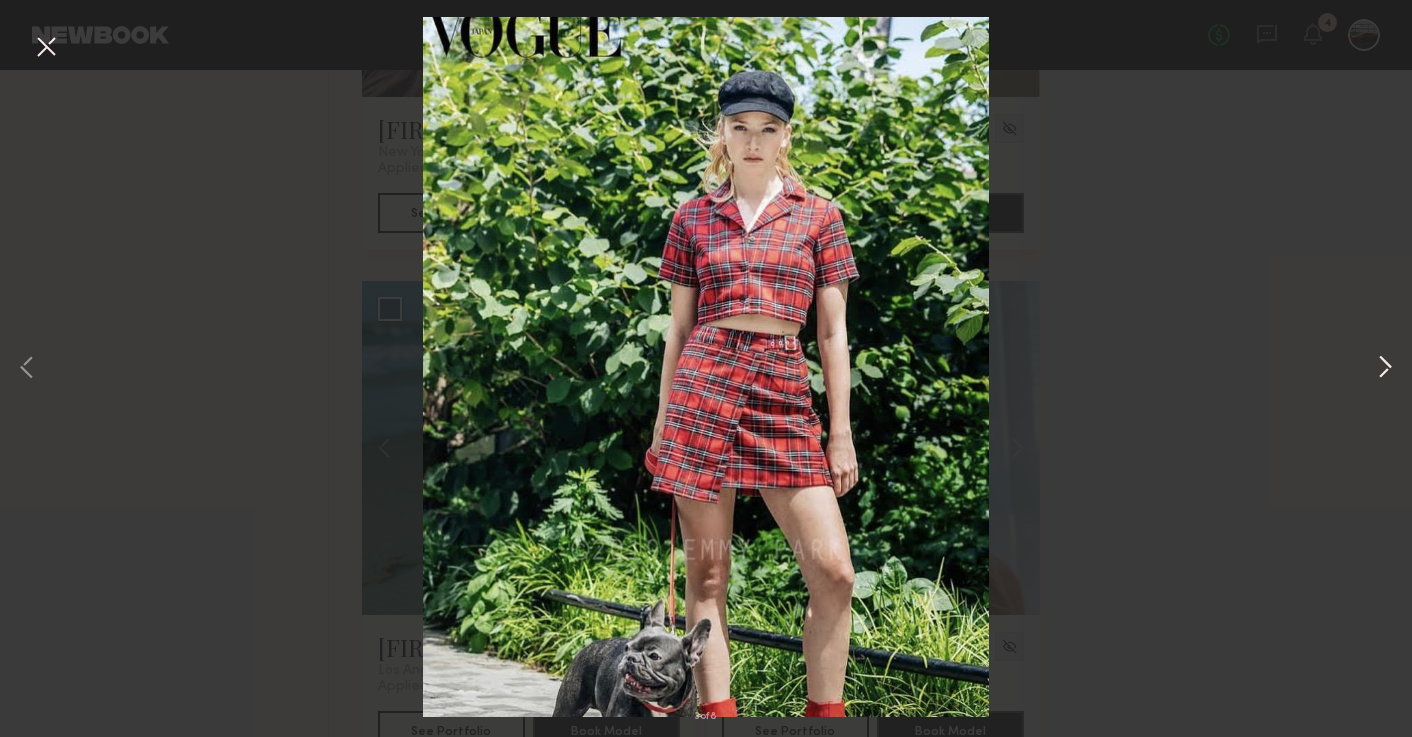 click at bounding box center (1385, 369) 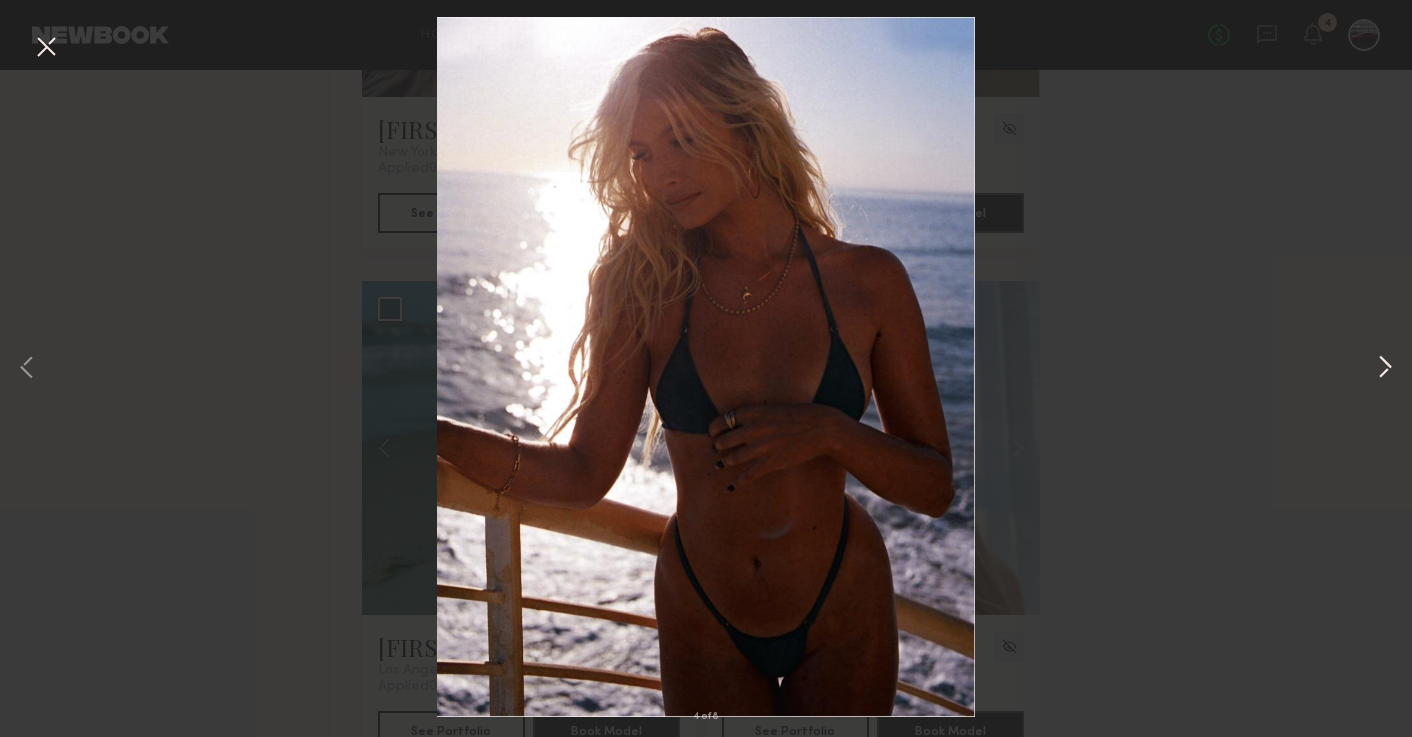 click at bounding box center [1385, 369] 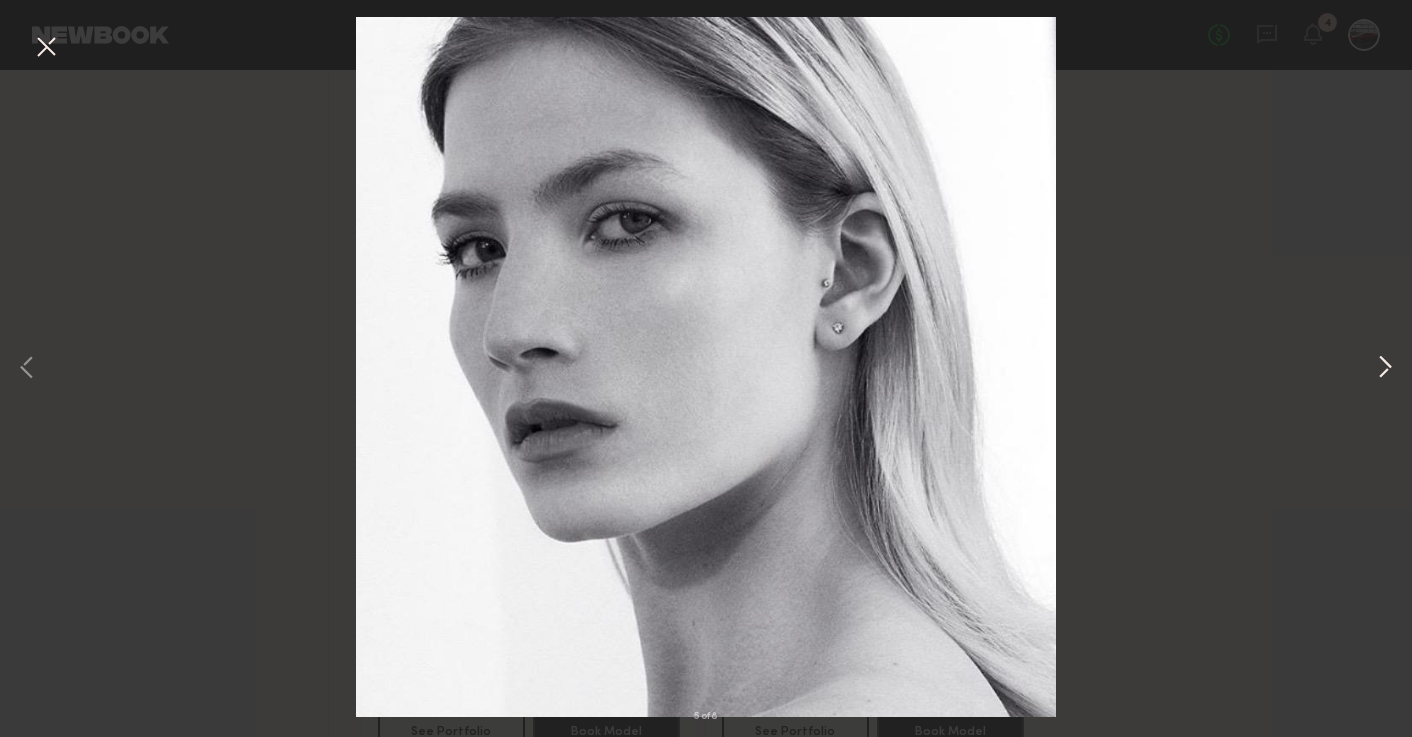 click at bounding box center [1385, 369] 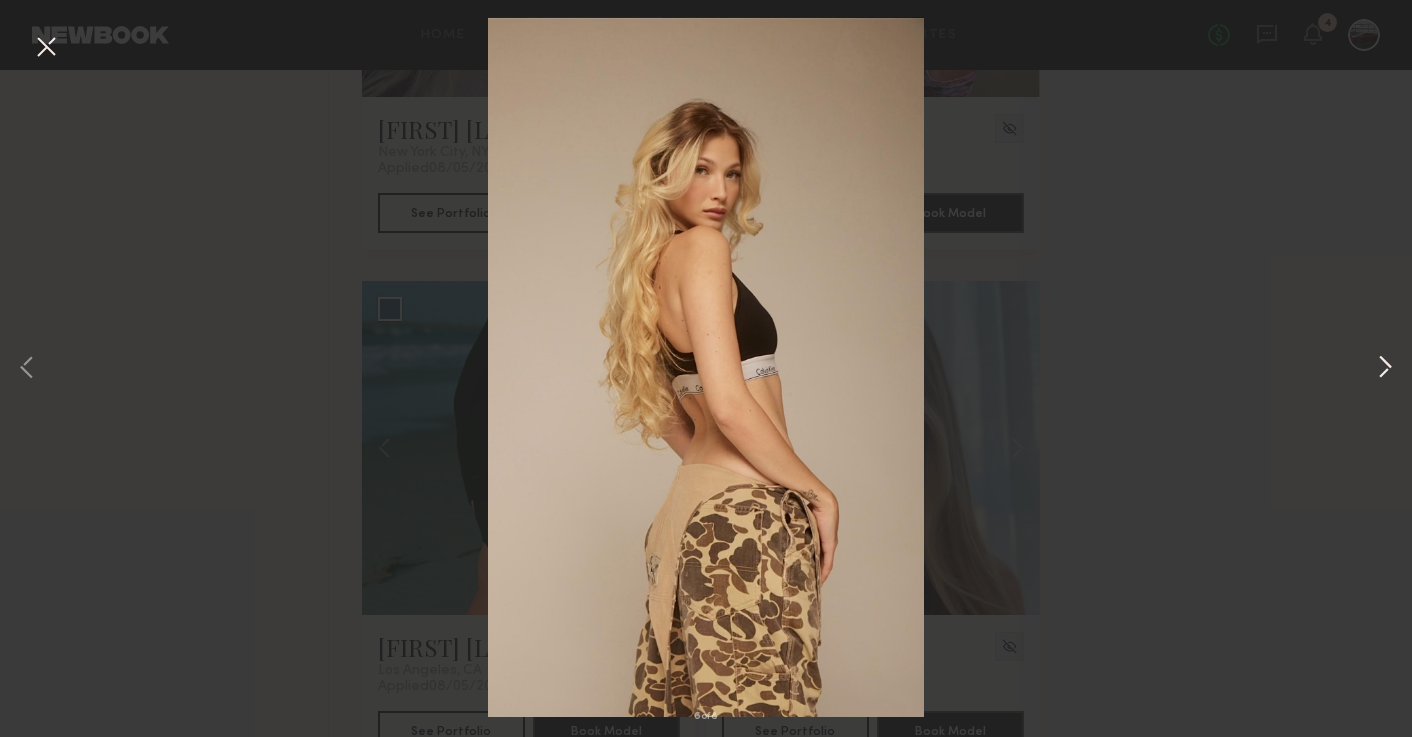 click at bounding box center (1385, 369) 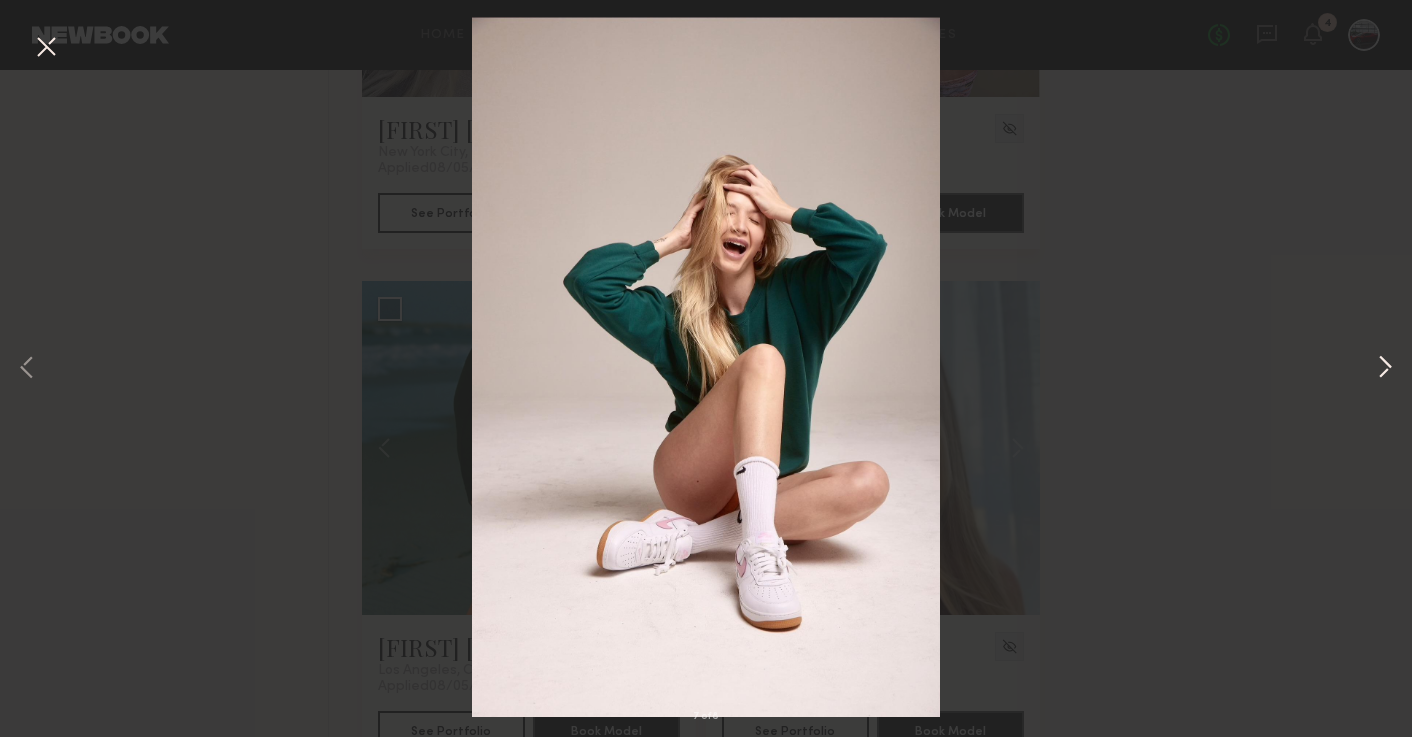 click at bounding box center [1385, 369] 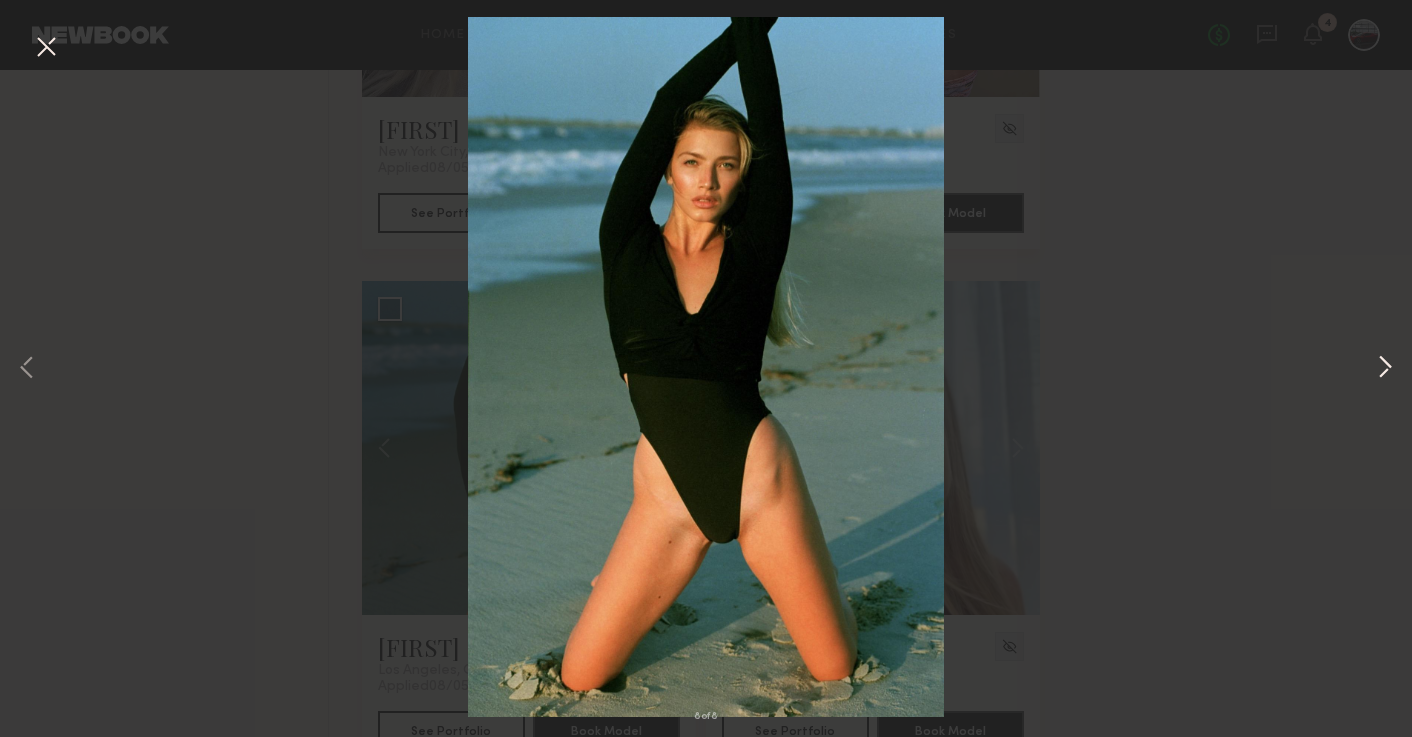 click at bounding box center [1385, 369] 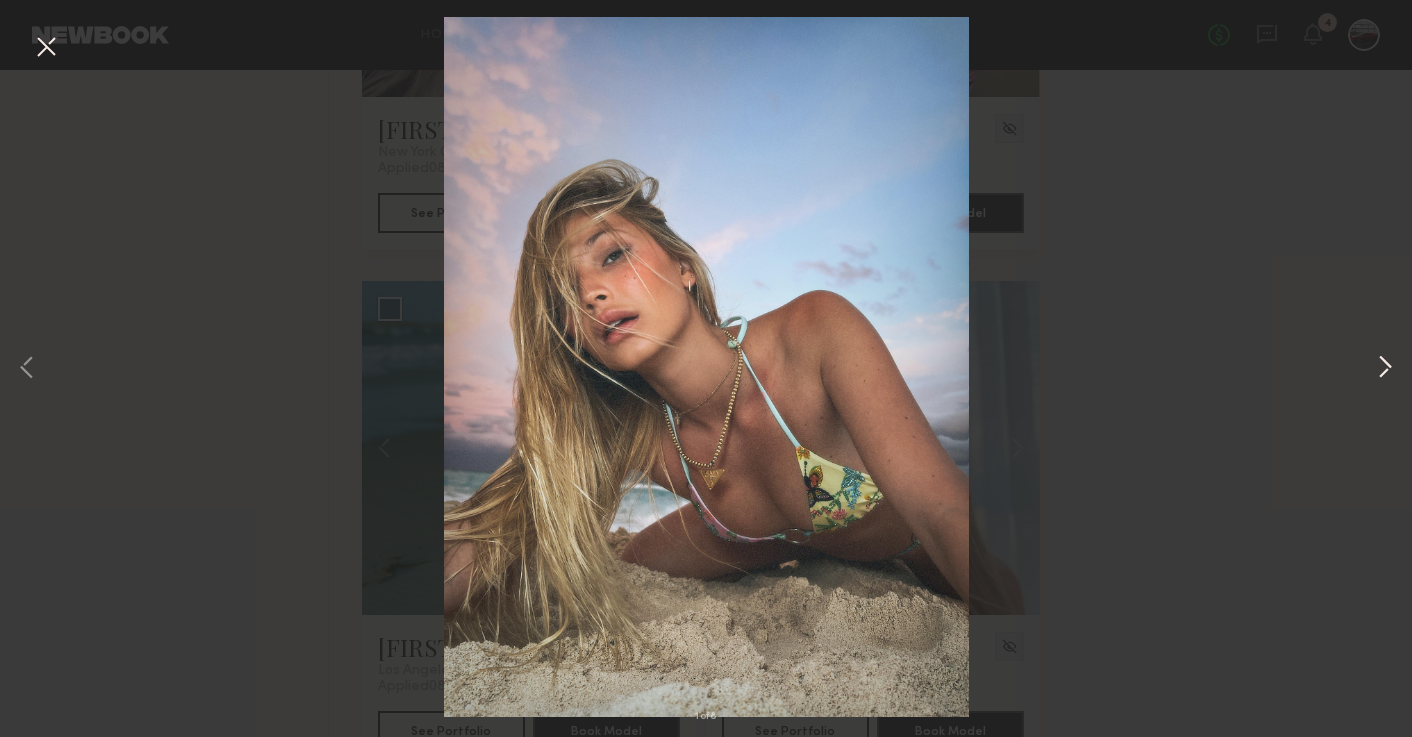 click at bounding box center (1385, 369) 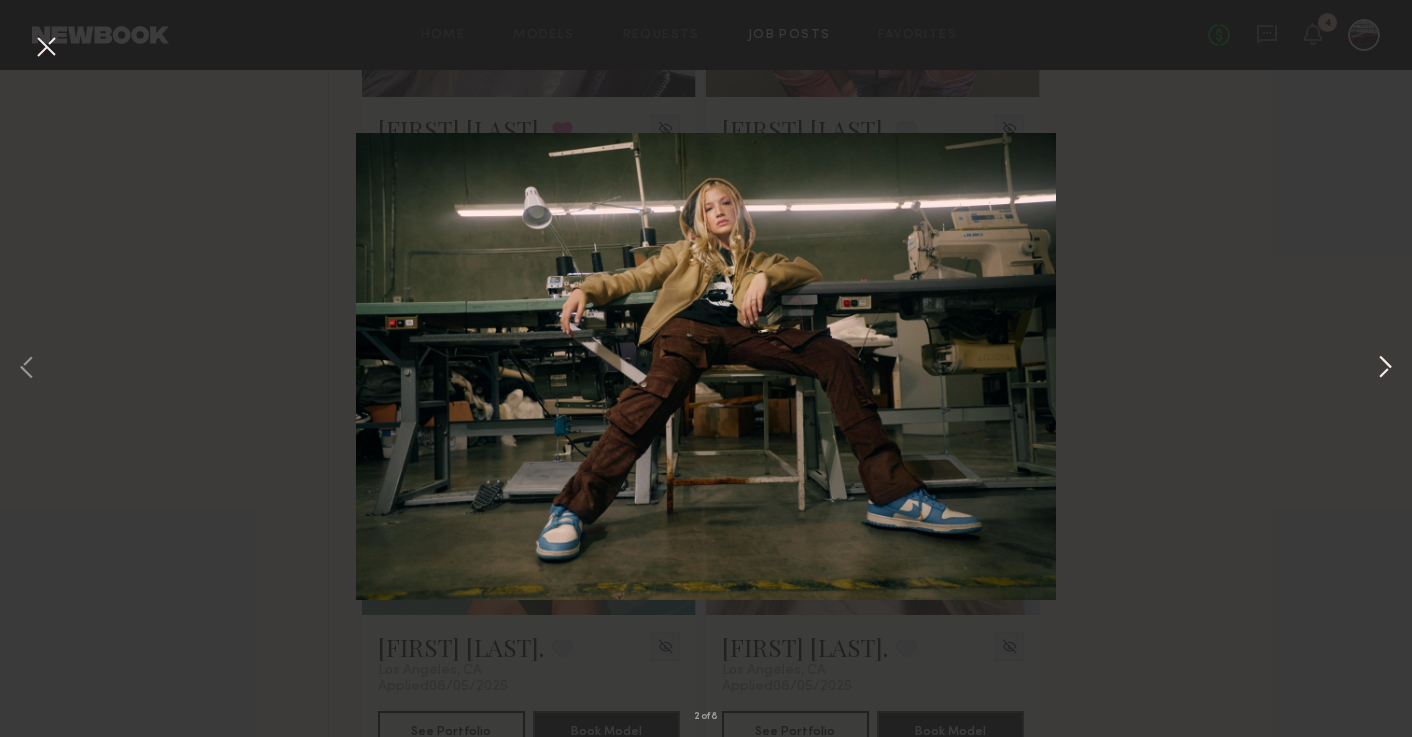 click at bounding box center (1385, 369) 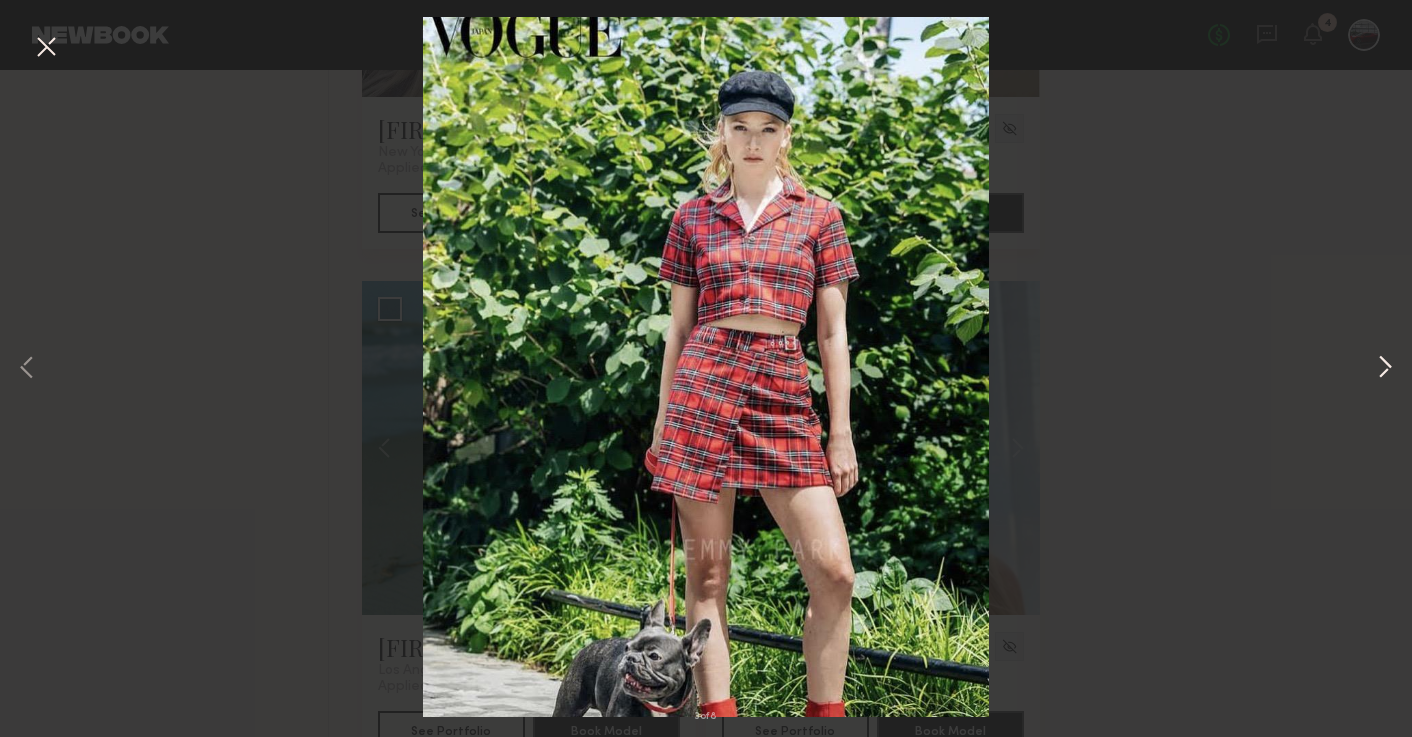 click at bounding box center [1385, 369] 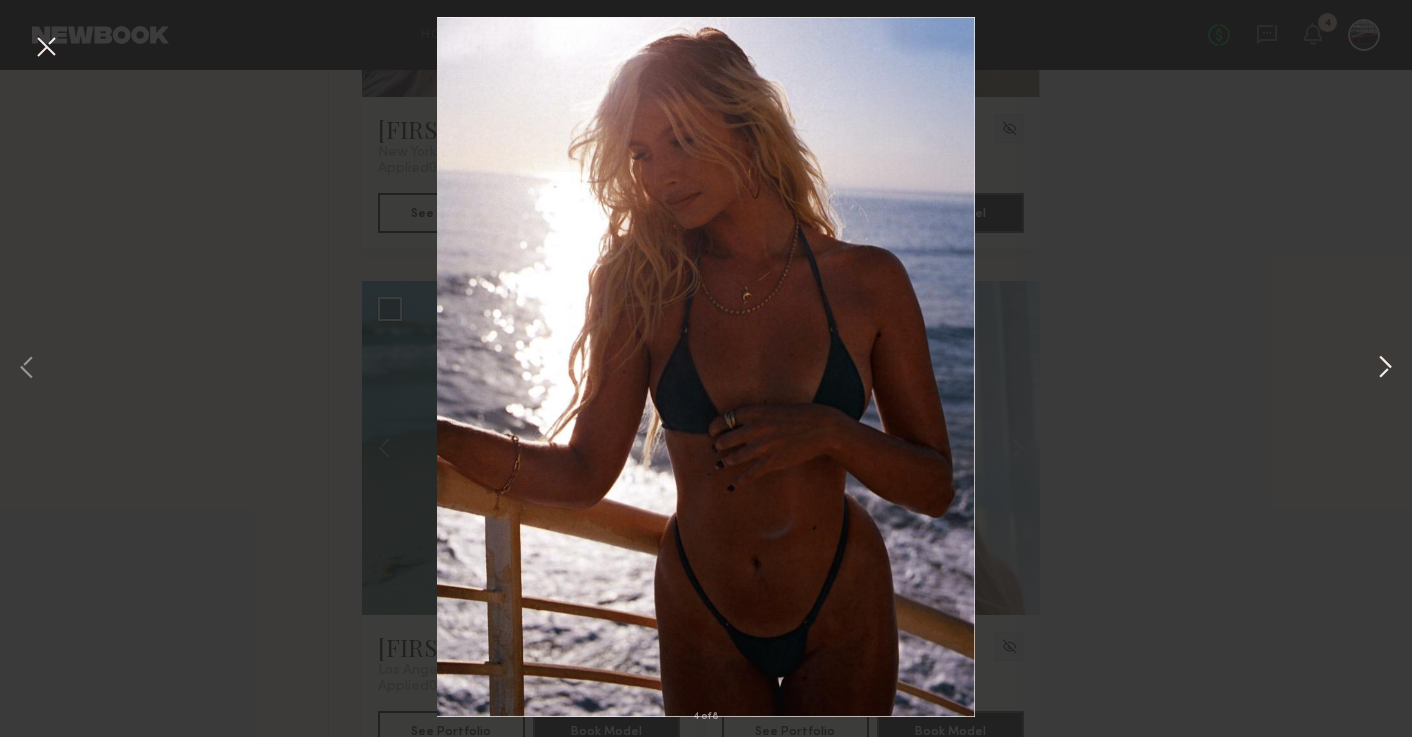 click at bounding box center (1385, 369) 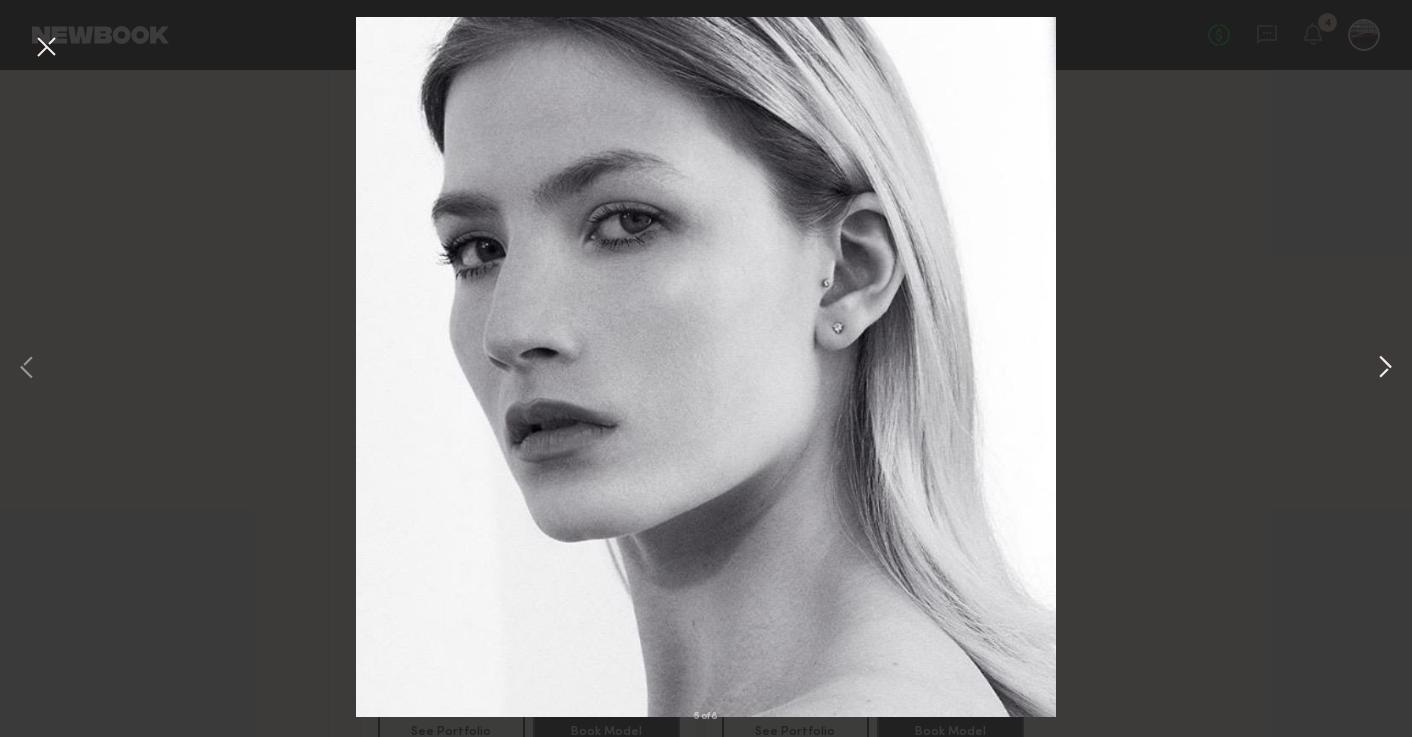 click at bounding box center (1385, 369) 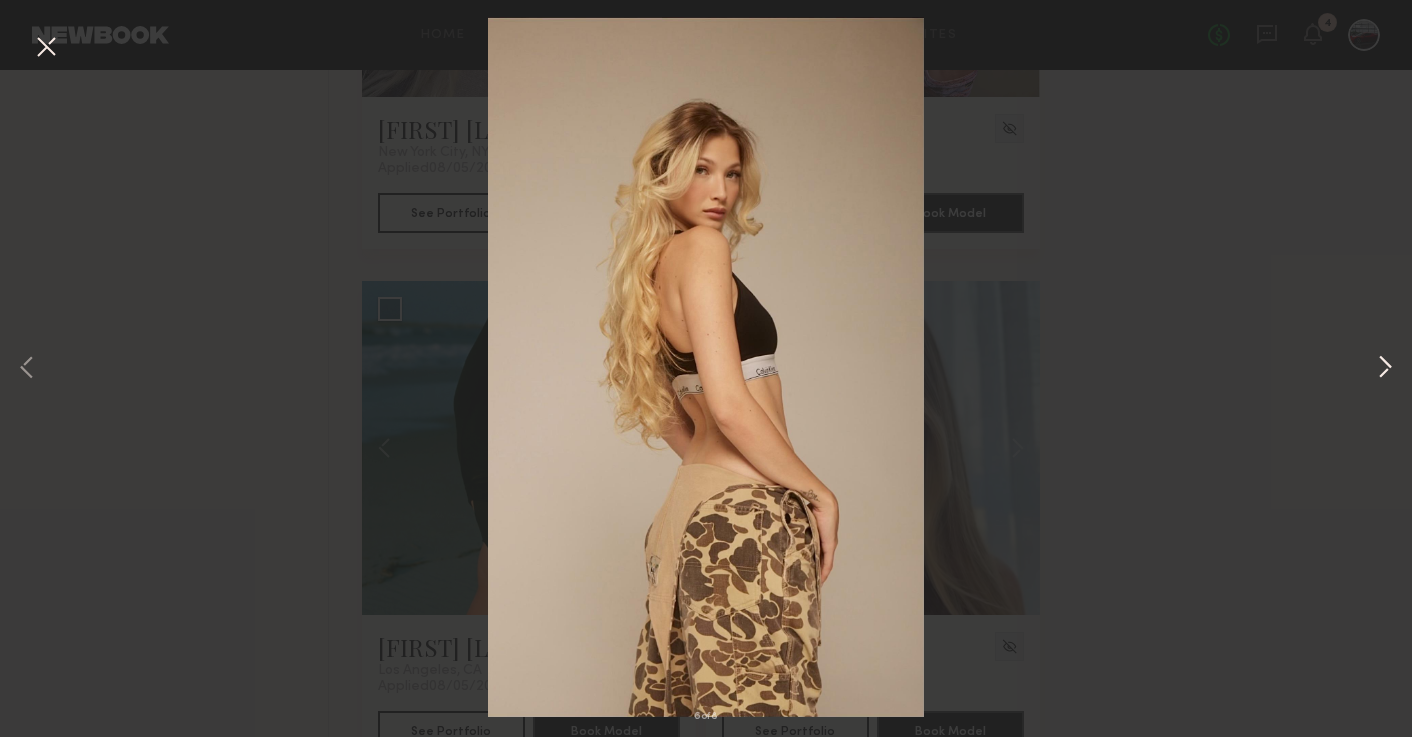 click at bounding box center [1385, 369] 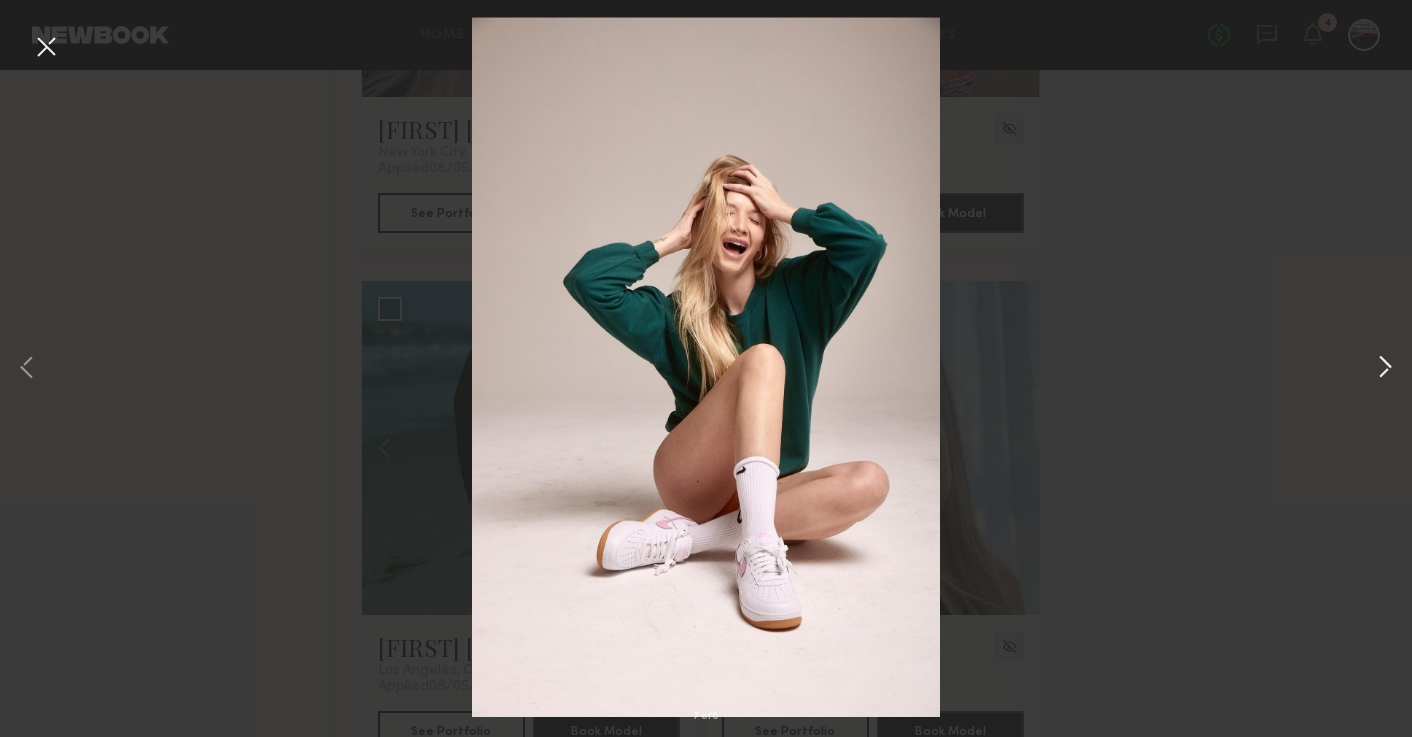 click at bounding box center [1385, 369] 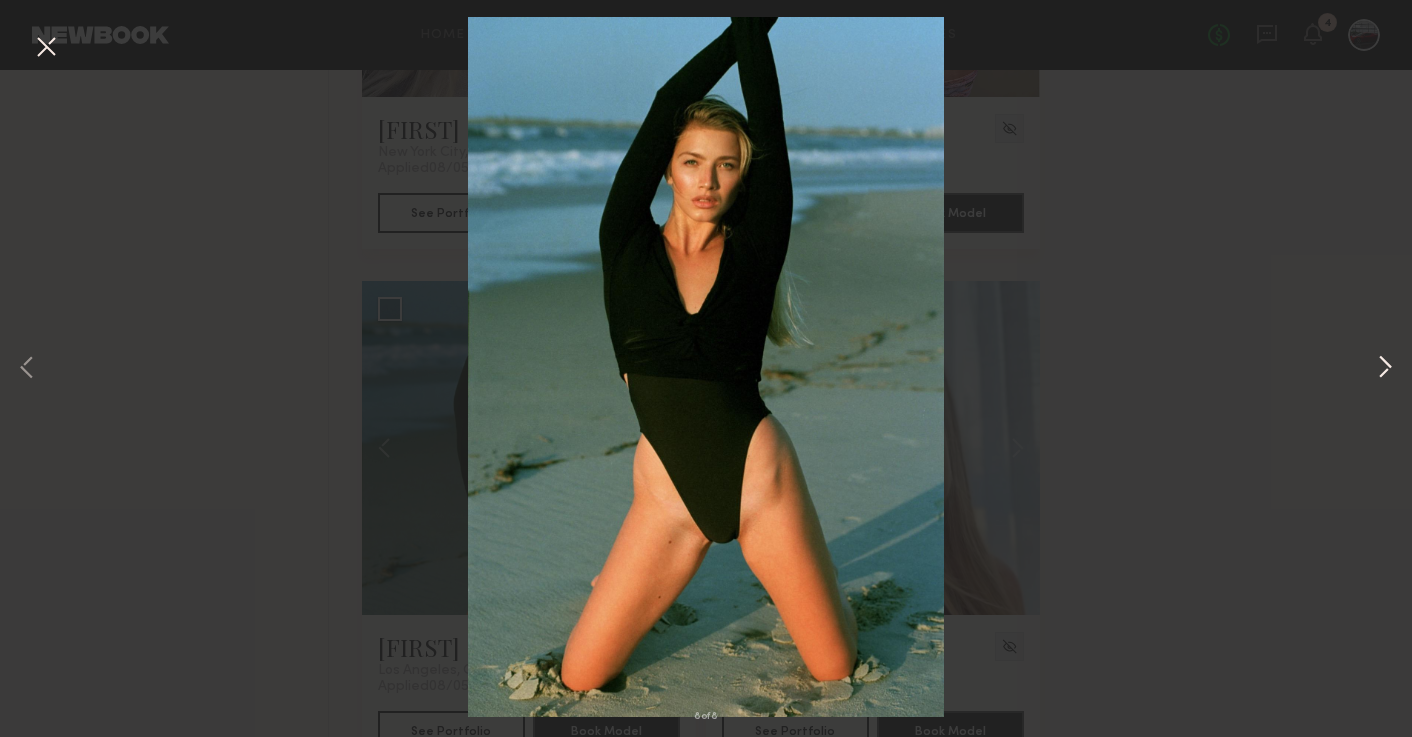 click at bounding box center [1385, 369] 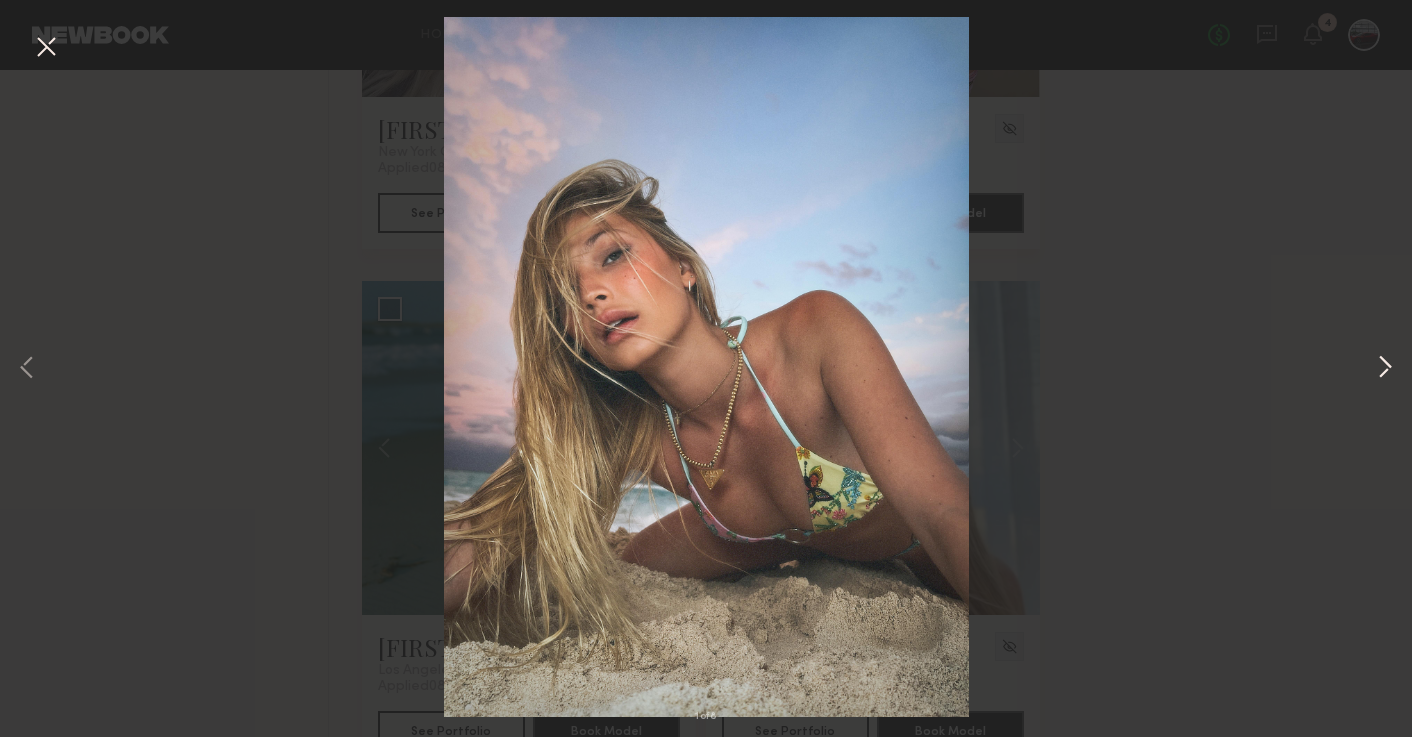 click at bounding box center (1385, 369) 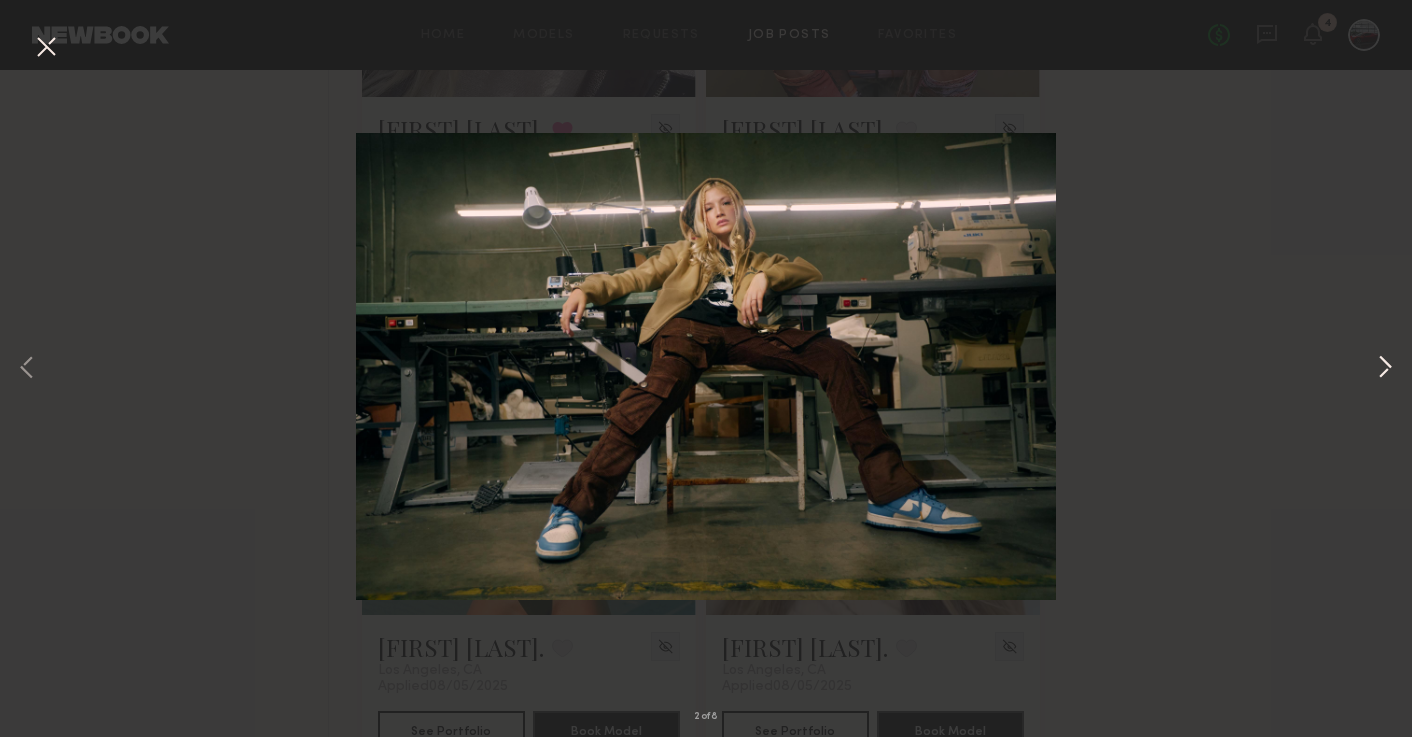 click at bounding box center [1385, 369] 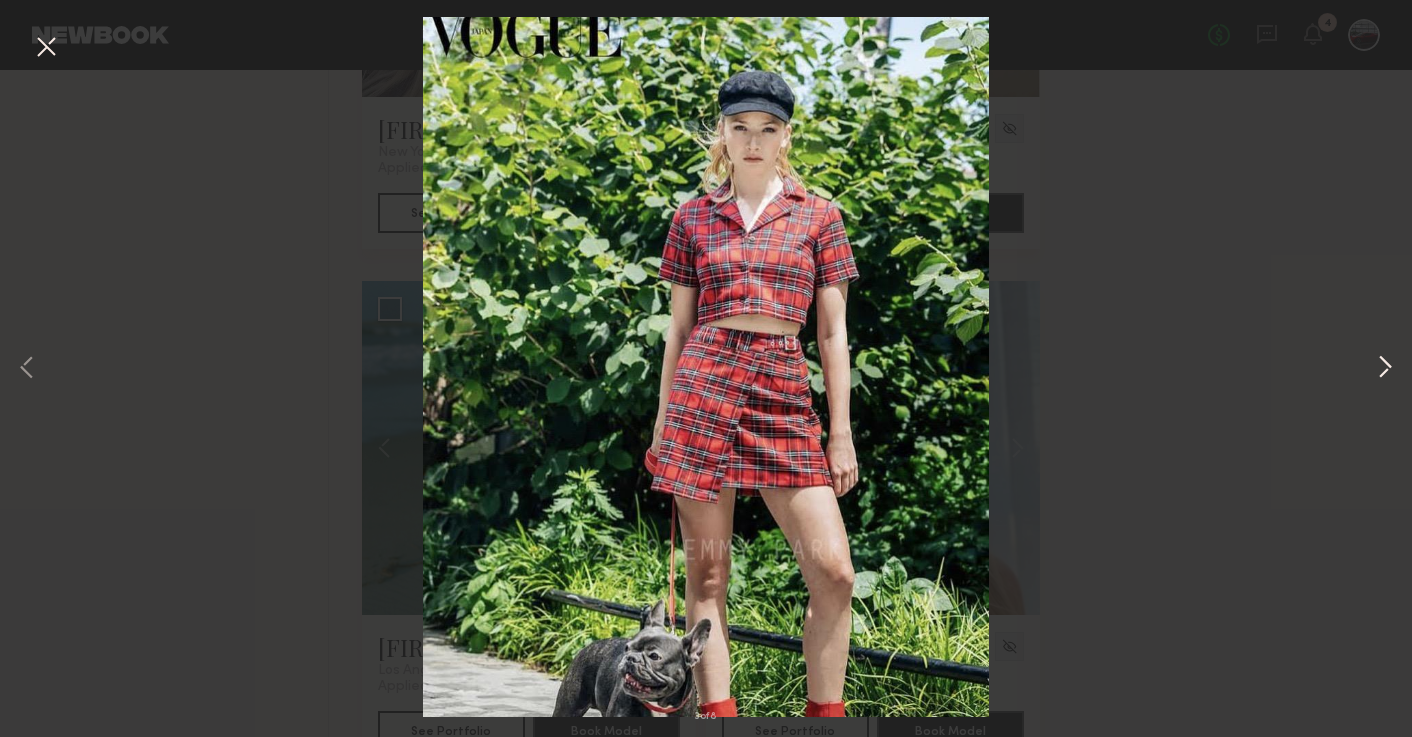 click at bounding box center (1385, 369) 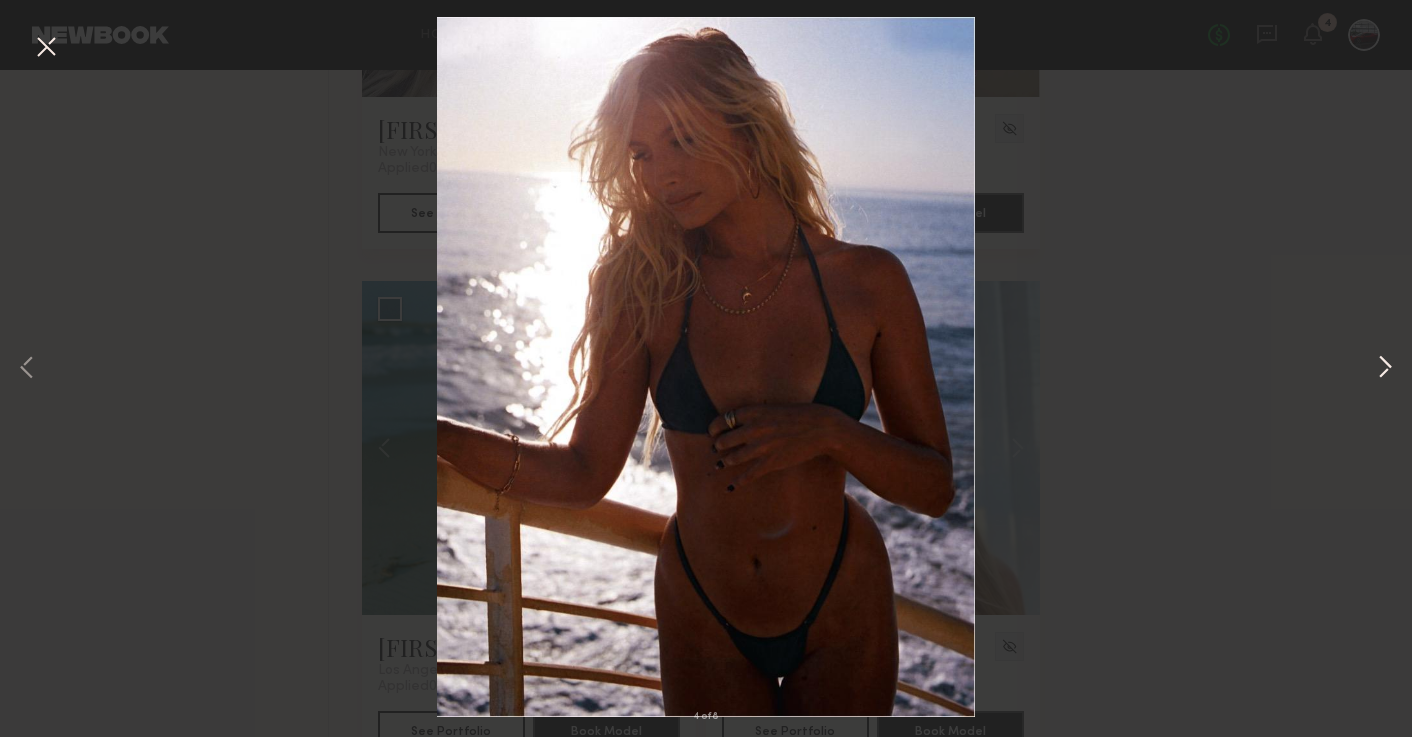 click at bounding box center (1385, 369) 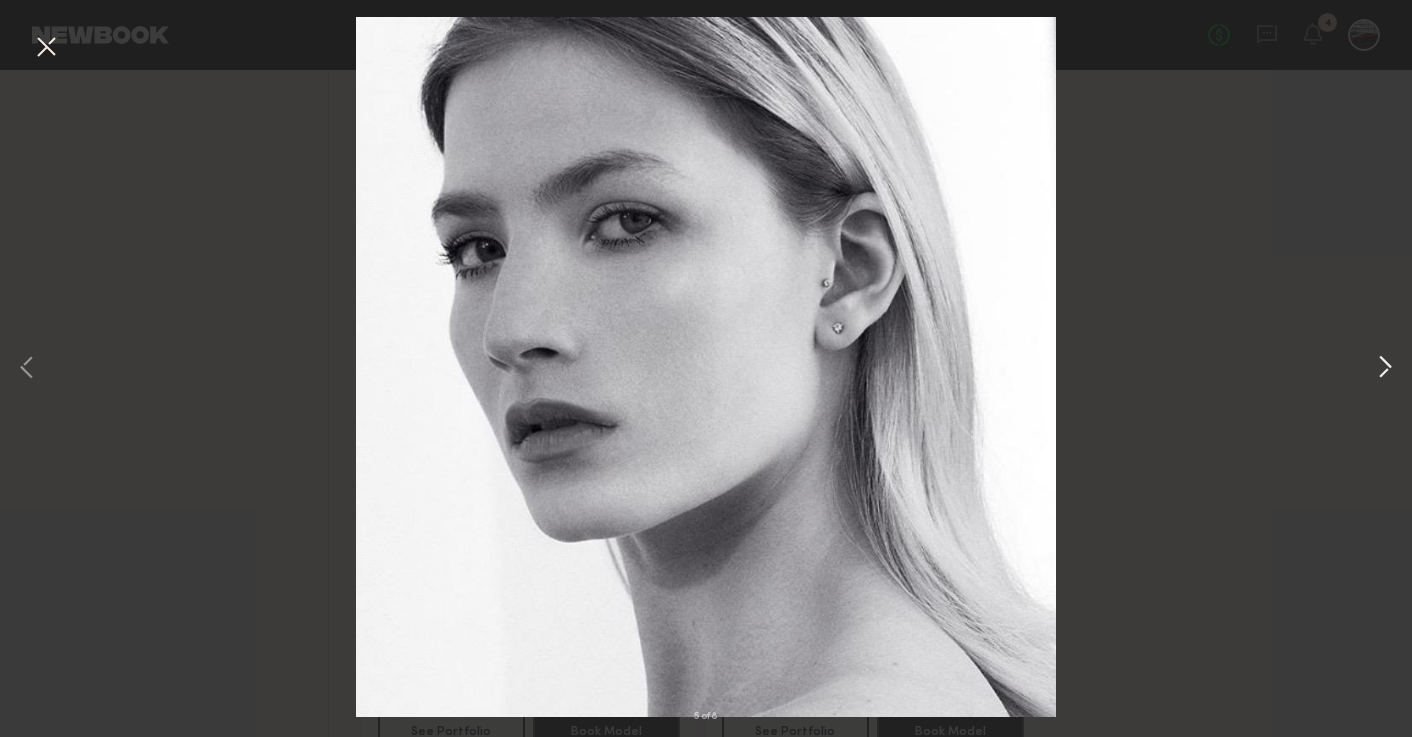 click at bounding box center (1385, 369) 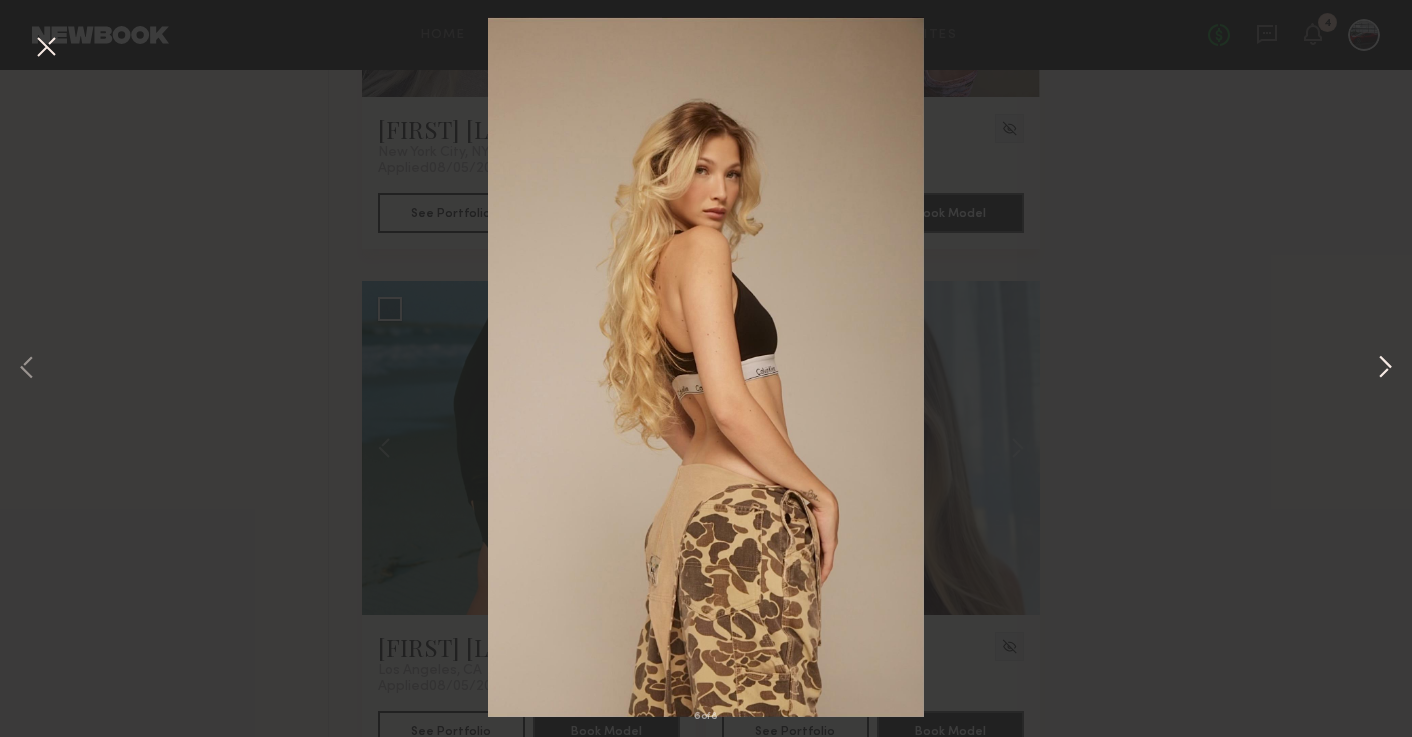 click at bounding box center (1385, 369) 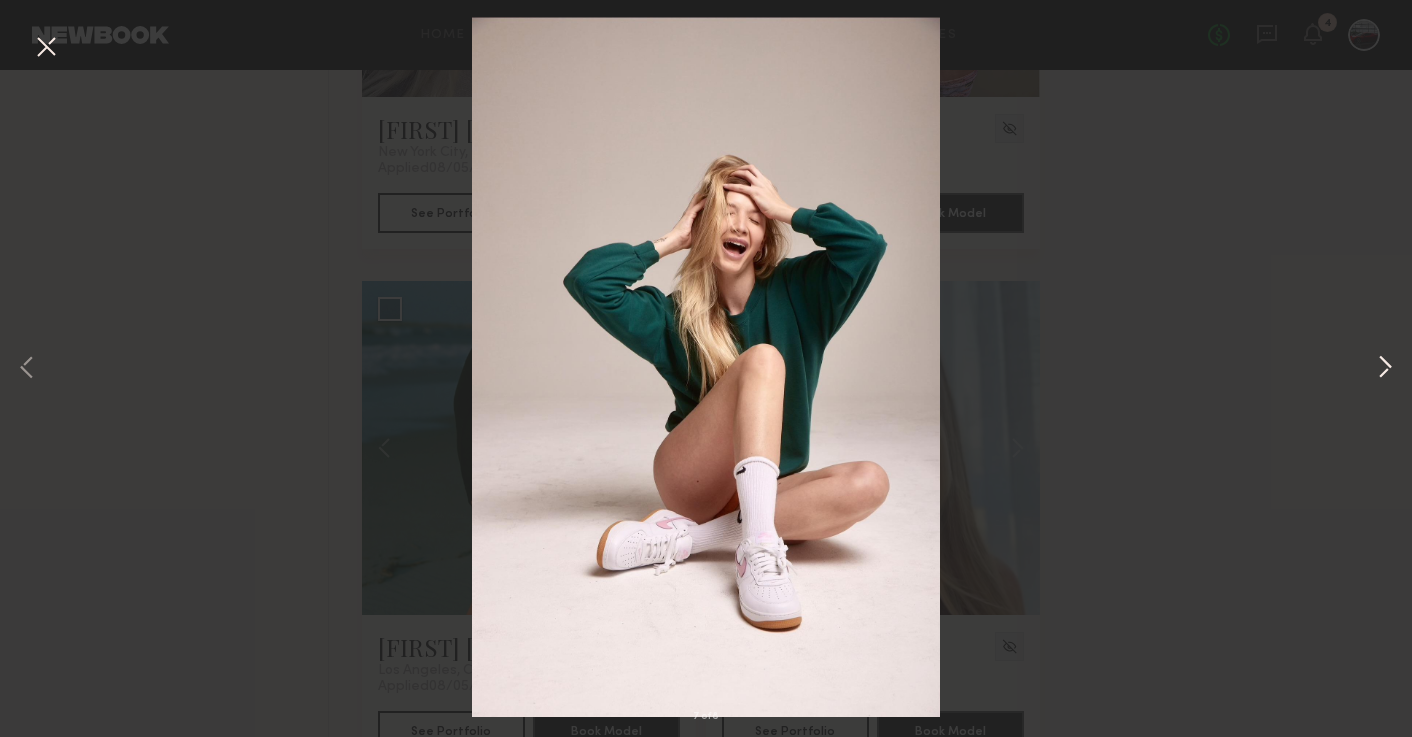 click at bounding box center (1385, 369) 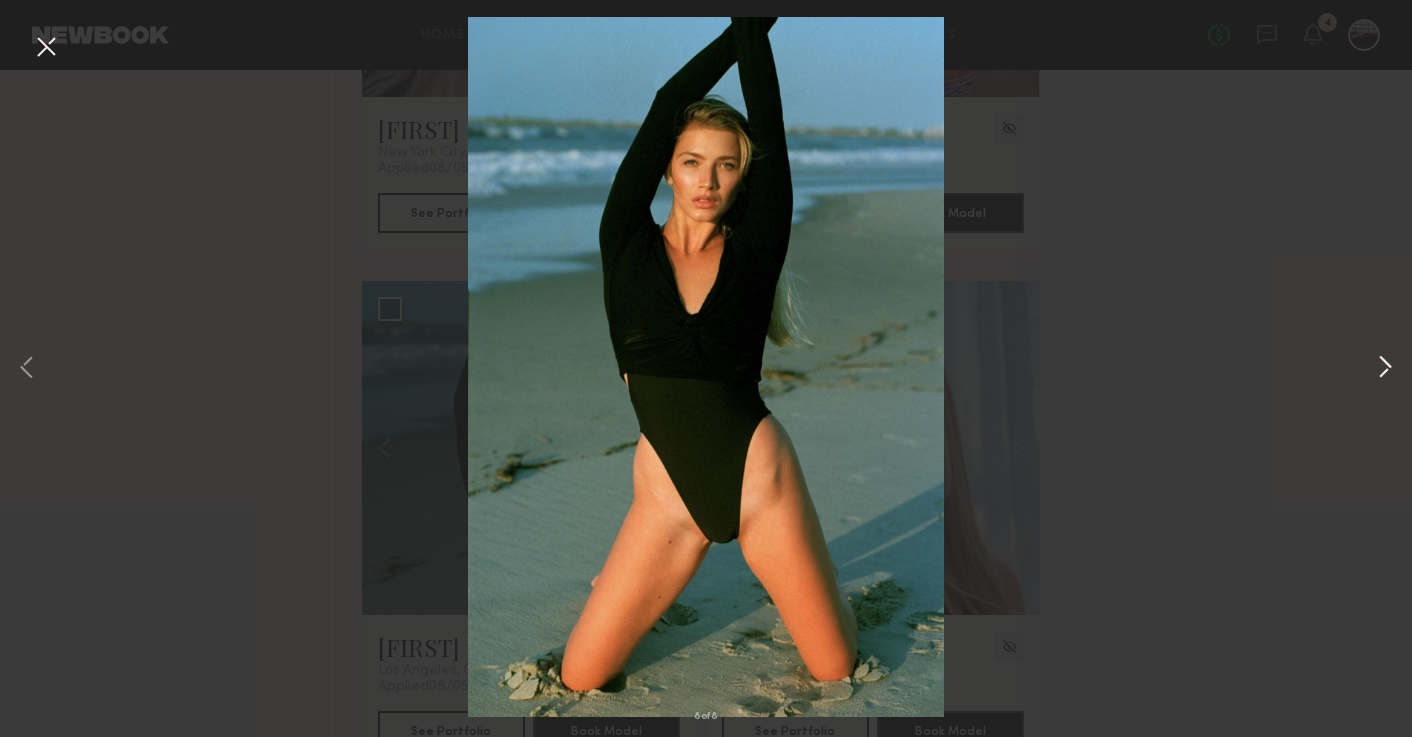 click at bounding box center [1385, 369] 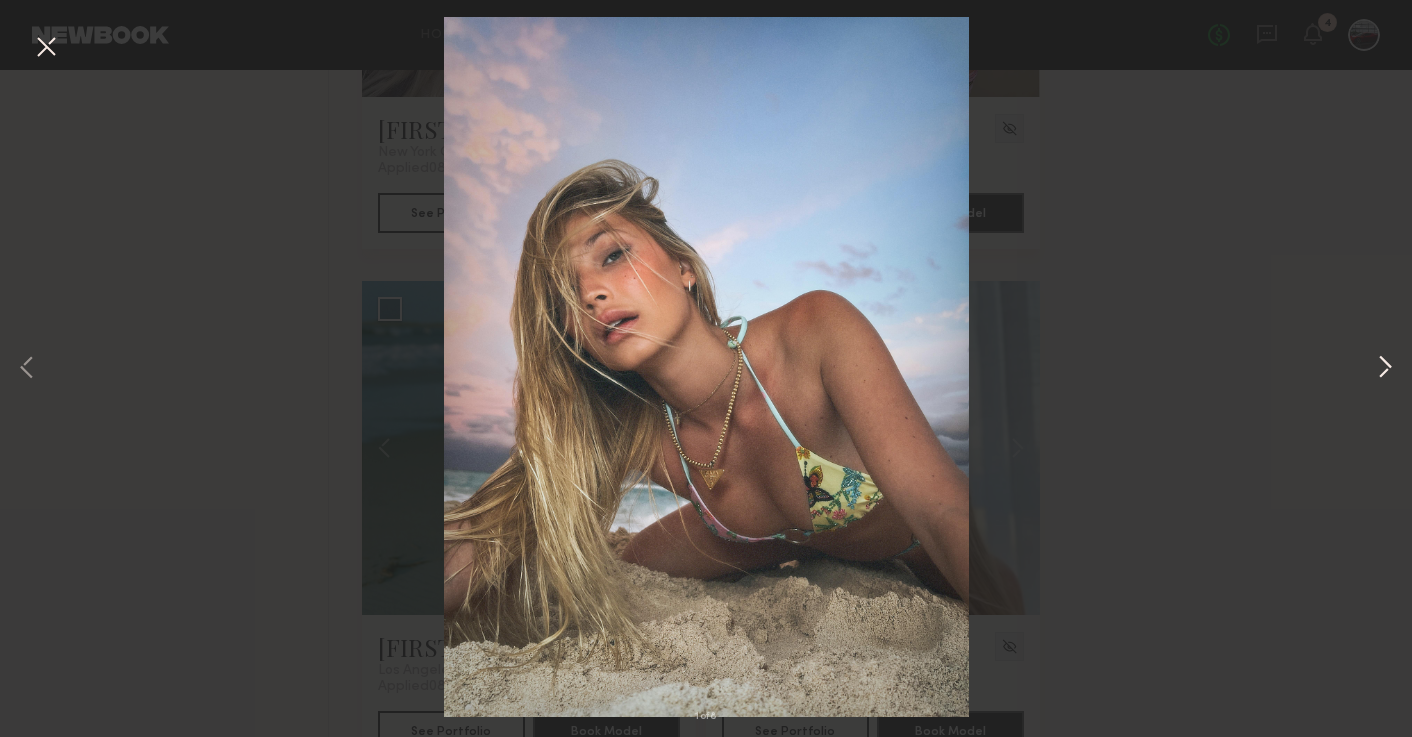 click at bounding box center [1385, 369] 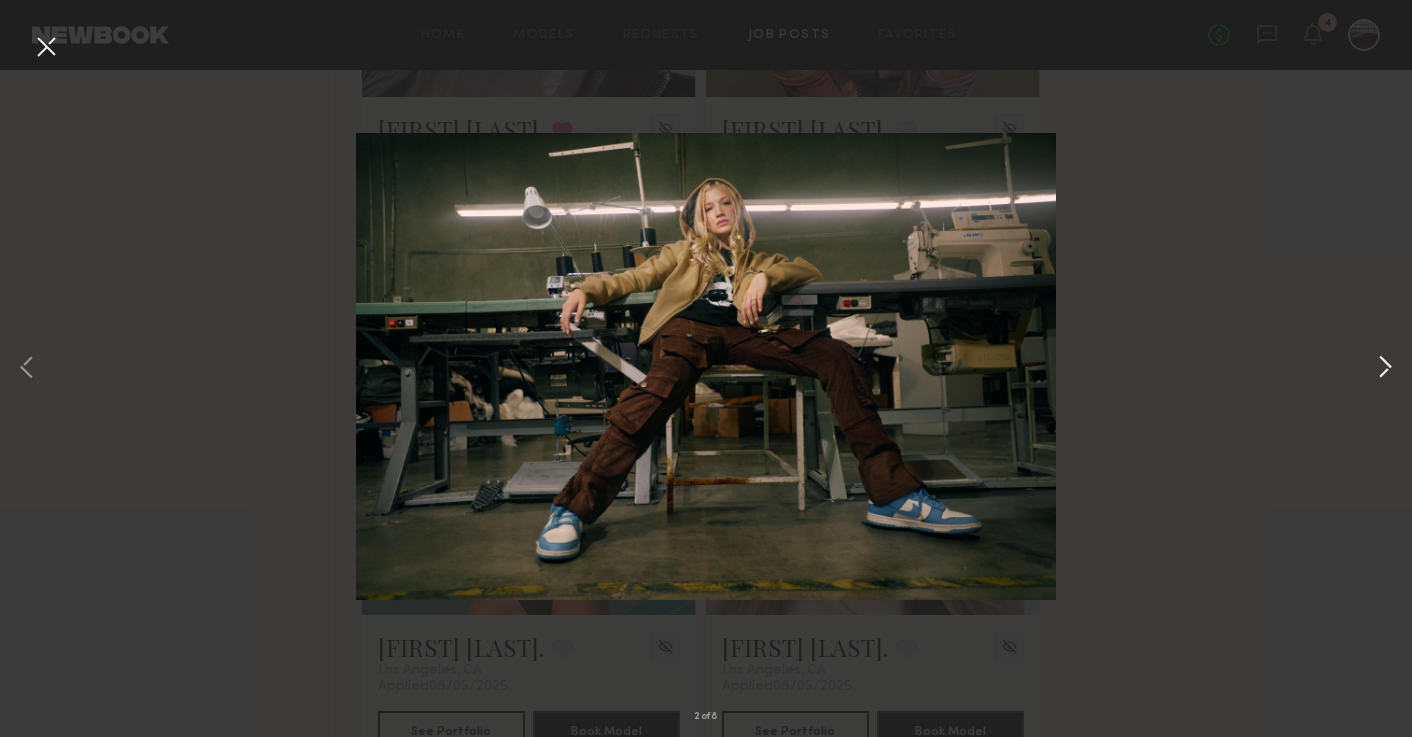 click at bounding box center [1385, 369] 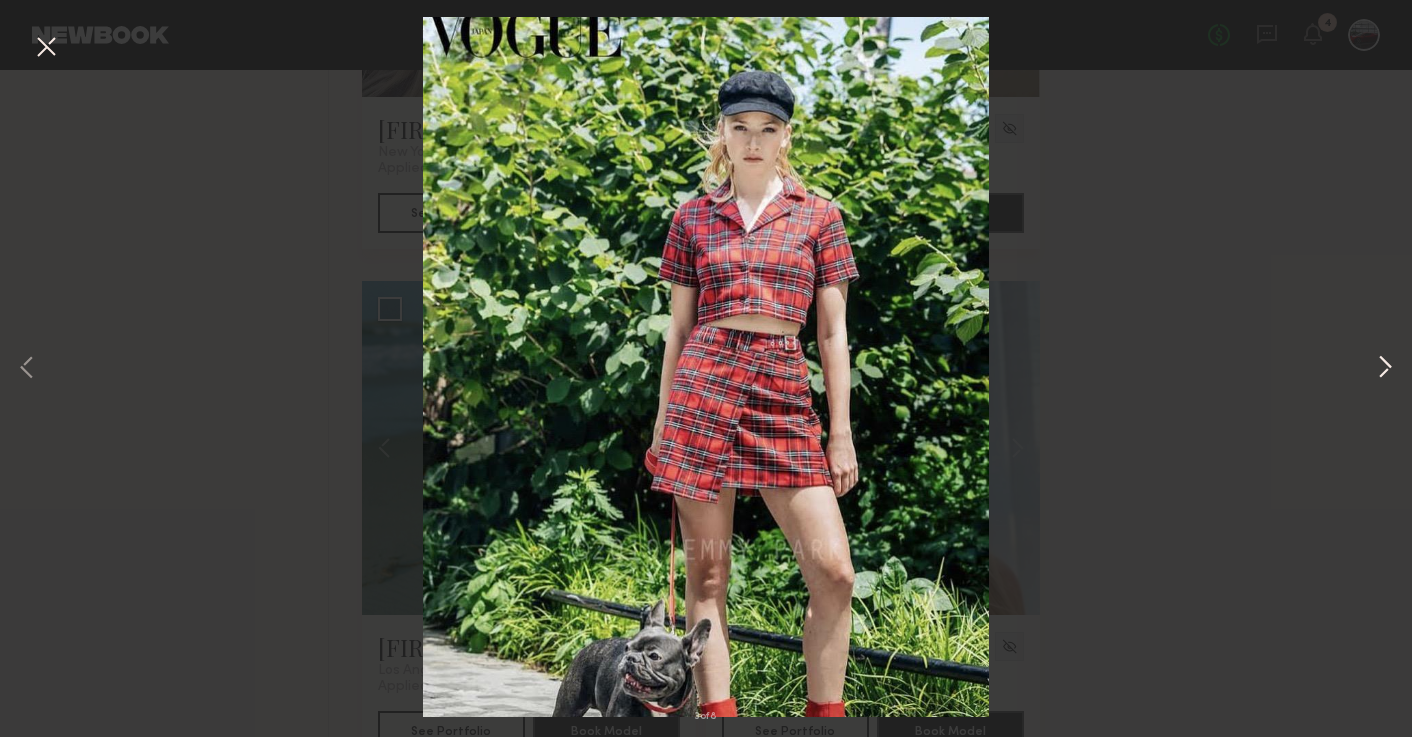 click at bounding box center (1385, 369) 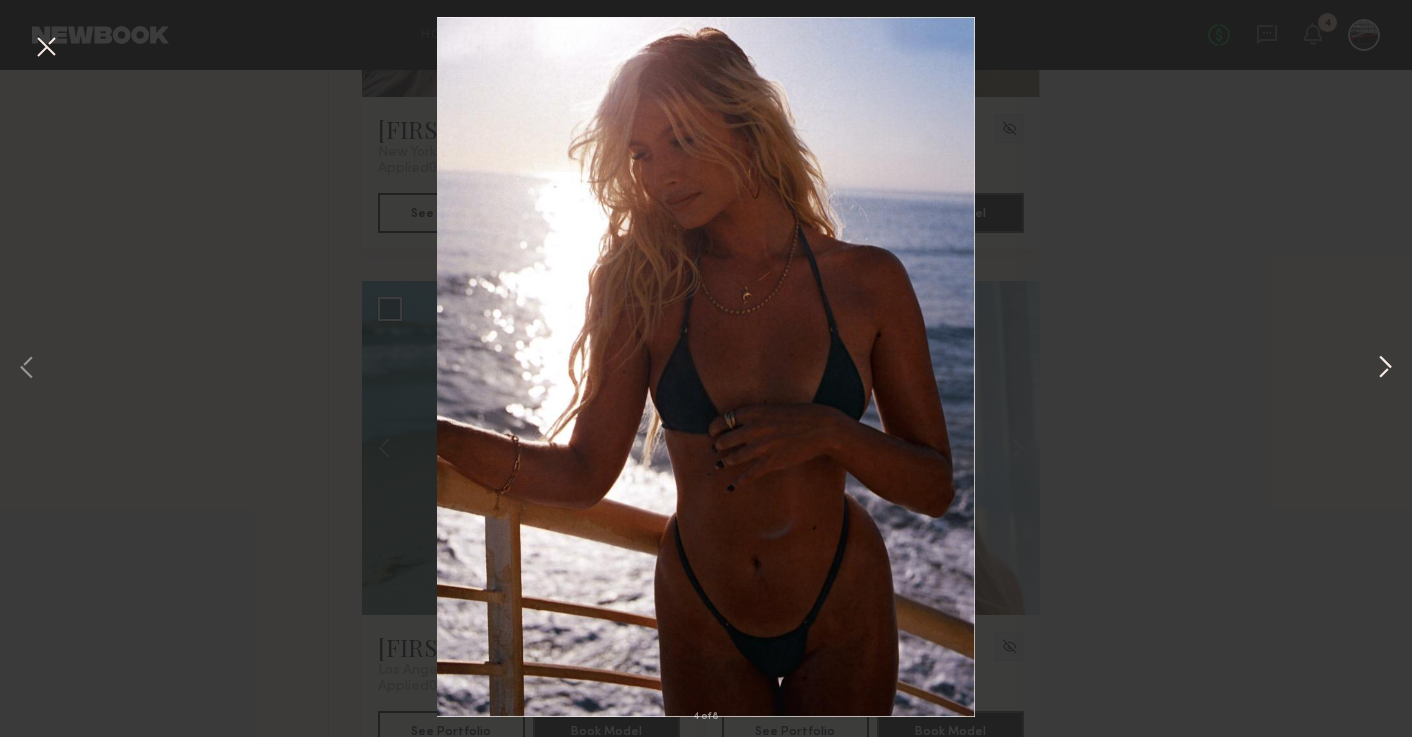 click at bounding box center [1385, 369] 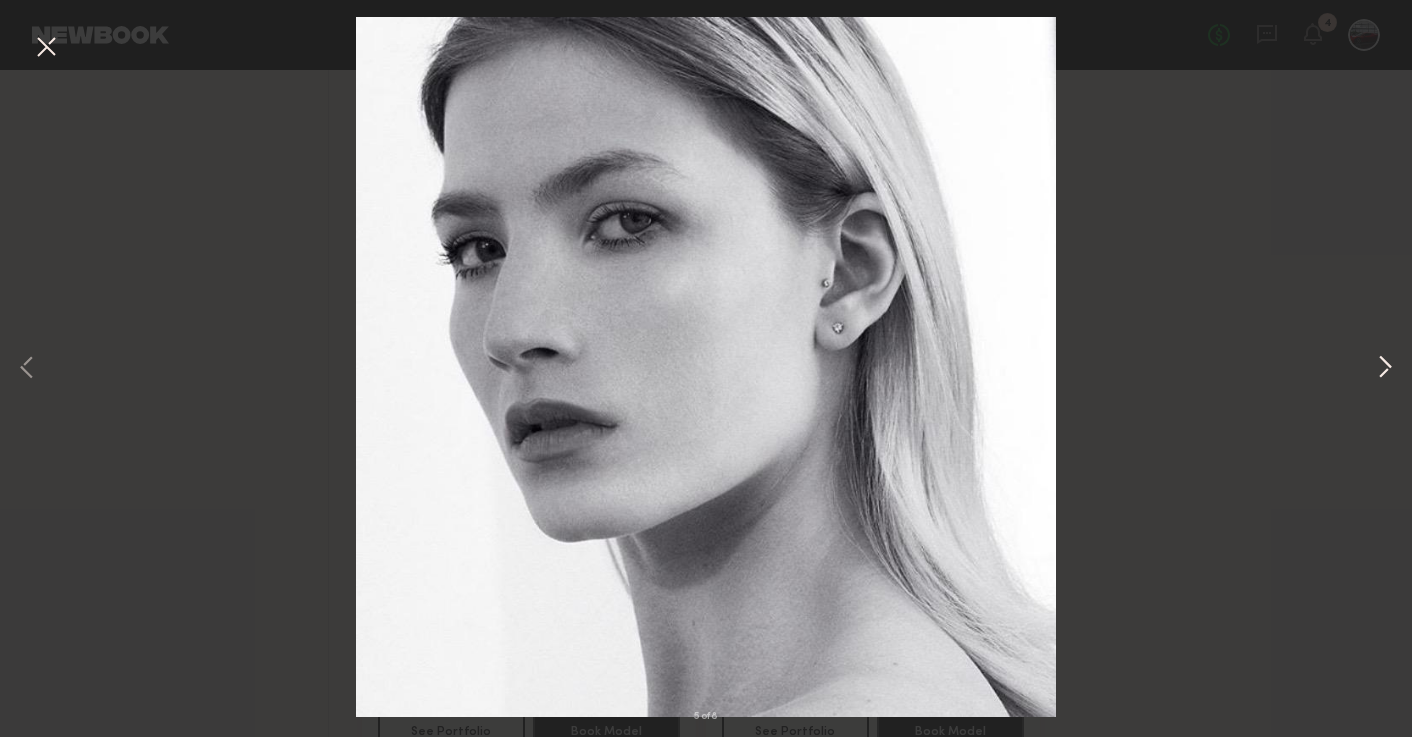 click at bounding box center [1385, 369] 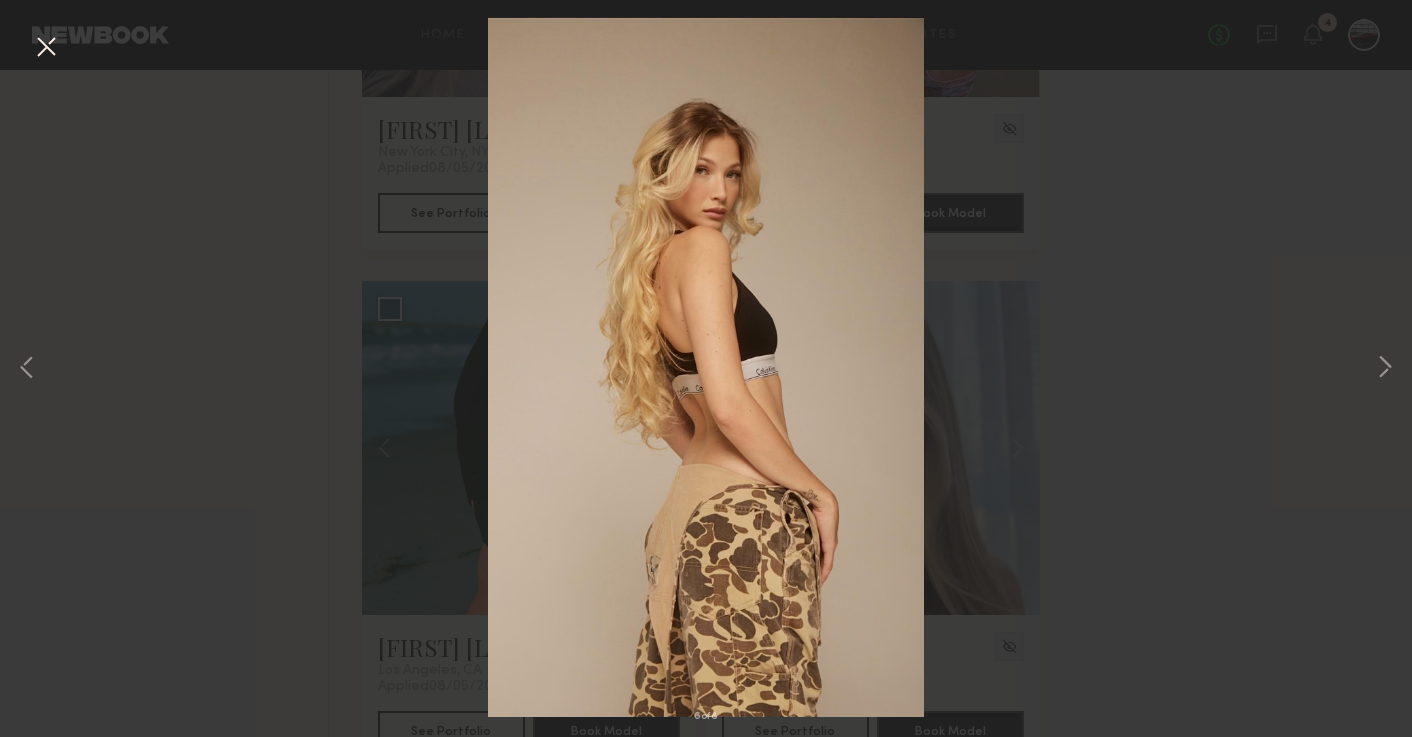 click at bounding box center (46, 48) 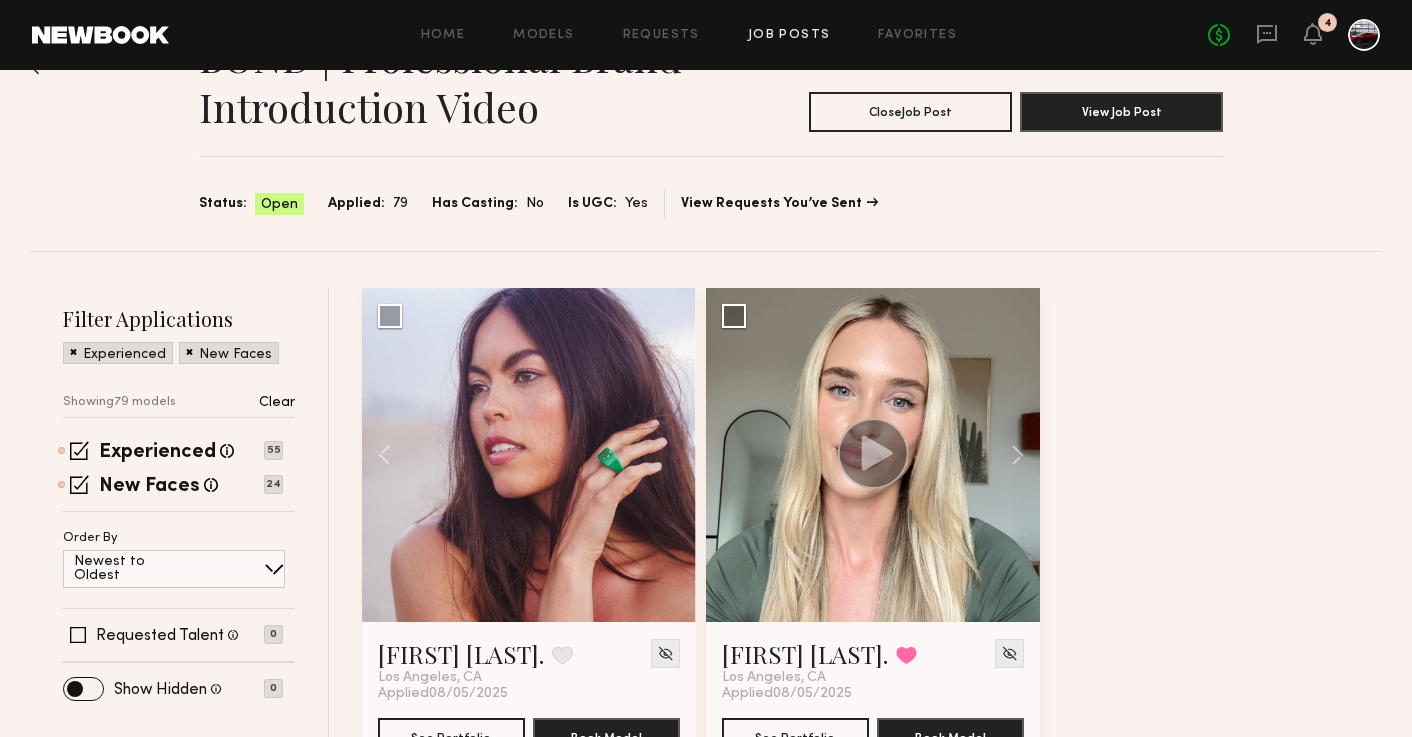 scroll, scrollTop: 0, scrollLeft: 0, axis: both 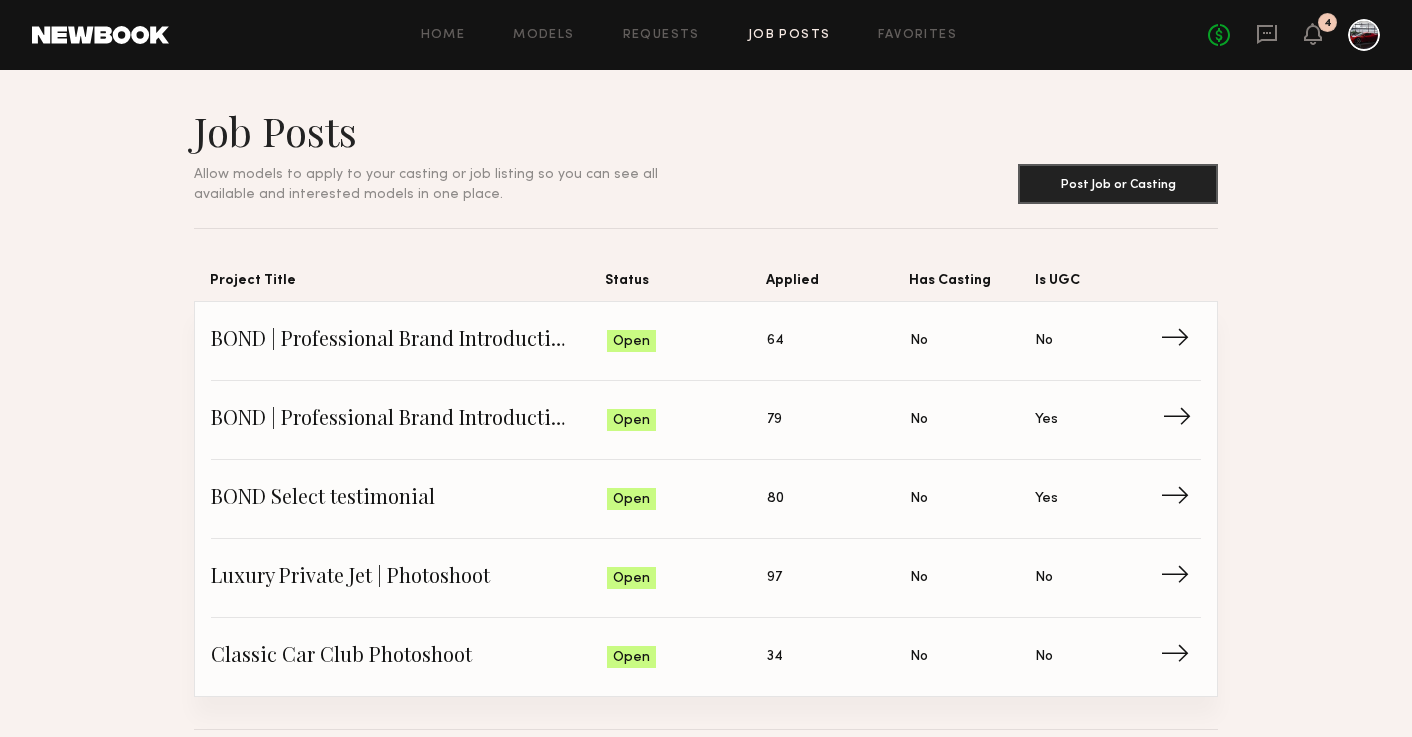 click on "BOND | Professional Brand Introduction Video" 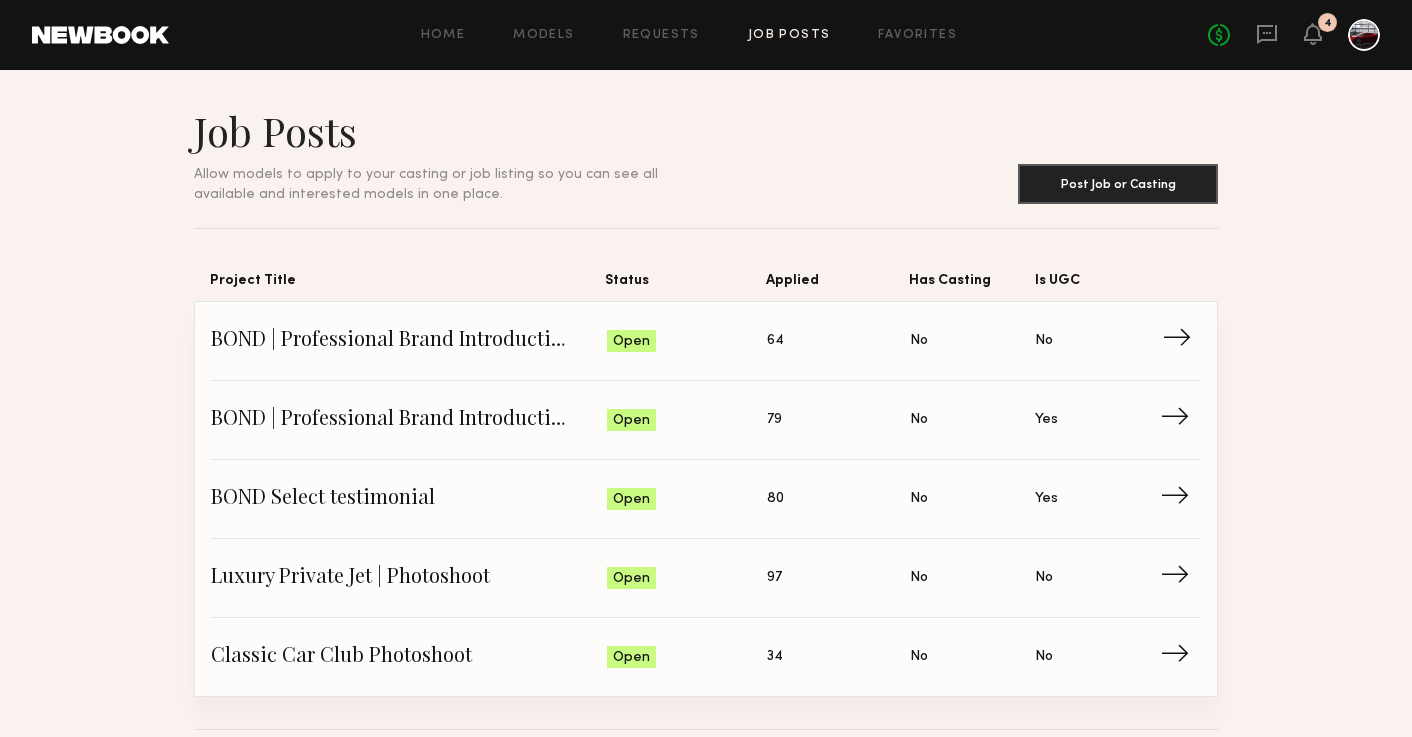click on "BOND | Professional Brand Introduction Video Status: Open Applied: 64 Has Casting: No Is UGC: No →" 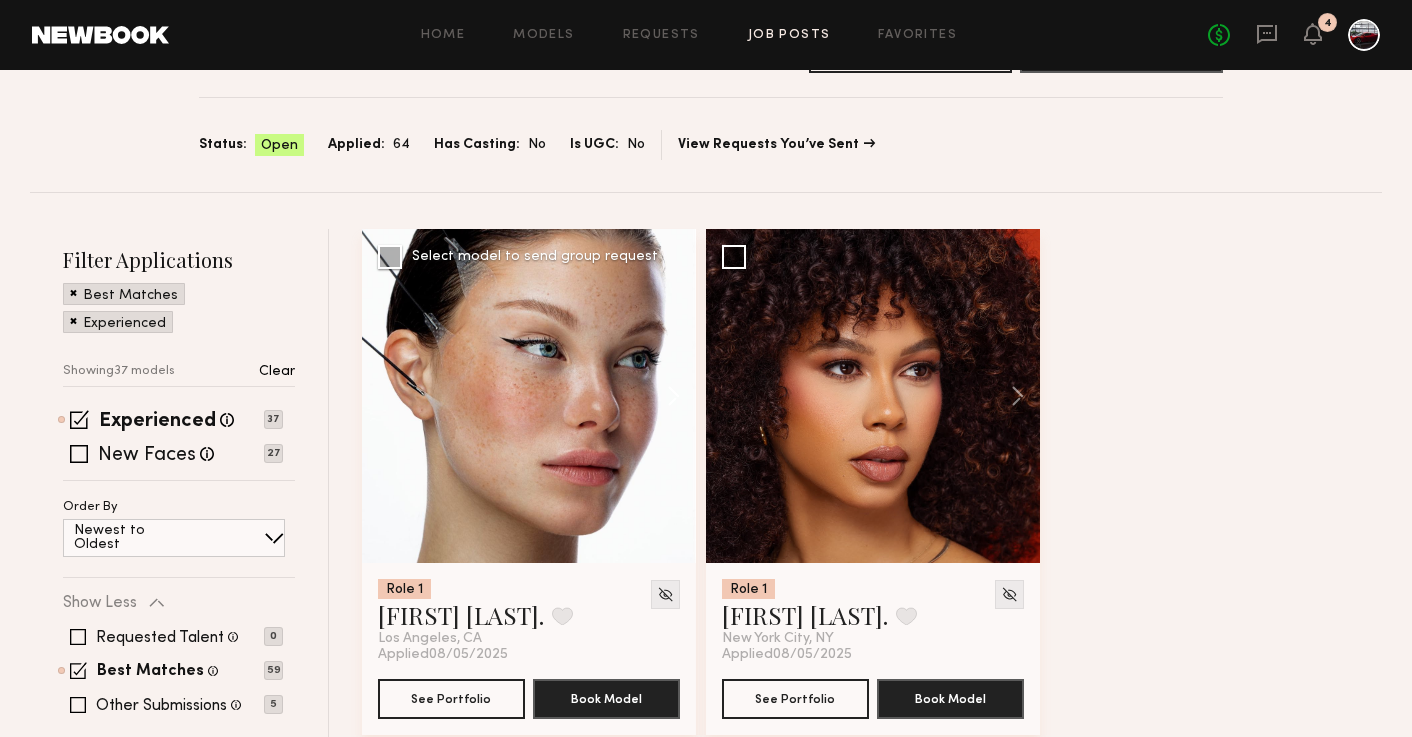 scroll, scrollTop: 149, scrollLeft: 0, axis: vertical 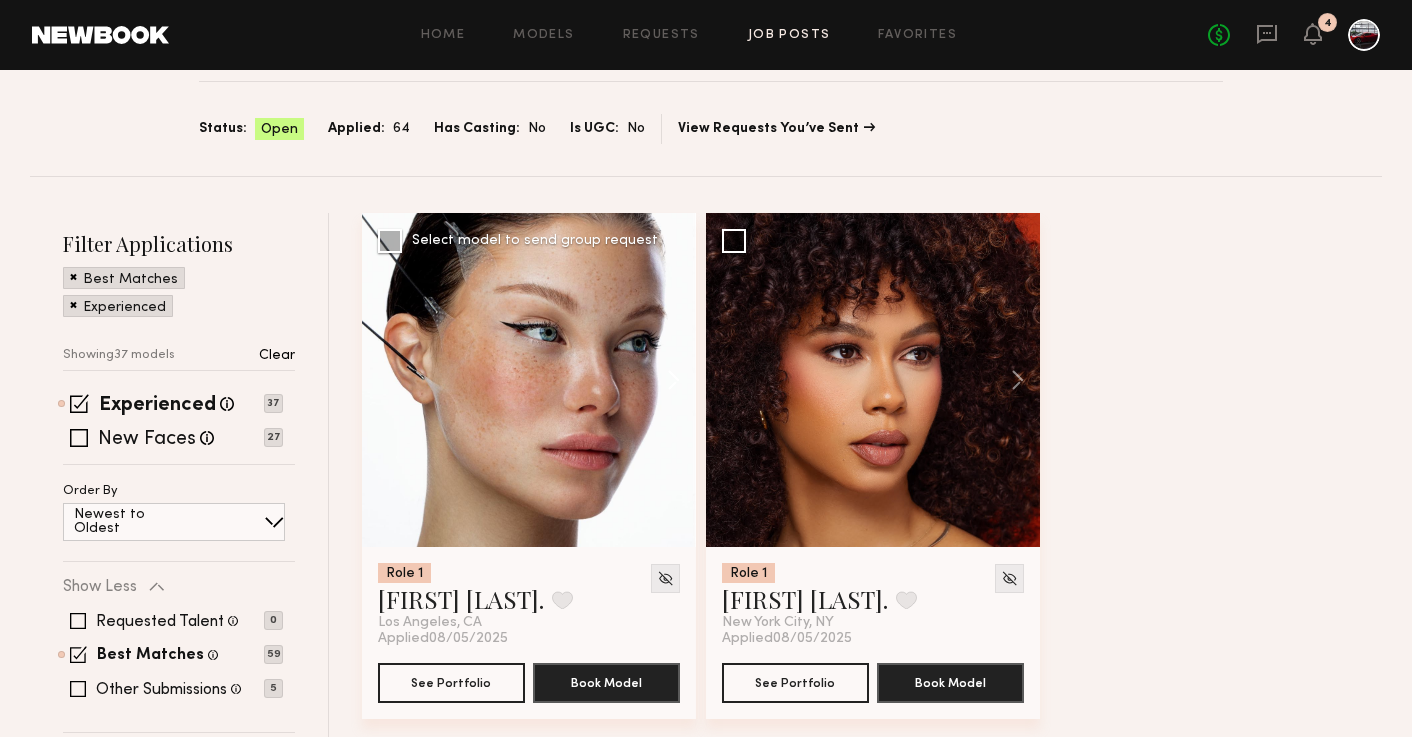click 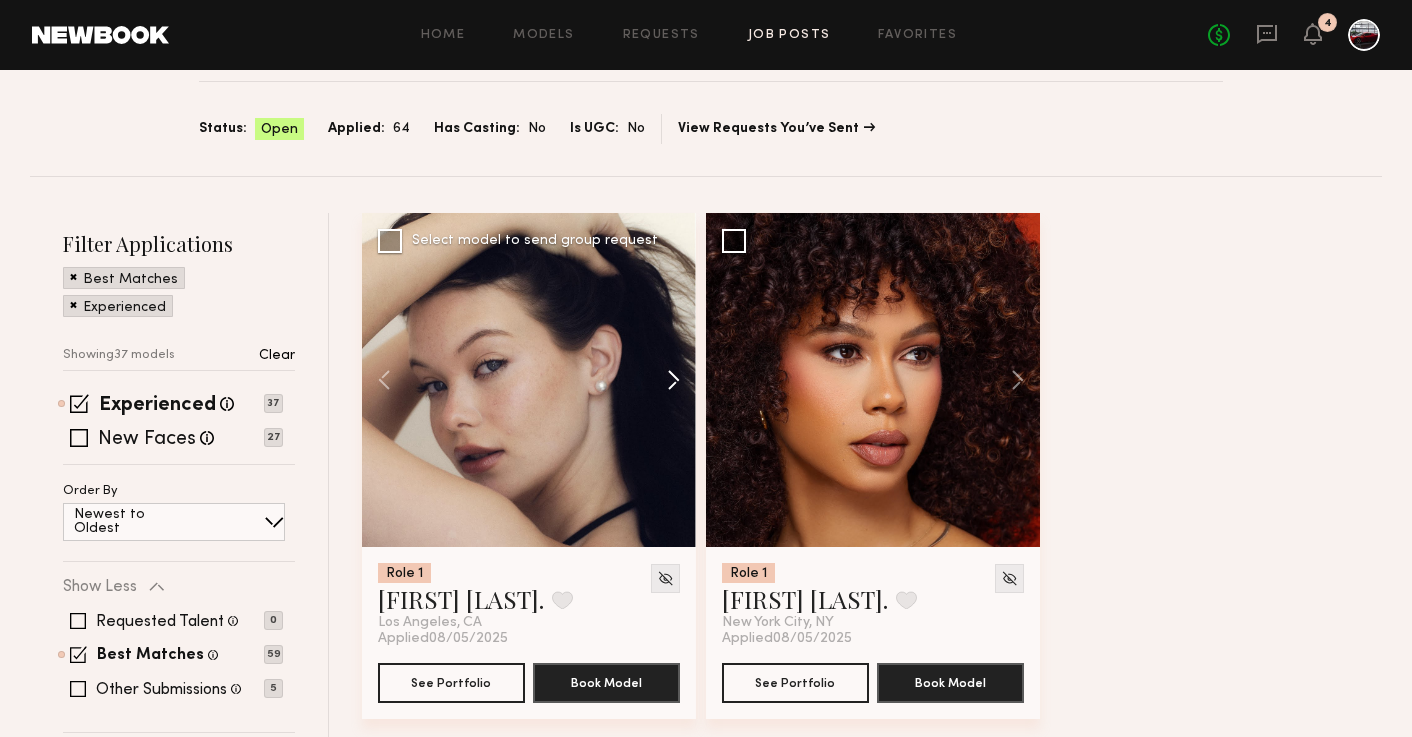 click 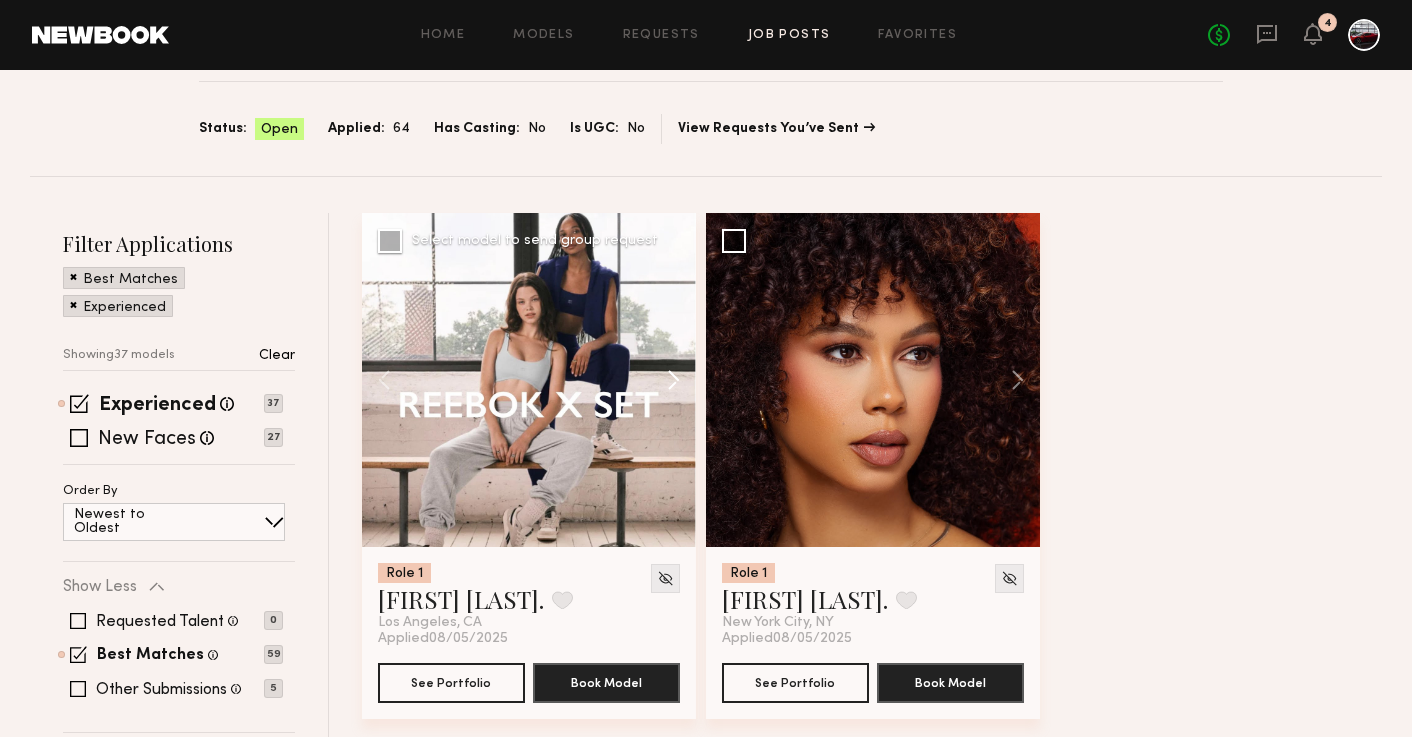 click 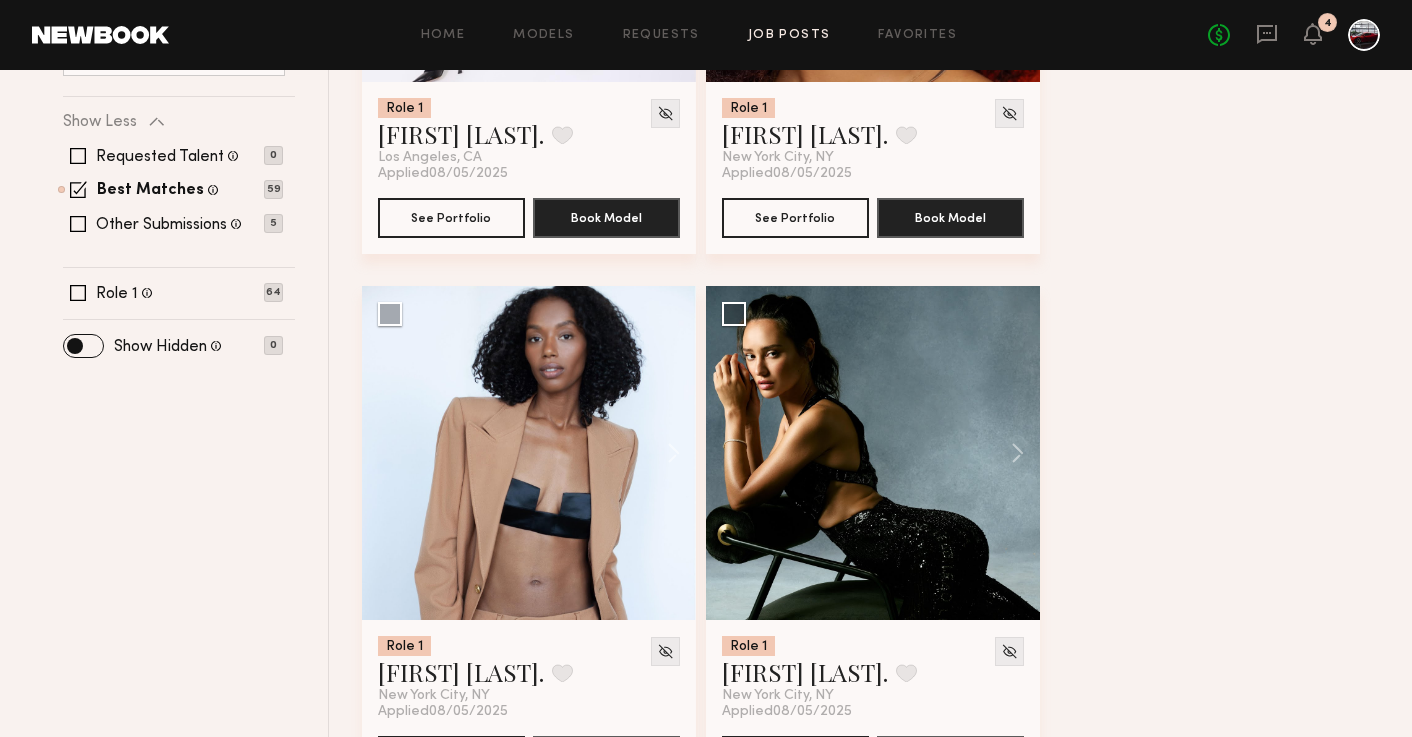scroll, scrollTop: 686, scrollLeft: 0, axis: vertical 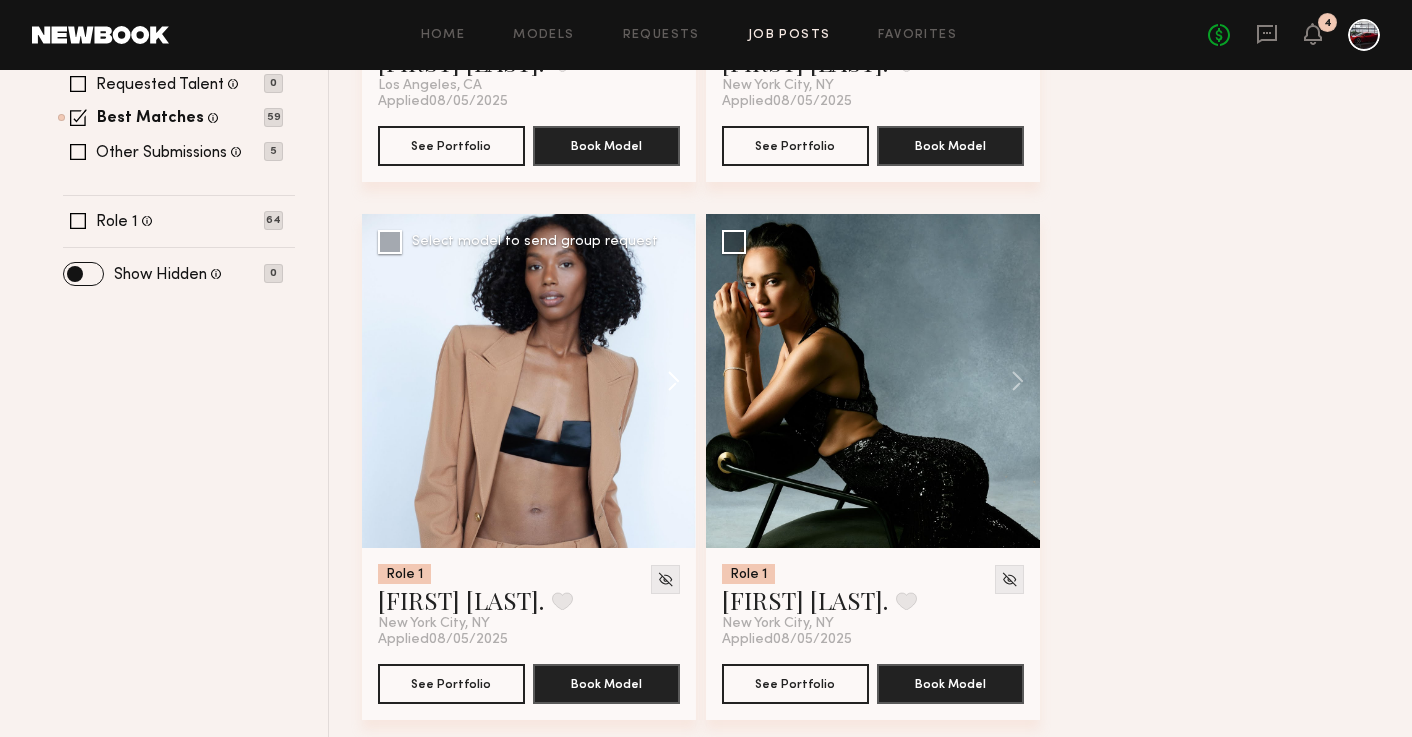 click 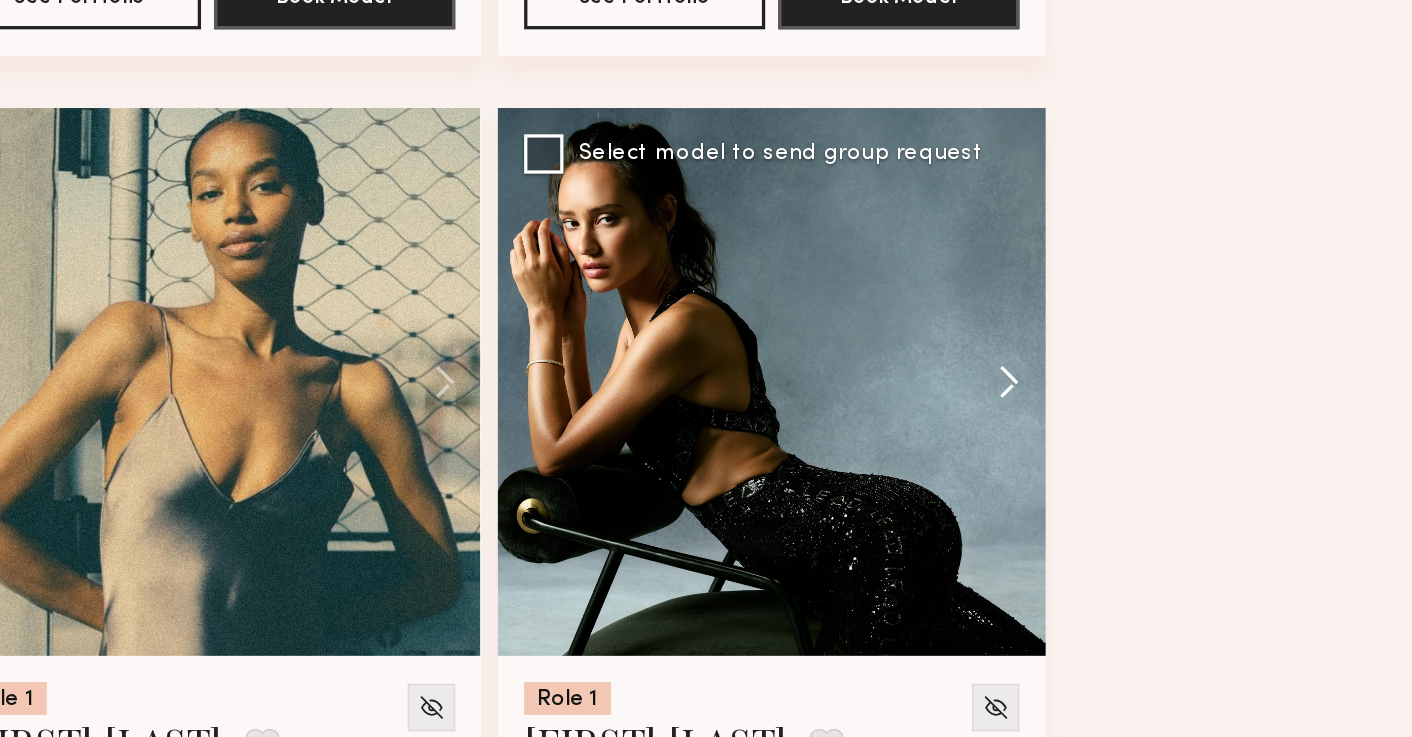 click 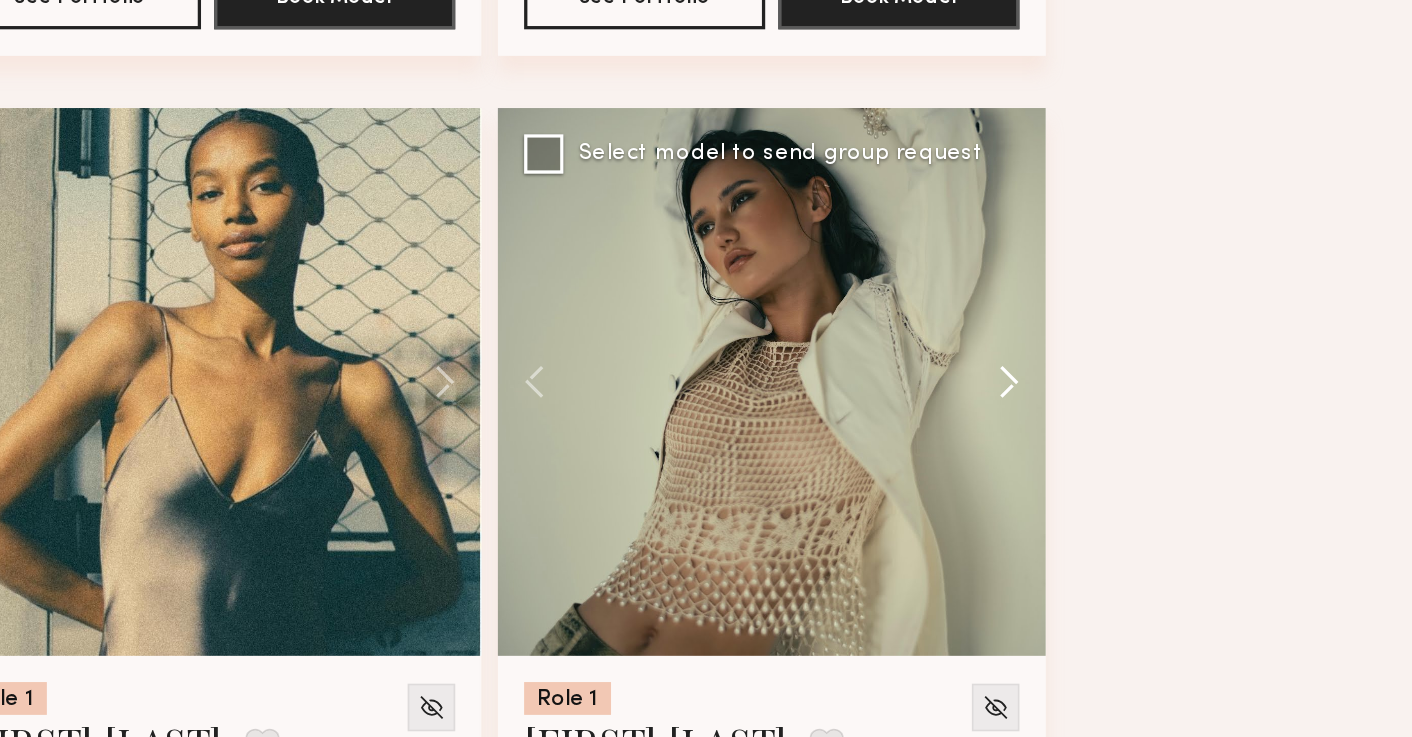click 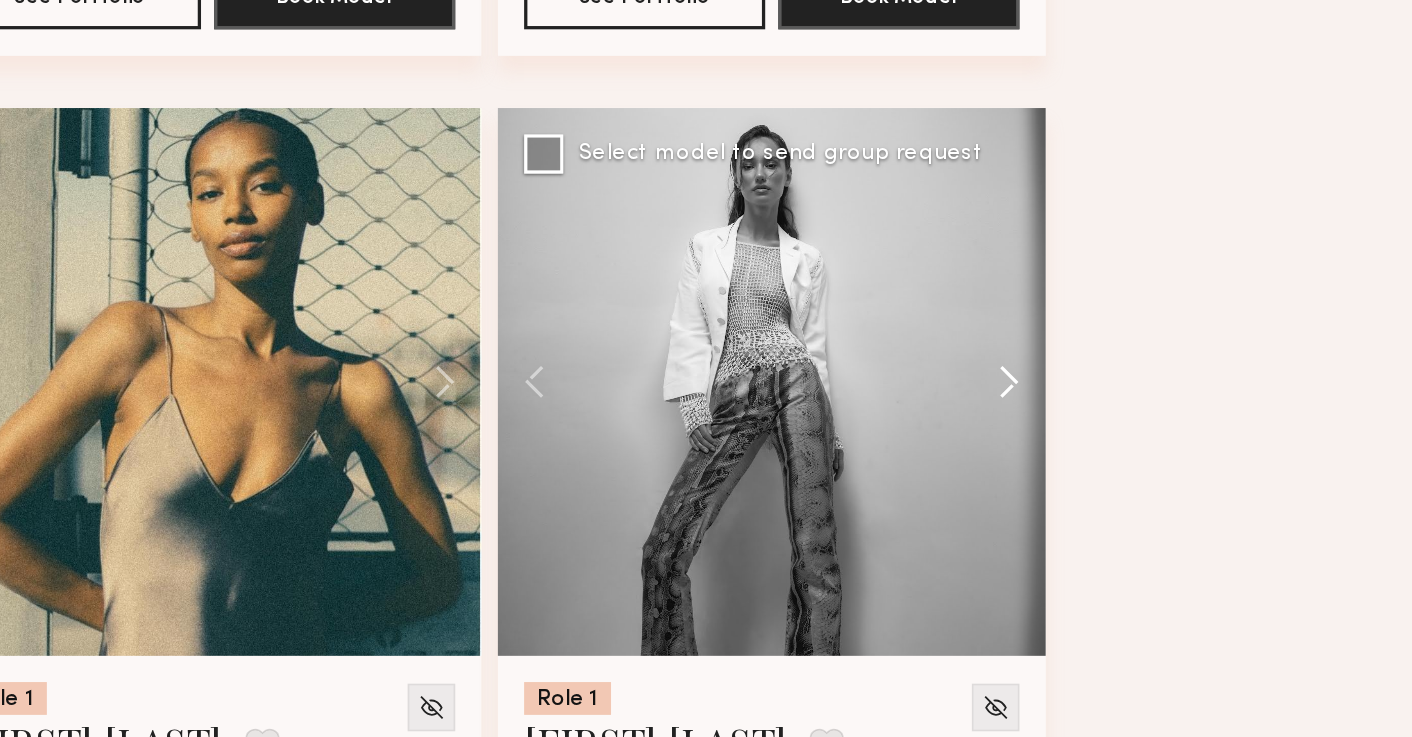 click 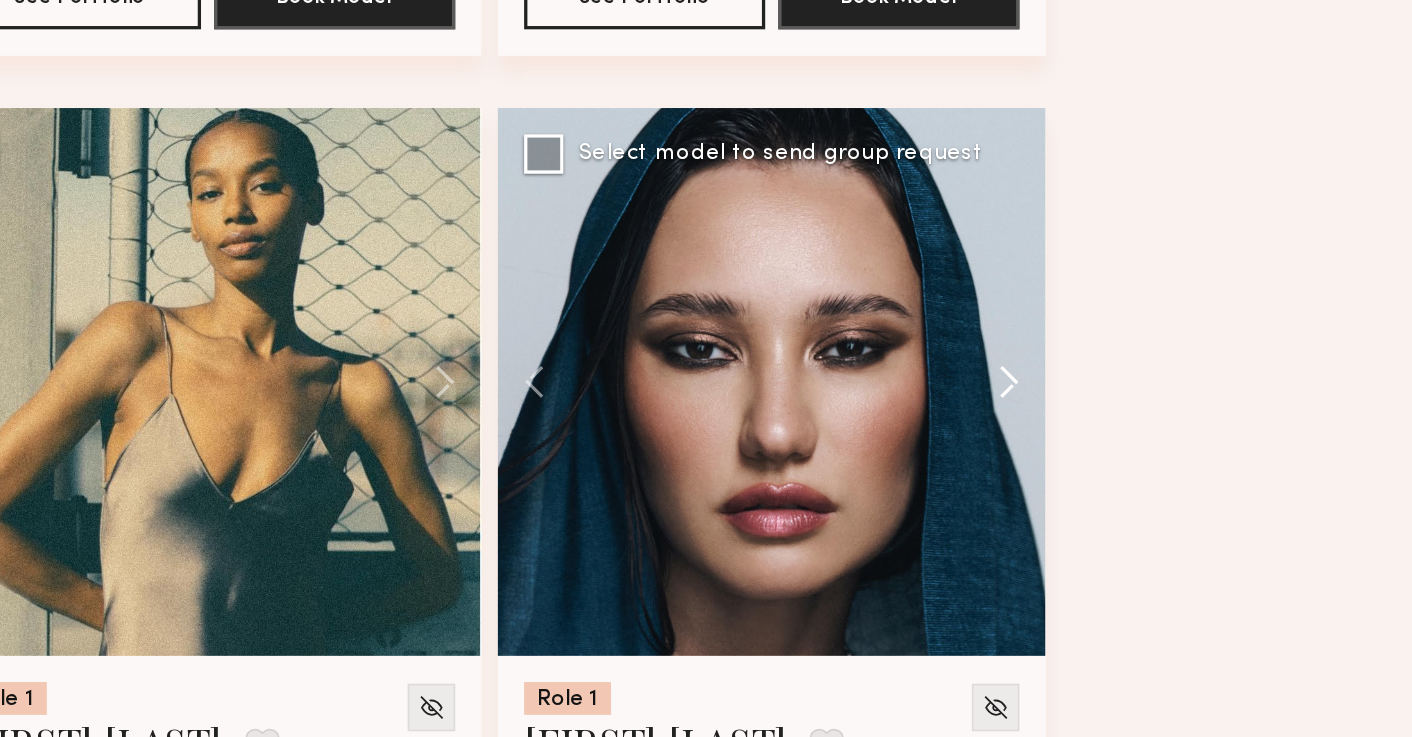 click 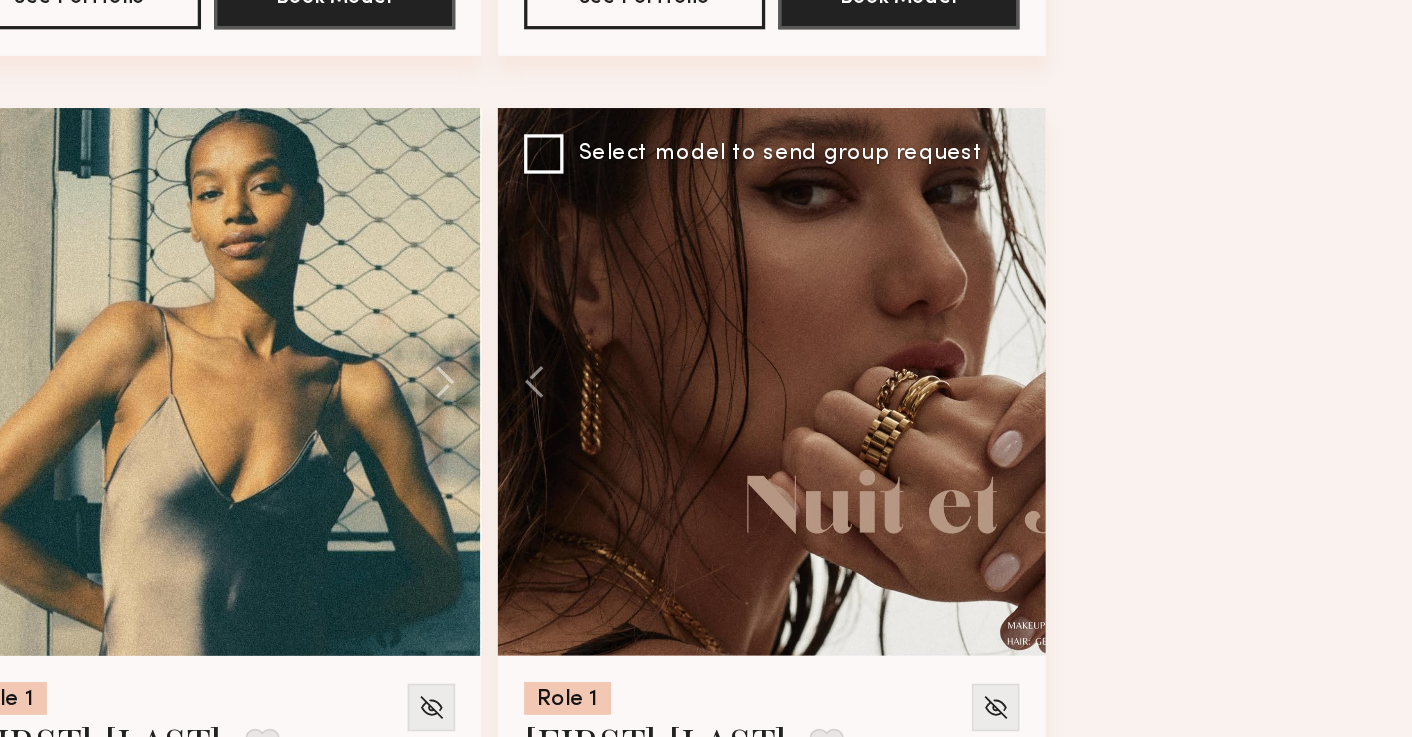 click 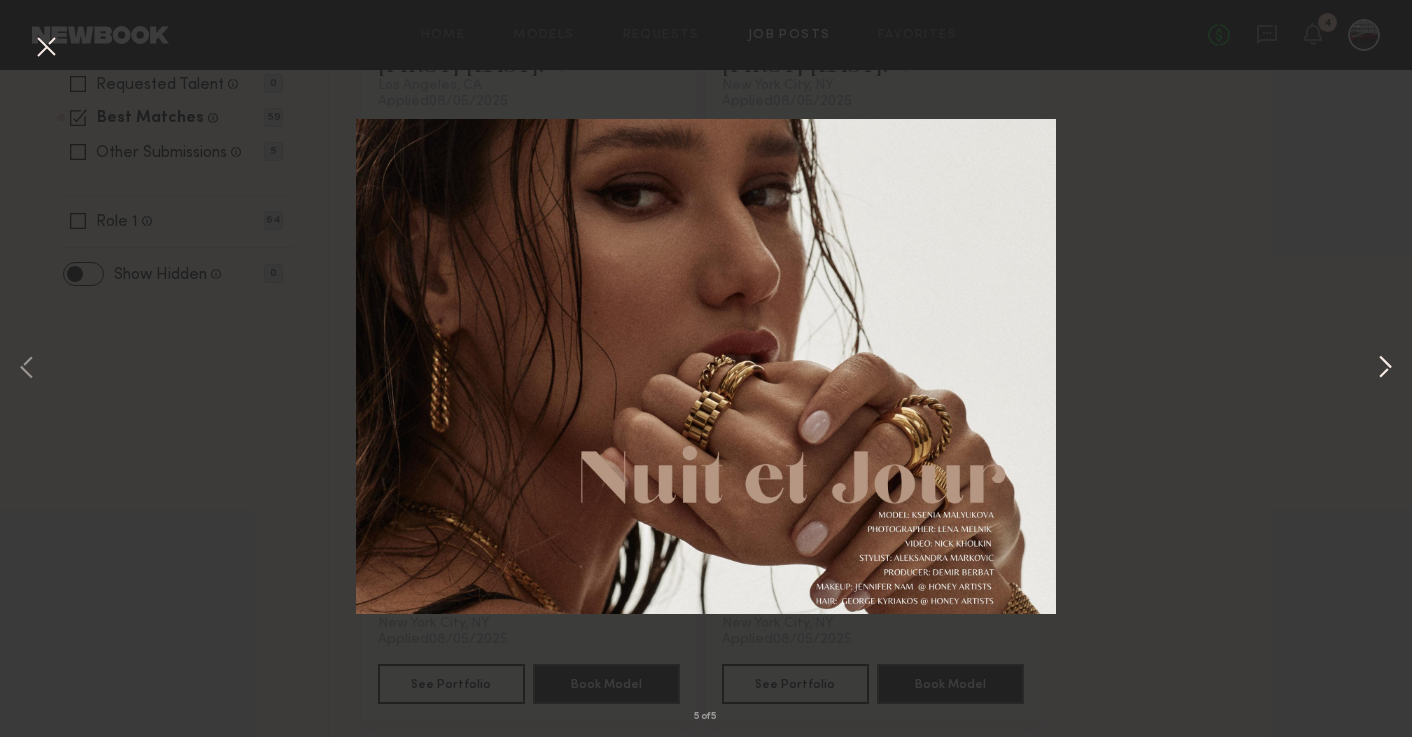 click at bounding box center (1385, 369) 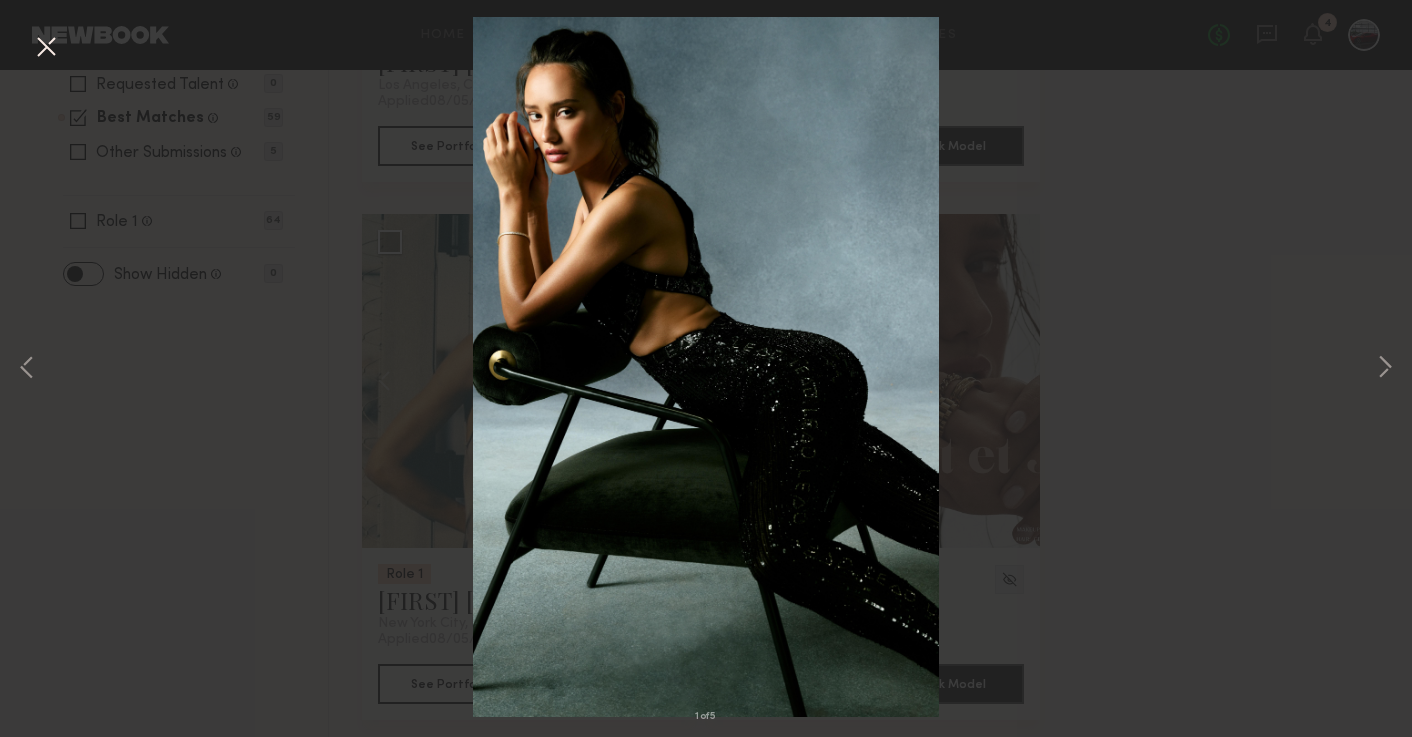 click at bounding box center [46, 48] 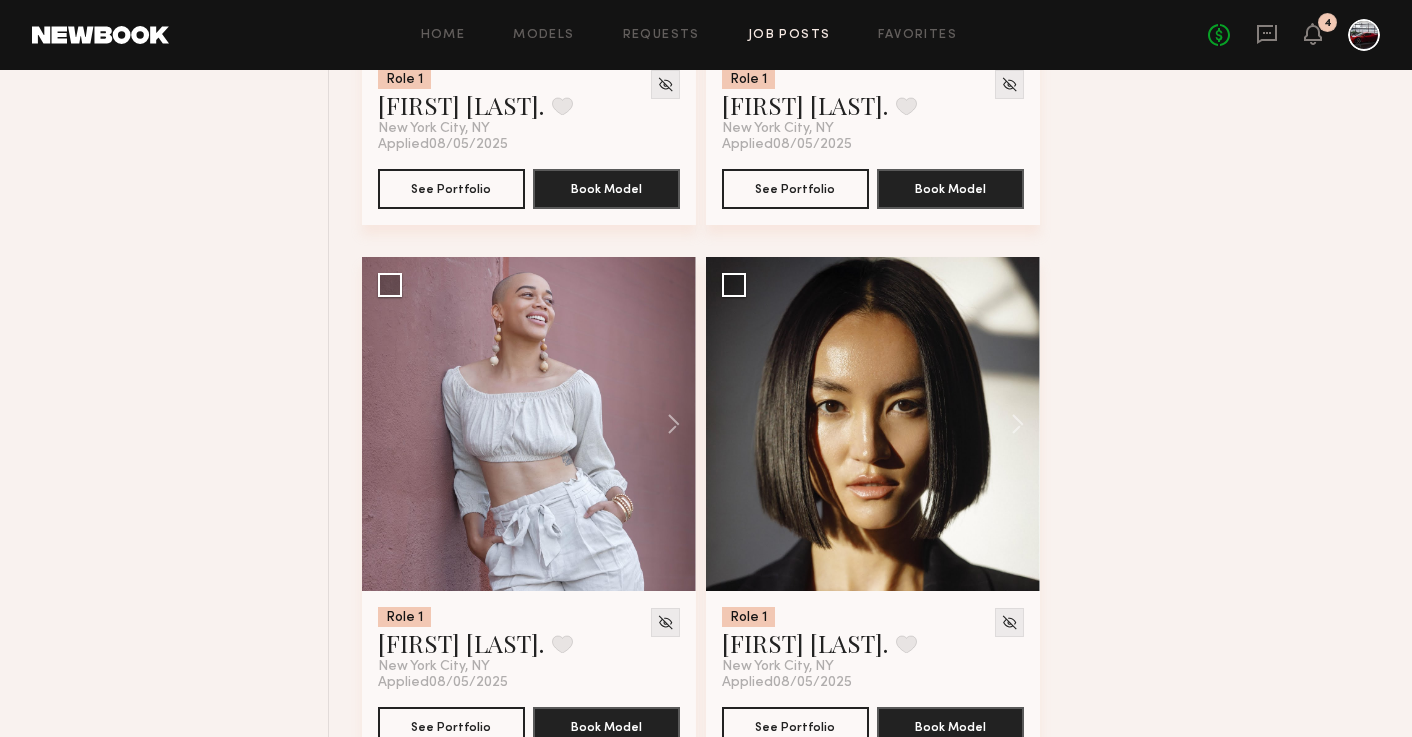 scroll, scrollTop: 1184, scrollLeft: 0, axis: vertical 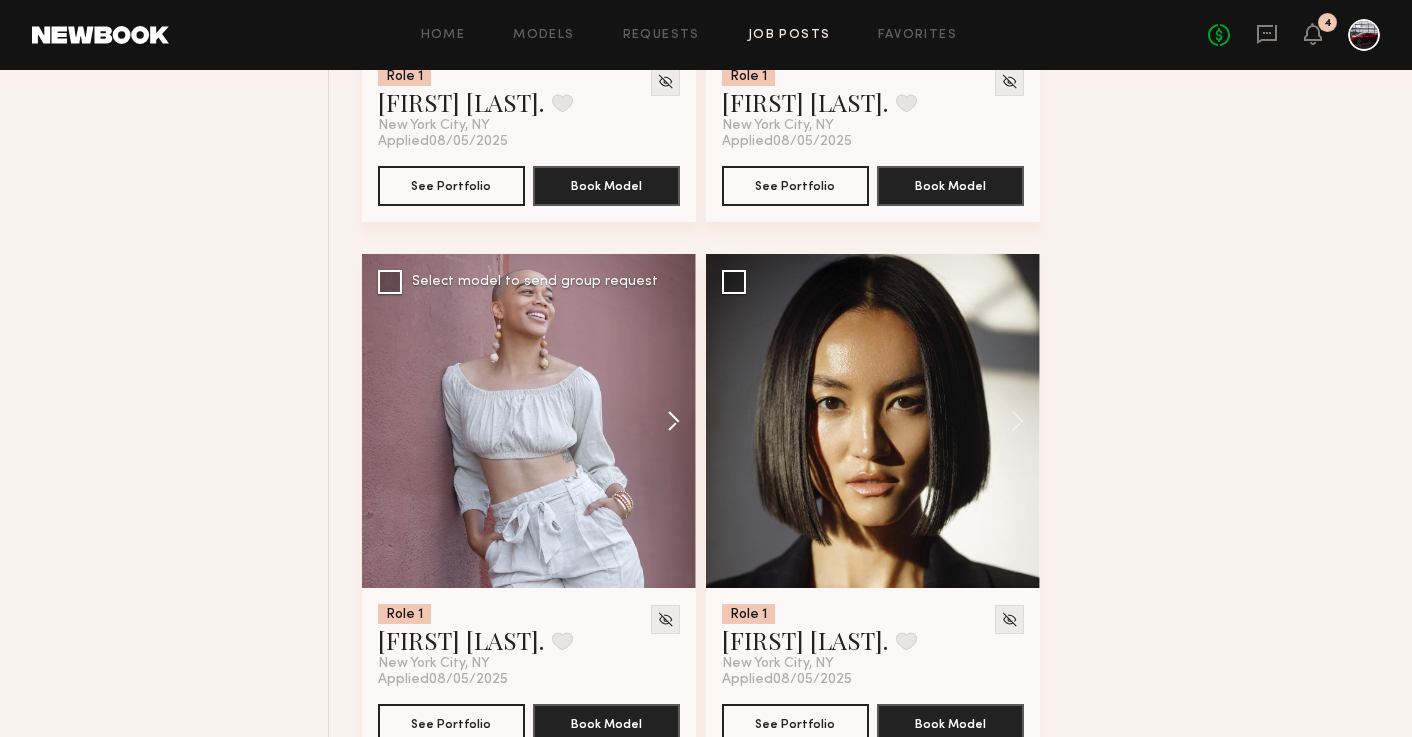 click 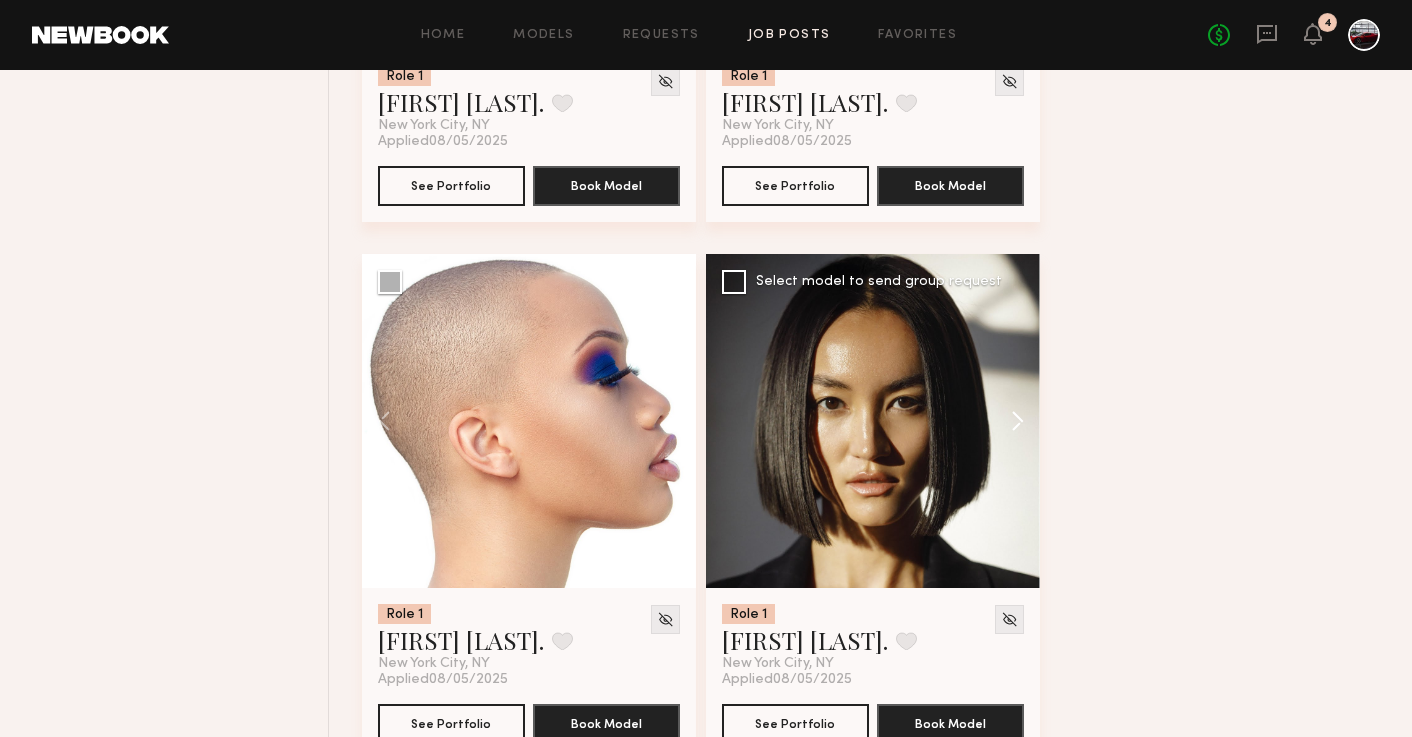 click 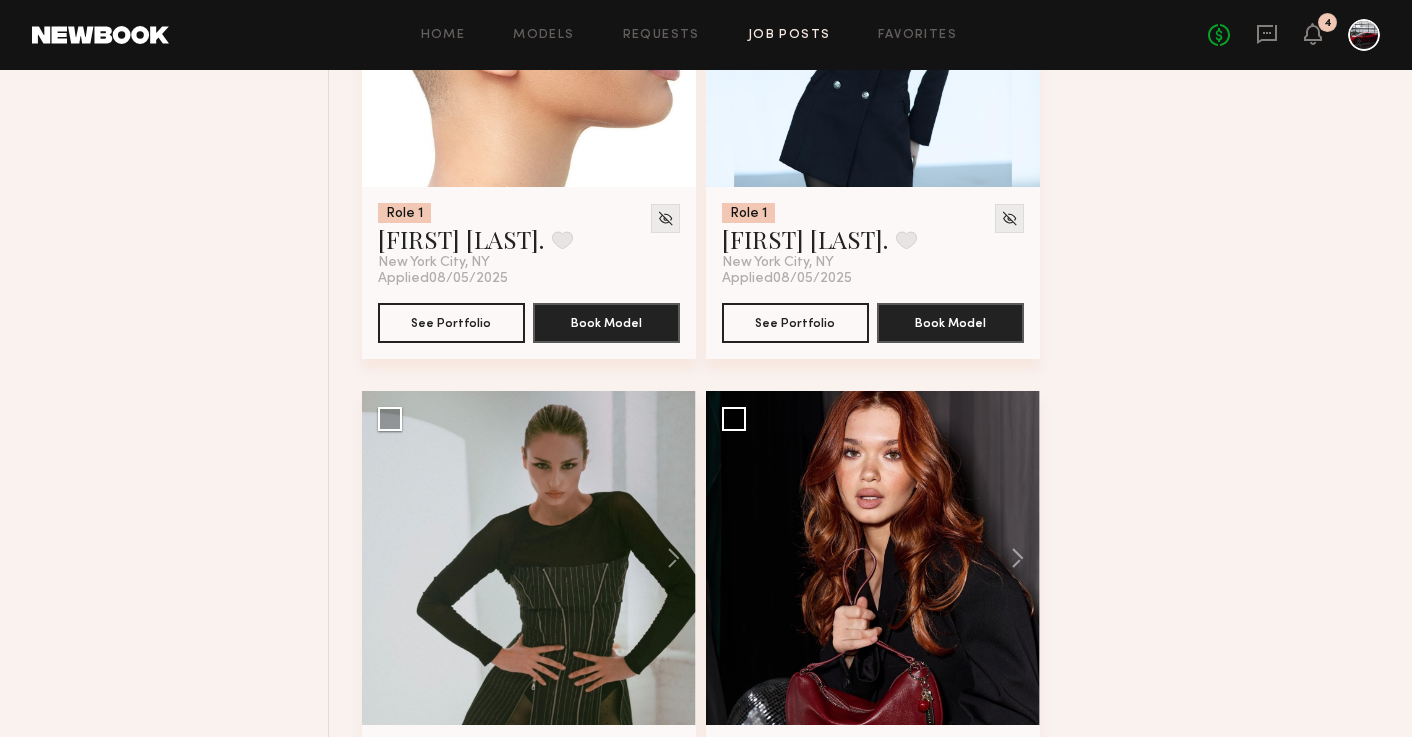 scroll, scrollTop: 1731, scrollLeft: 0, axis: vertical 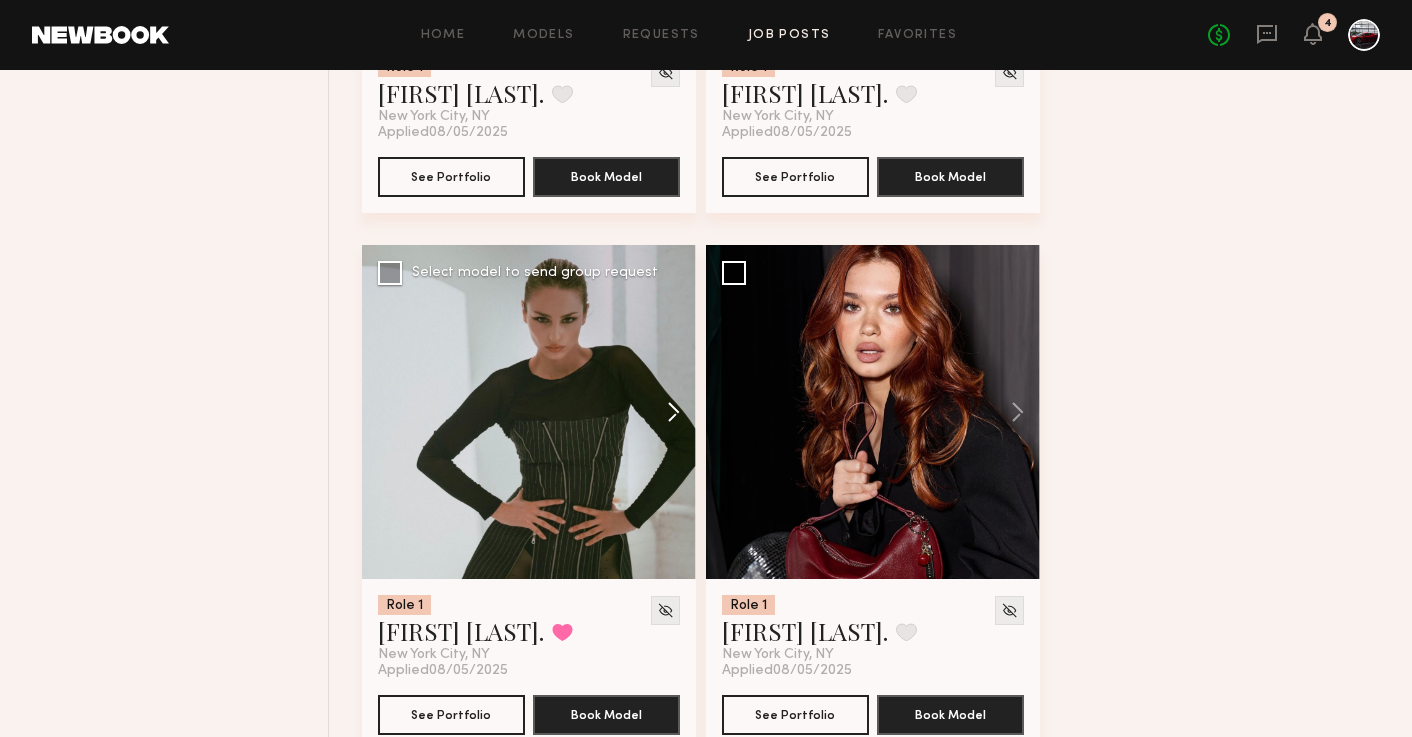 click 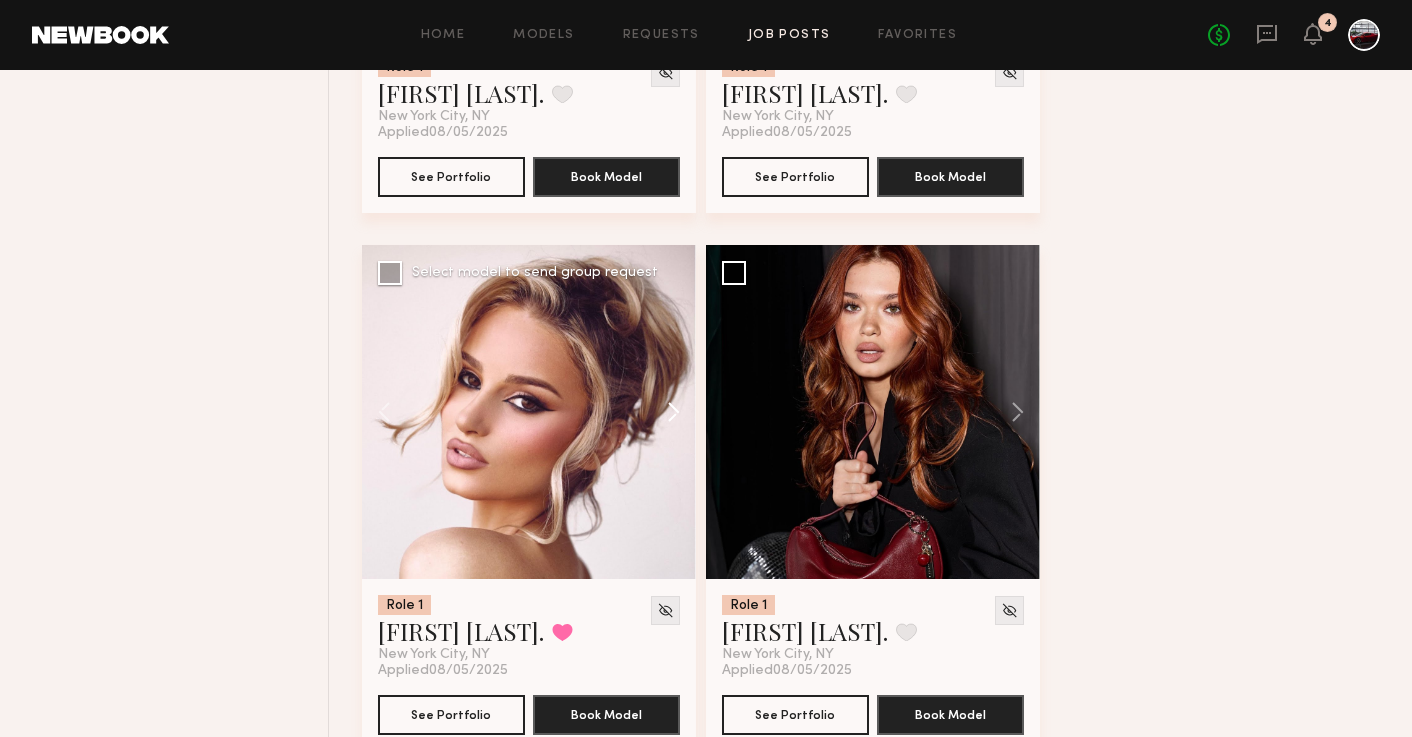 click 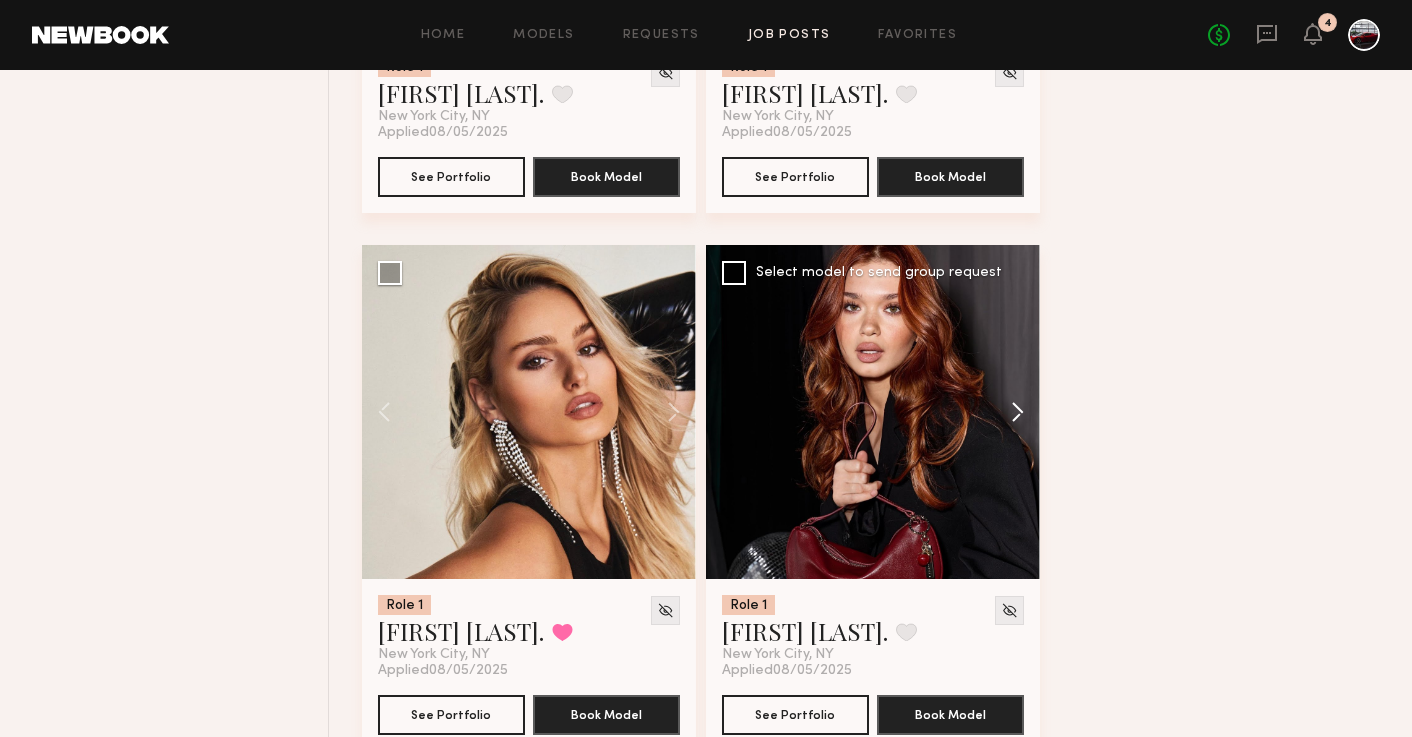 click 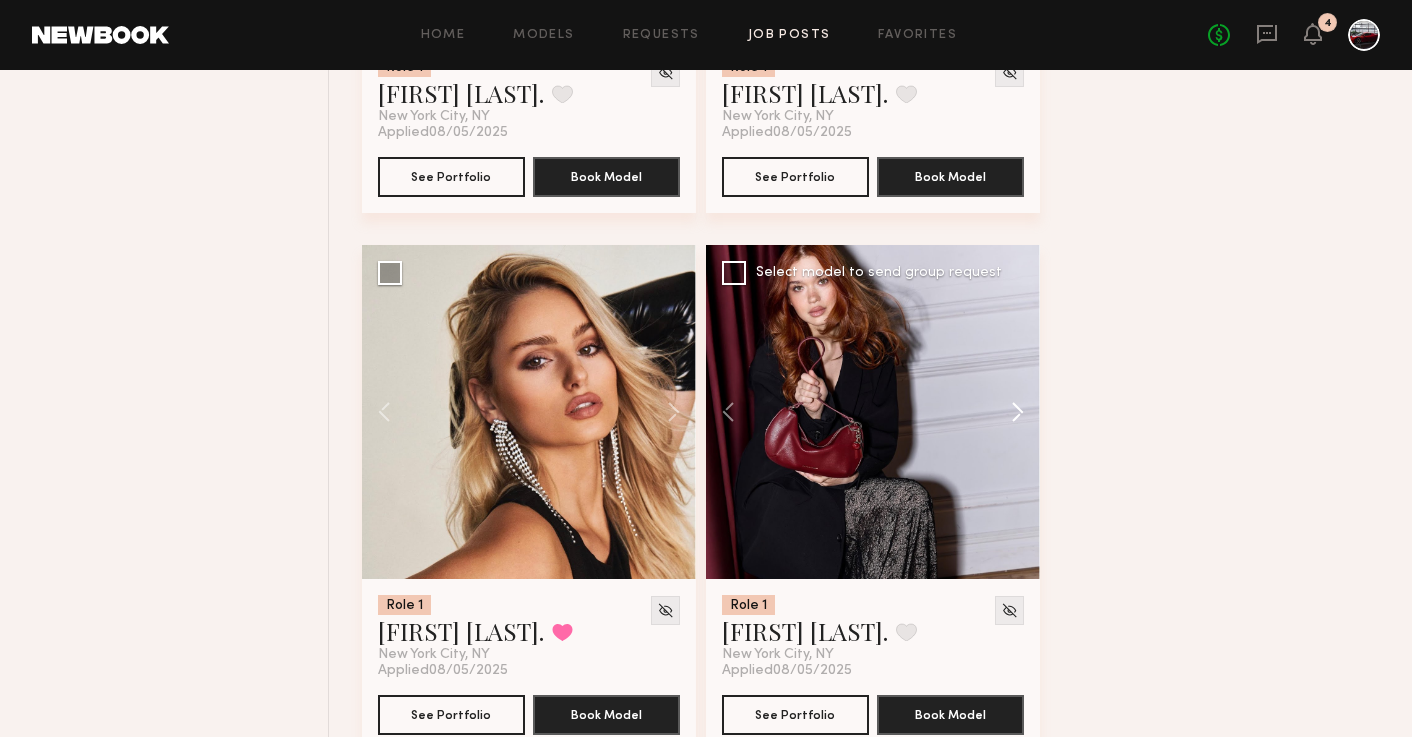 click 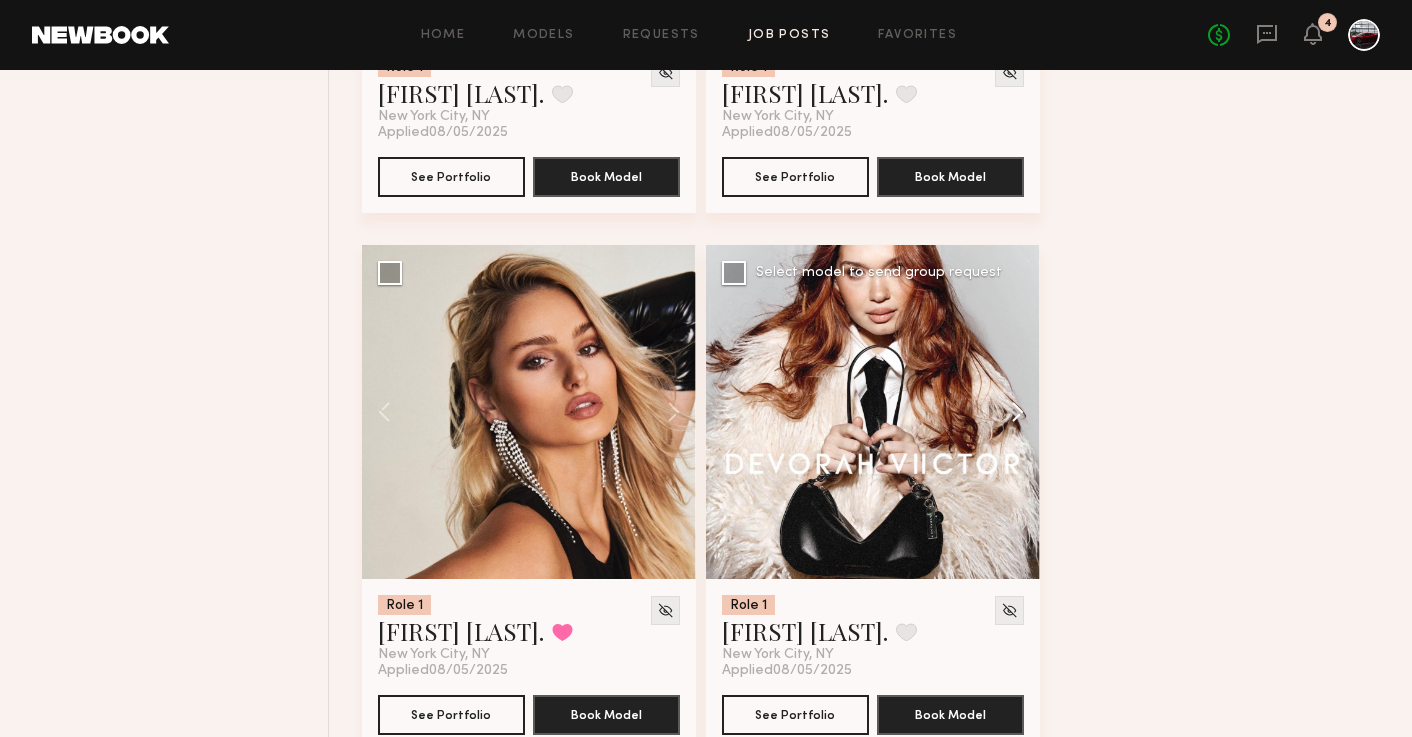 click 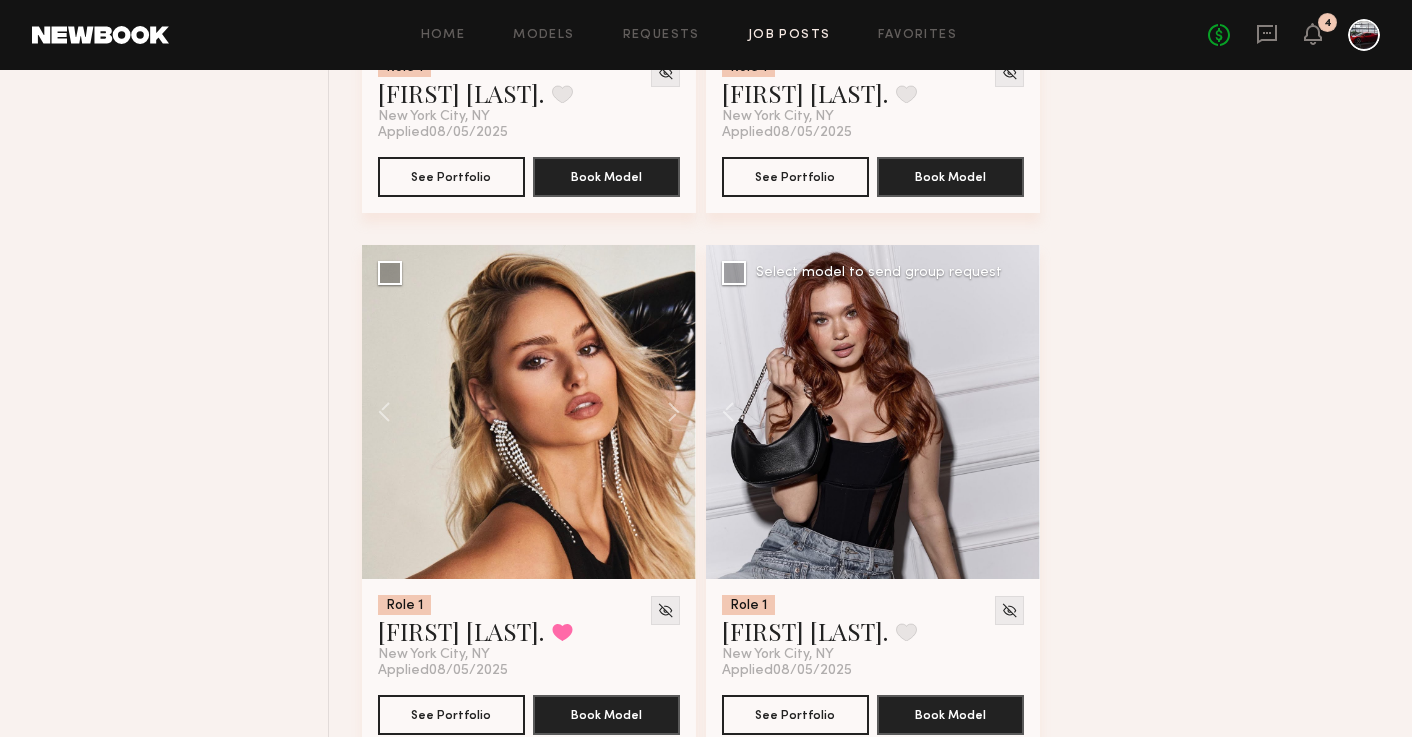 click 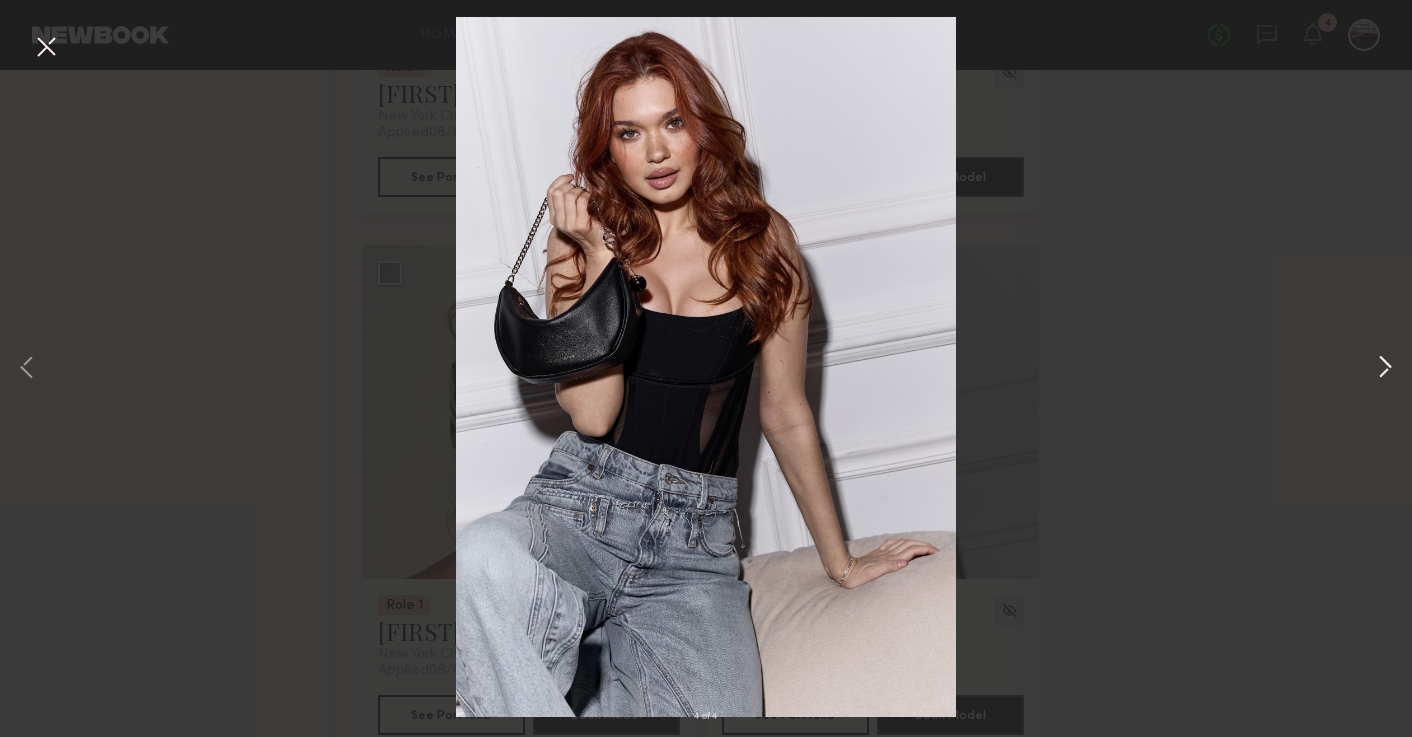 click at bounding box center (1385, 369) 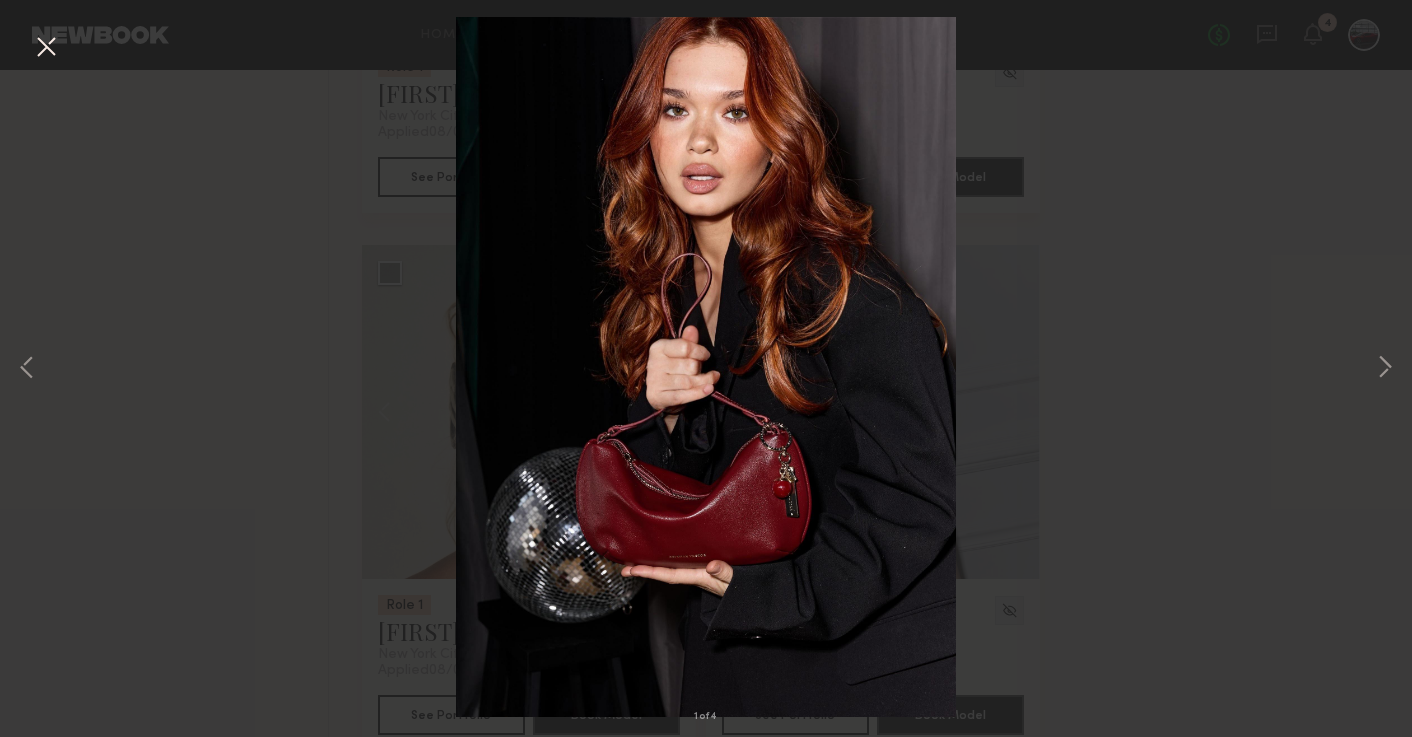 click at bounding box center [46, 48] 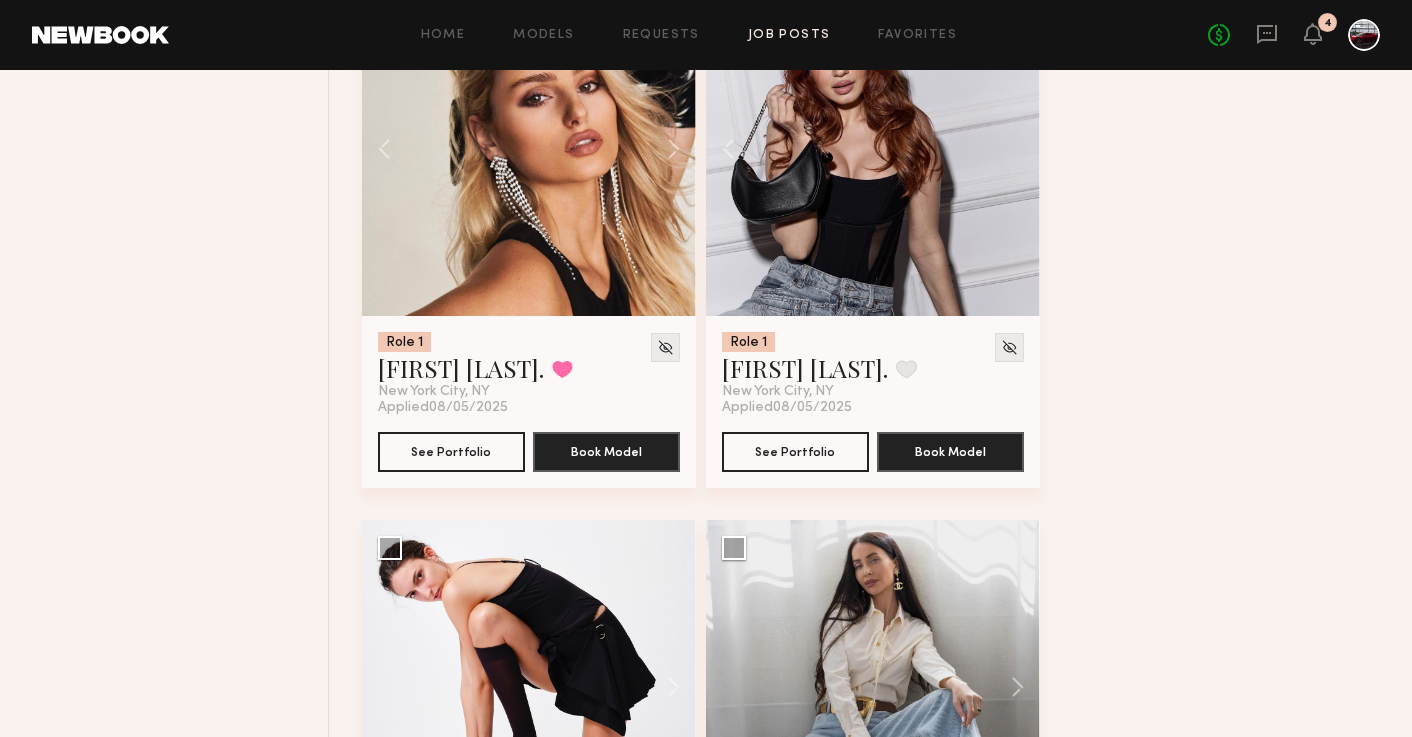 scroll, scrollTop: 2240, scrollLeft: 0, axis: vertical 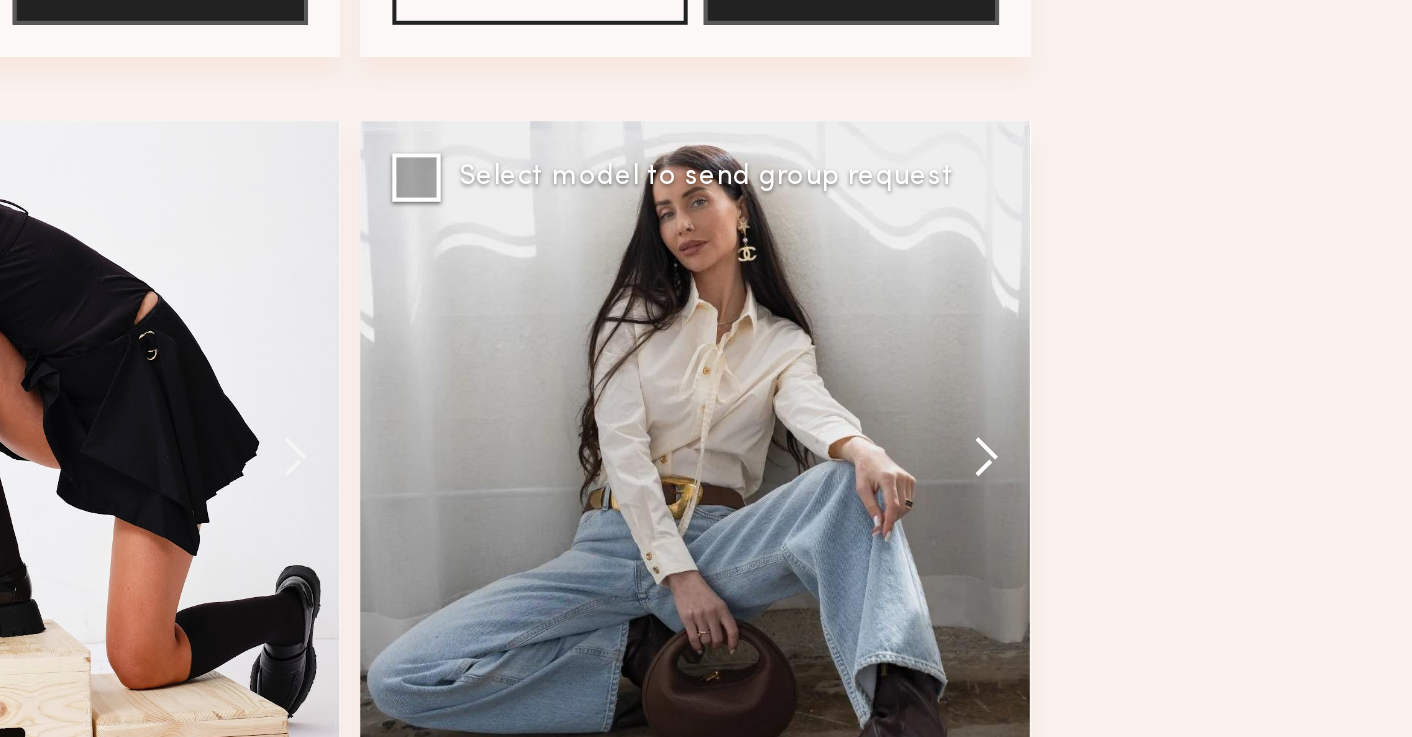 click 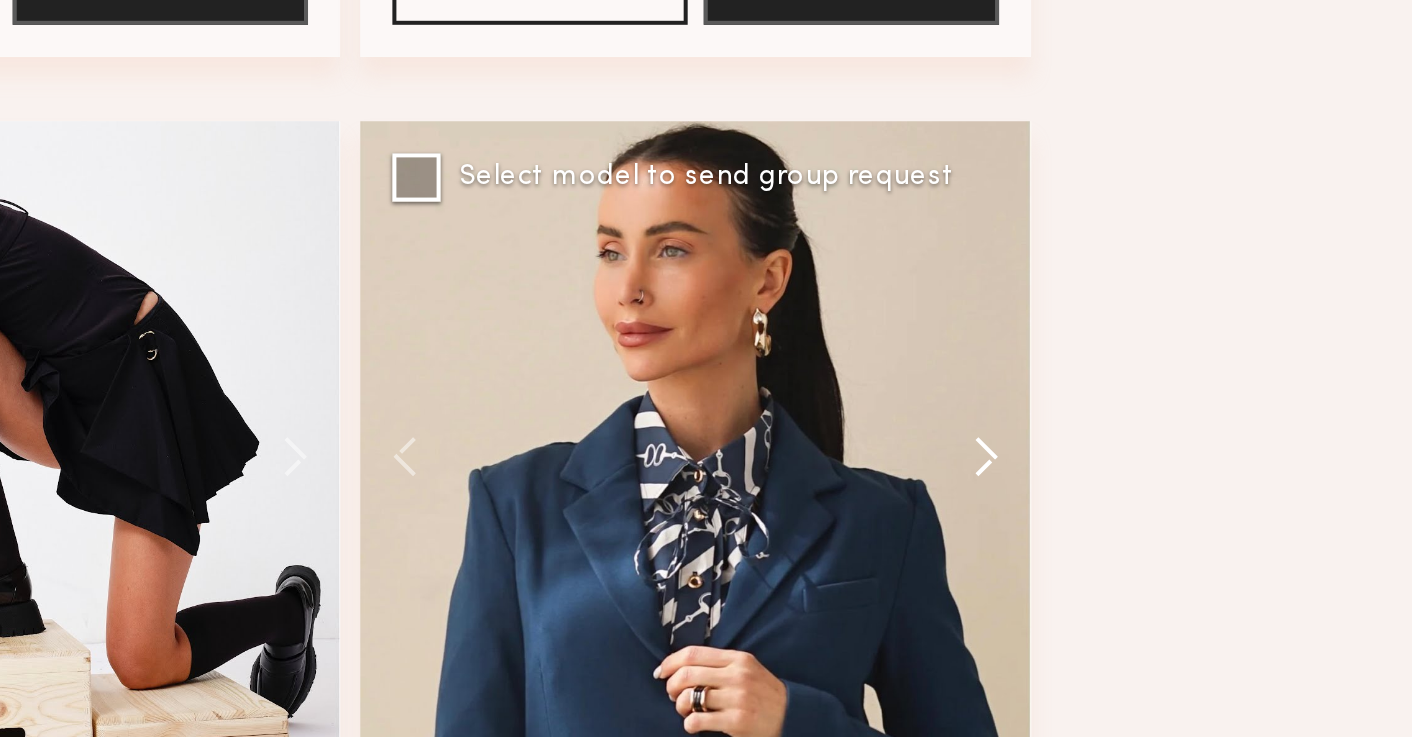 click 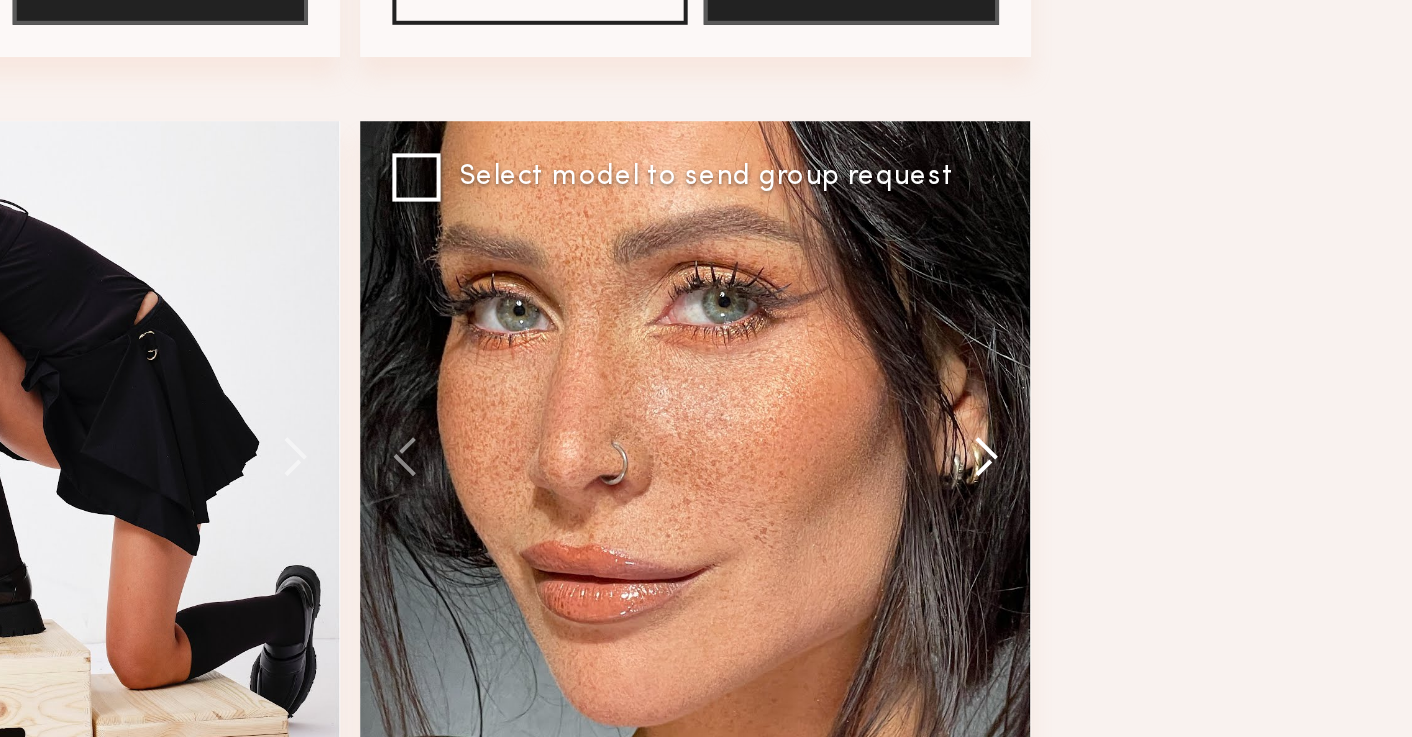 click 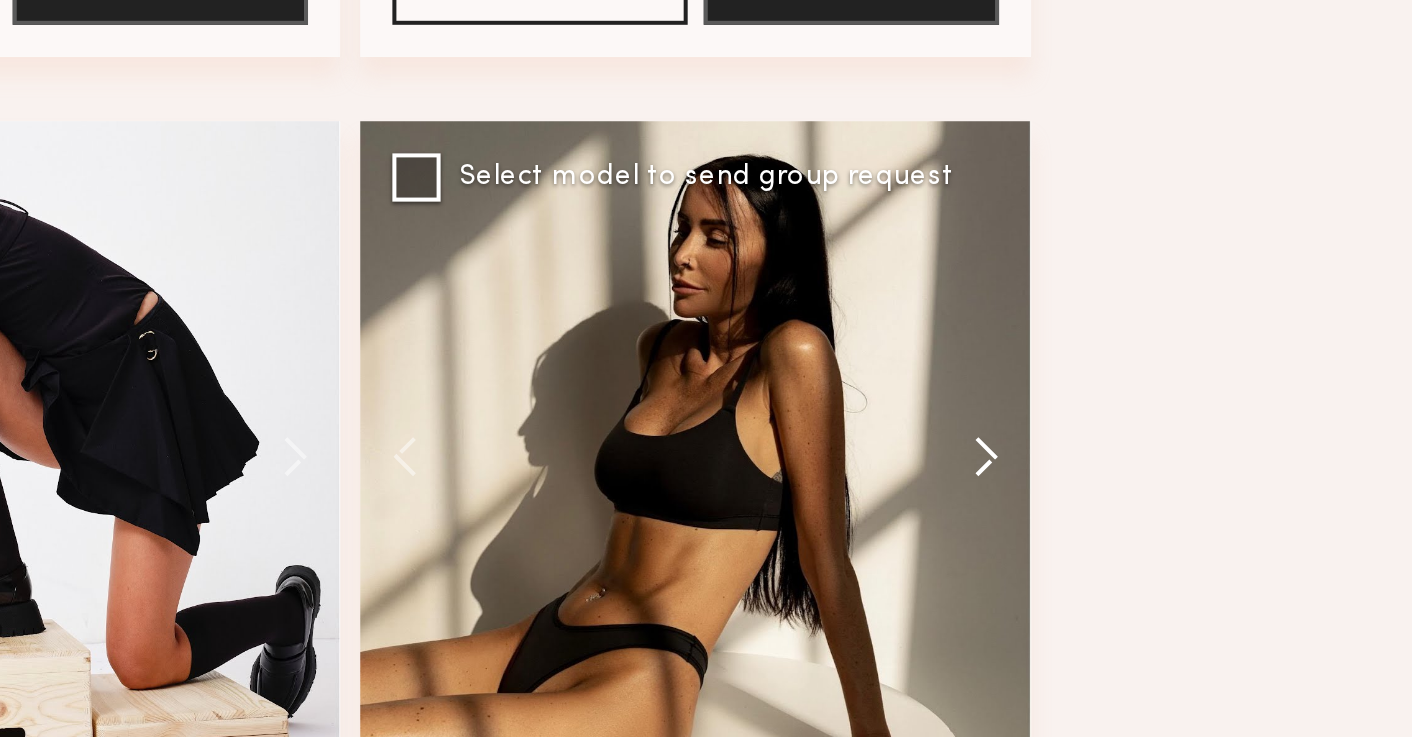 click 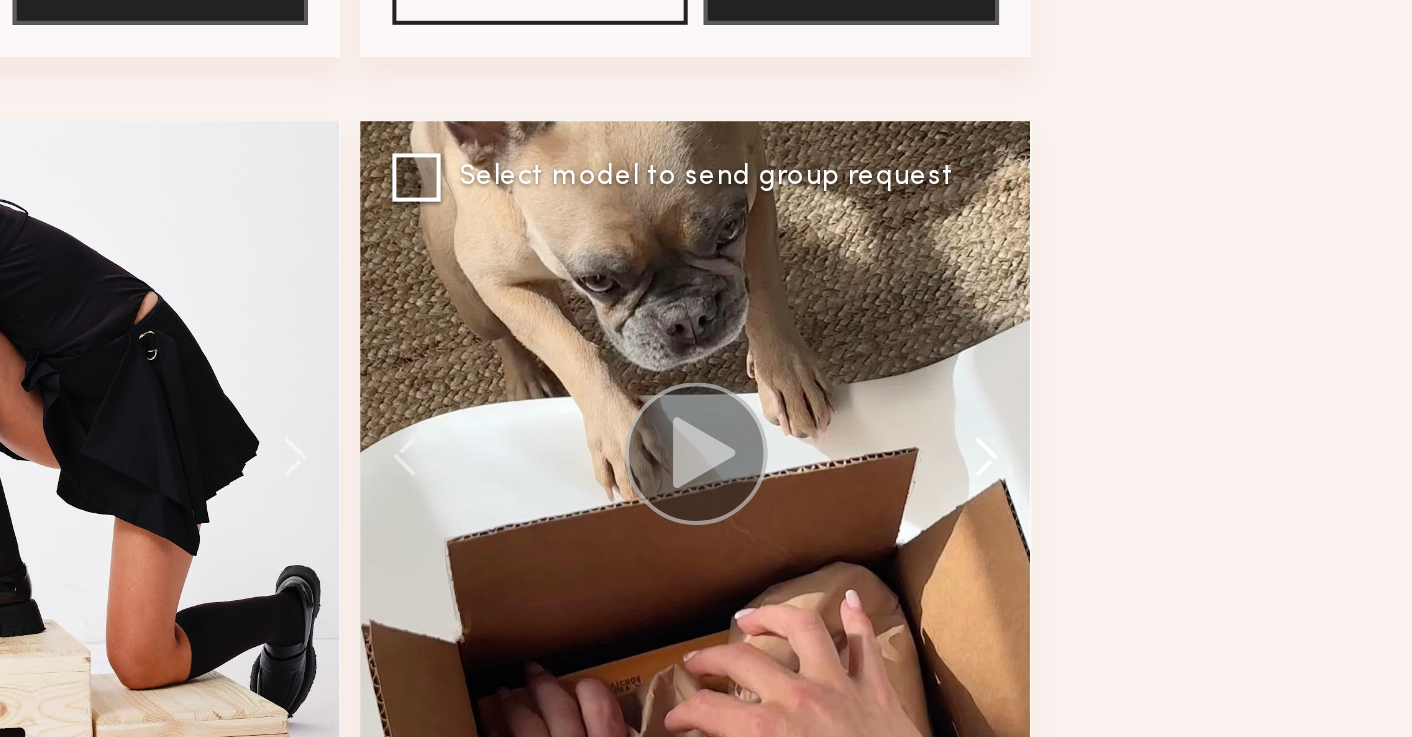 click 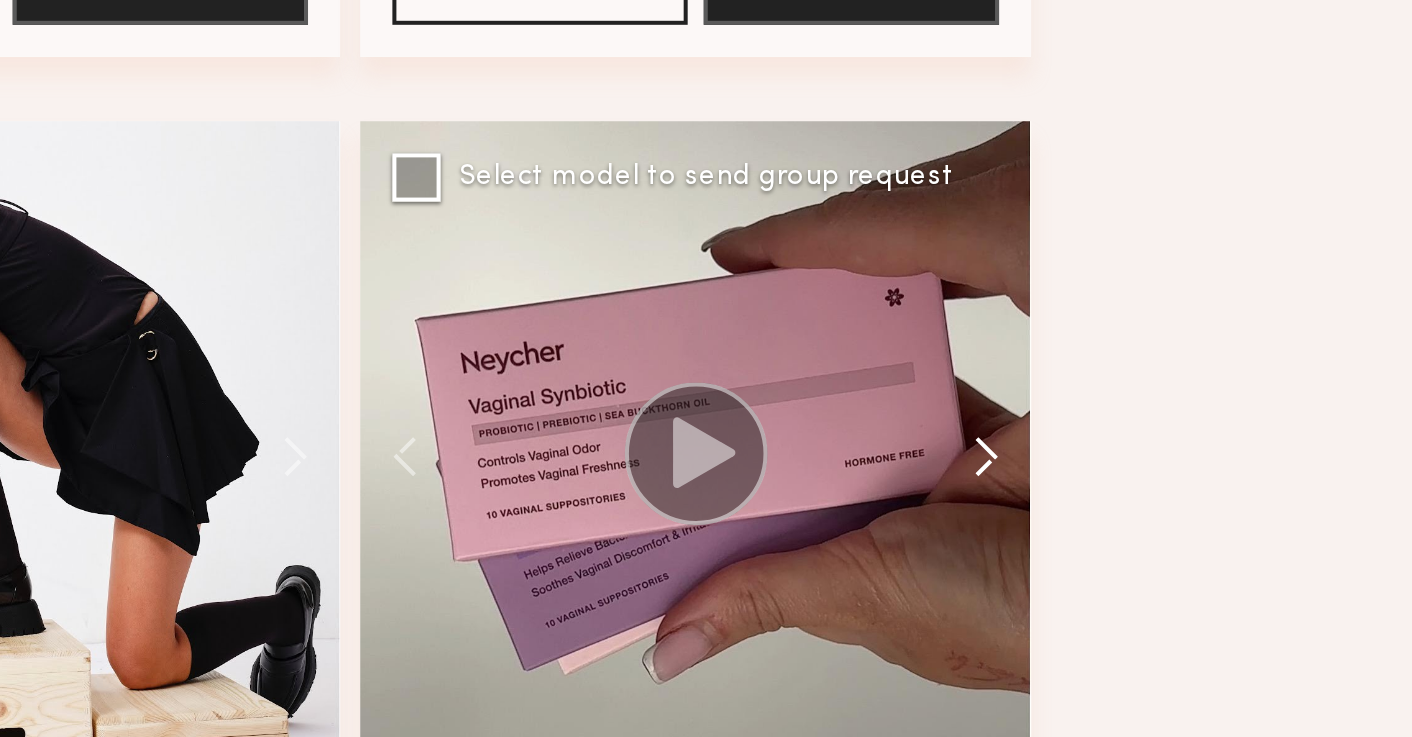 click 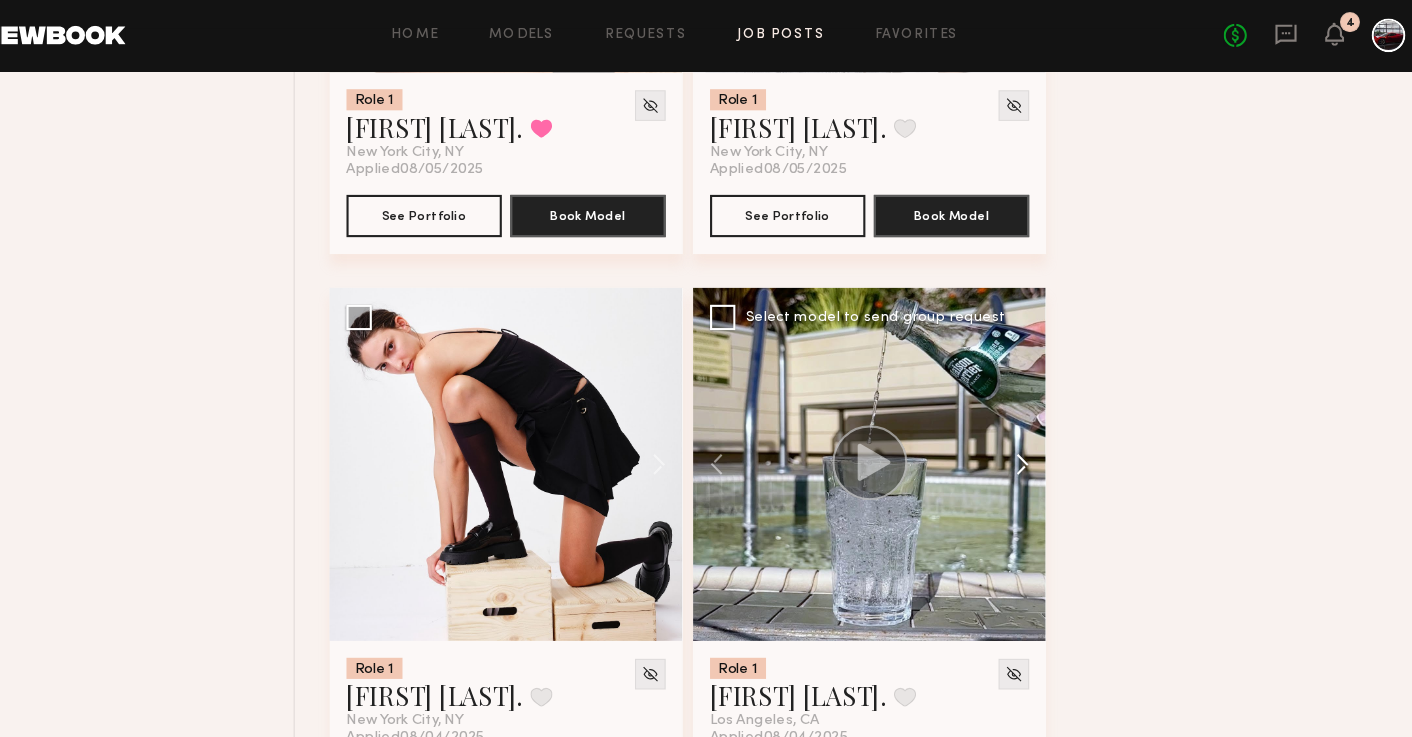 click 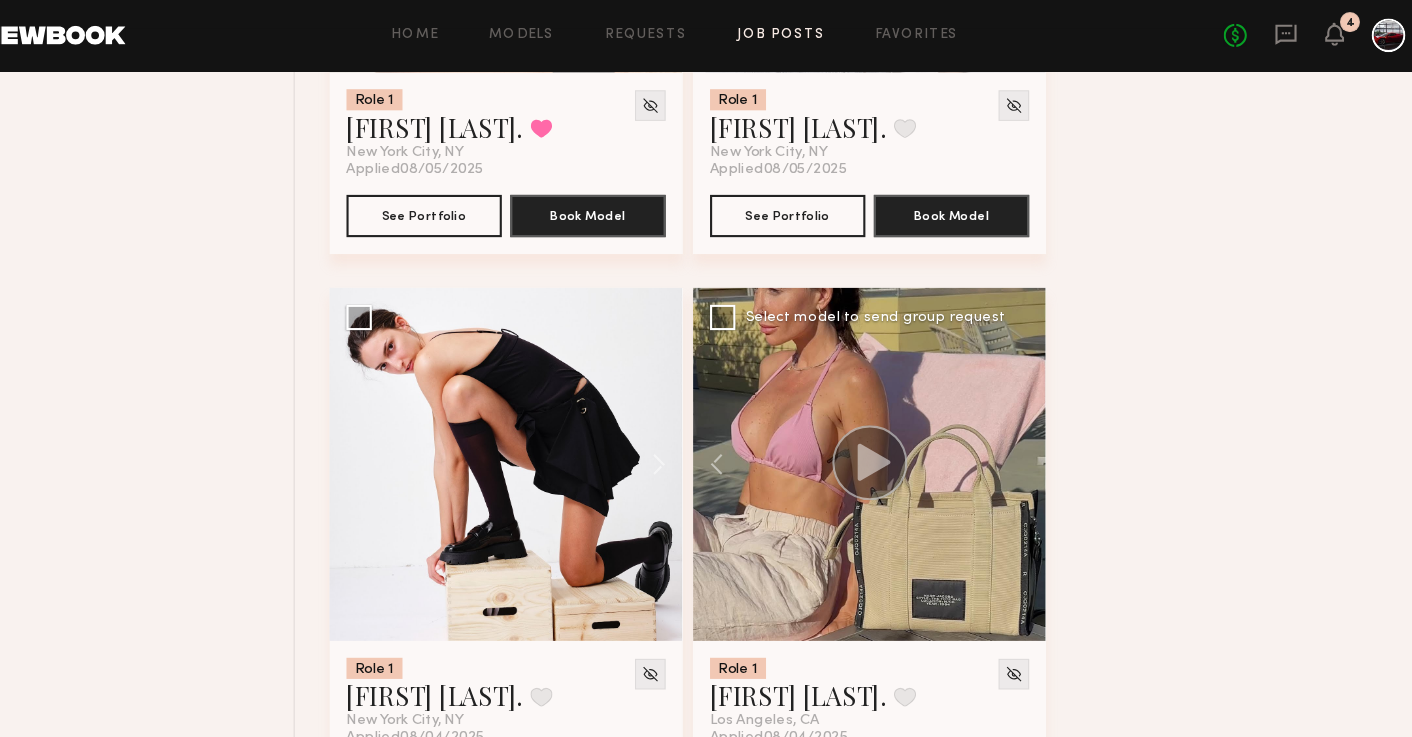 click 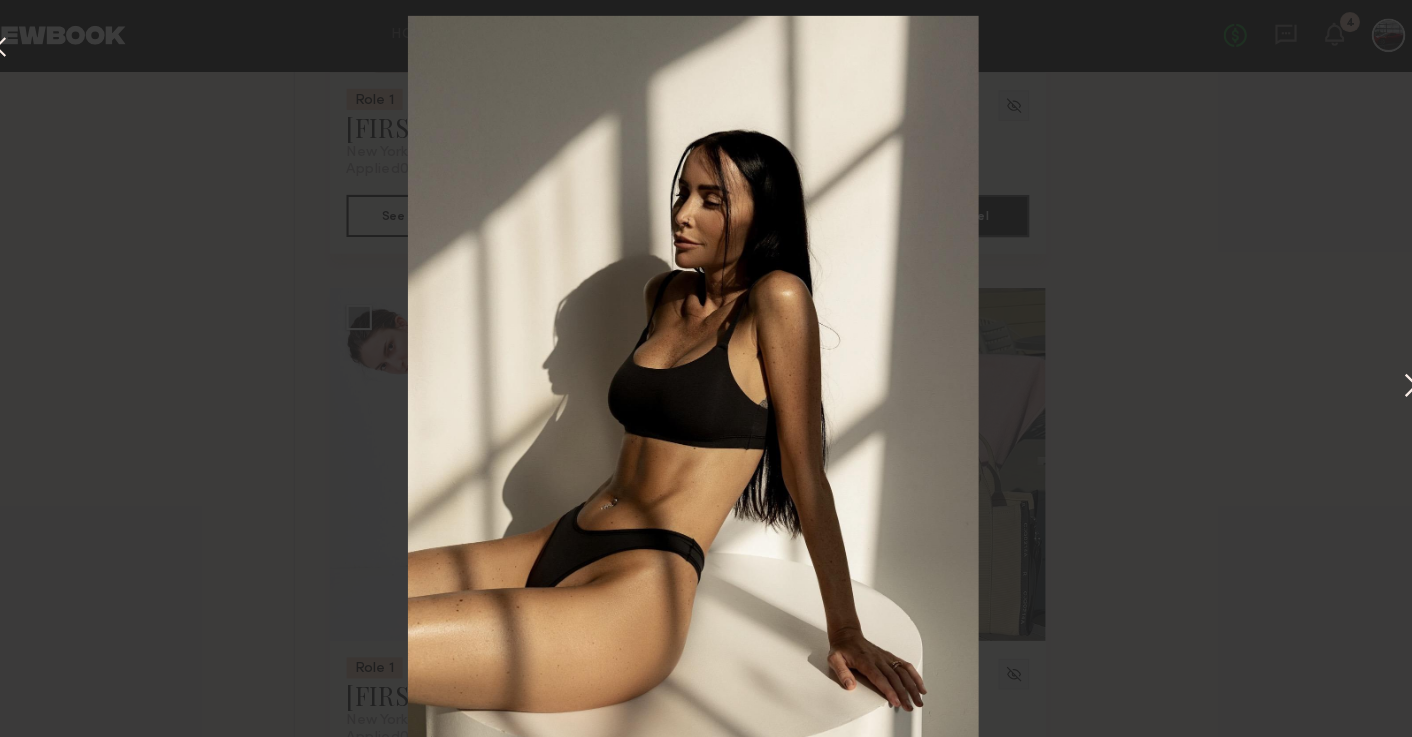 click at bounding box center (1385, 369) 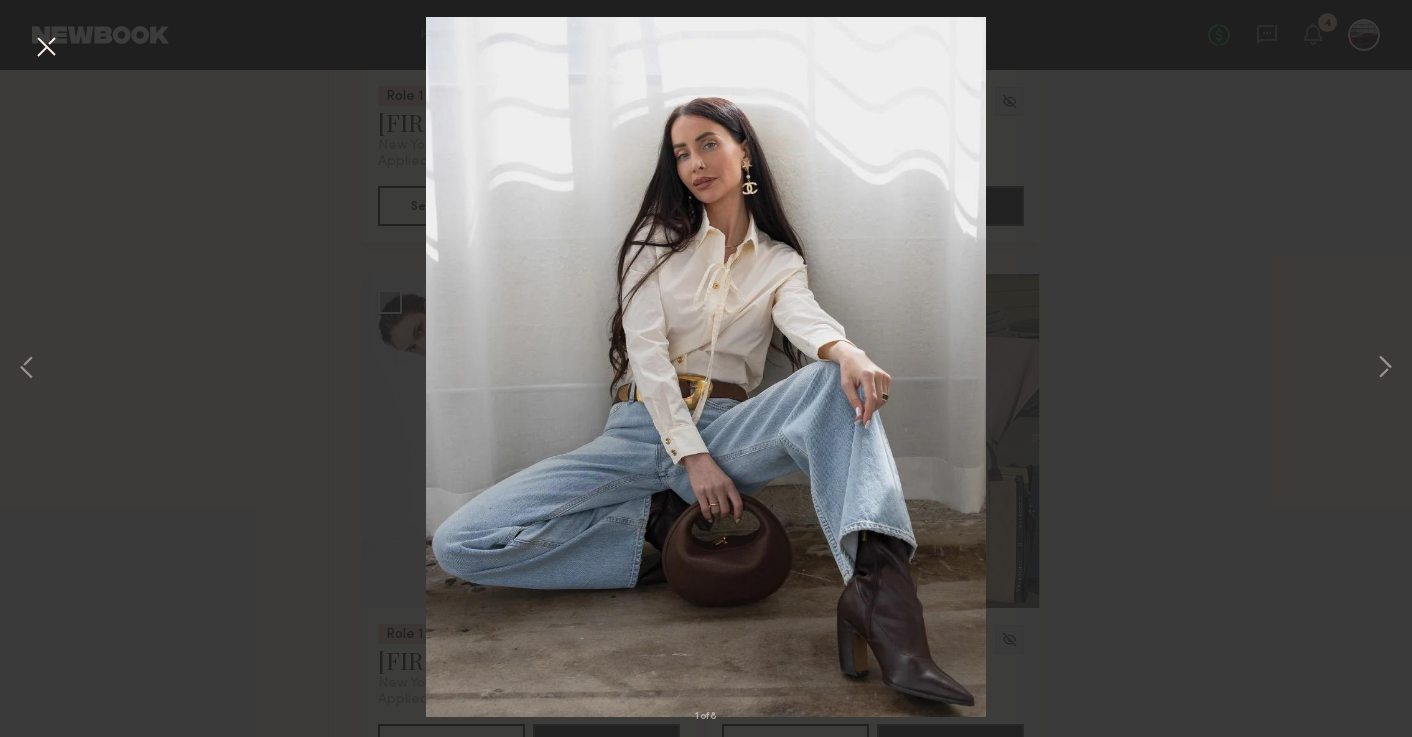 click at bounding box center (46, 48) 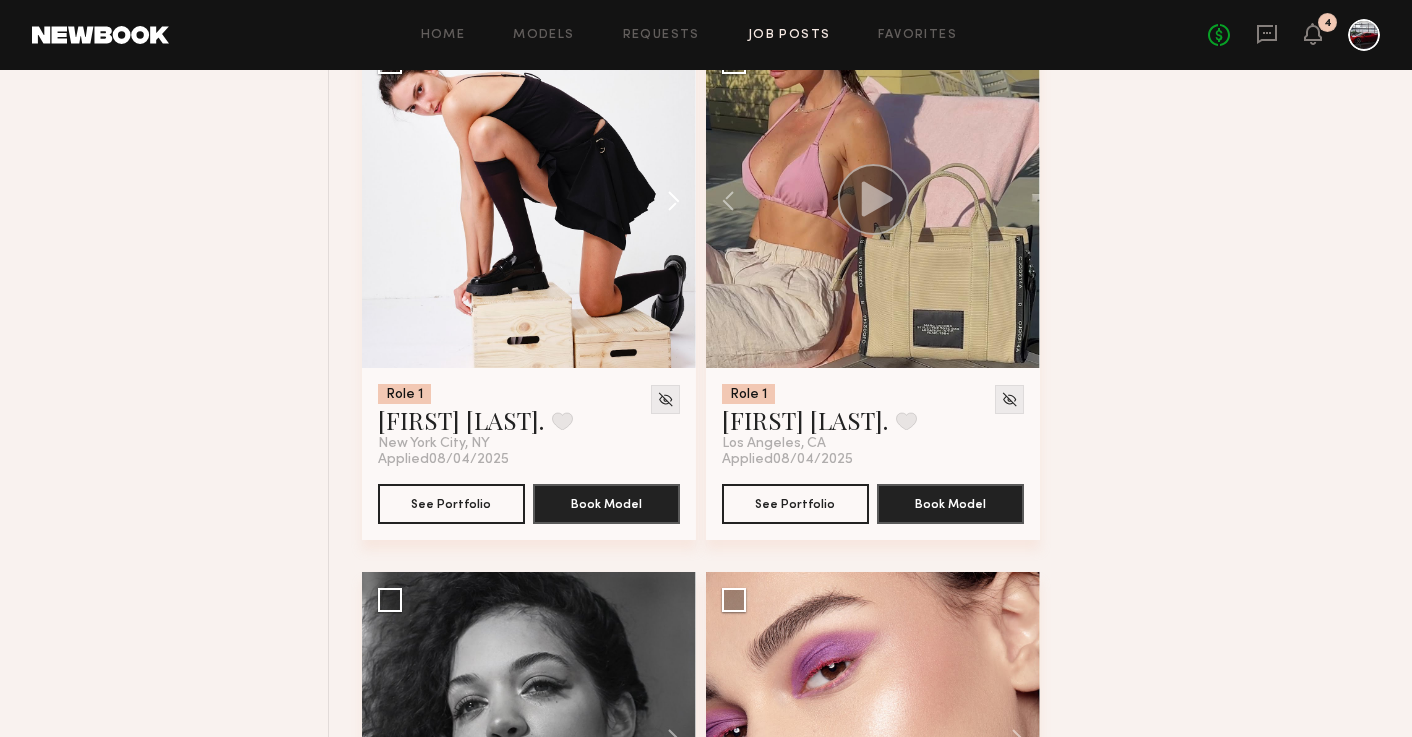scroll, scrollTop: 2823, scrollLeft: 0, axis: vertical 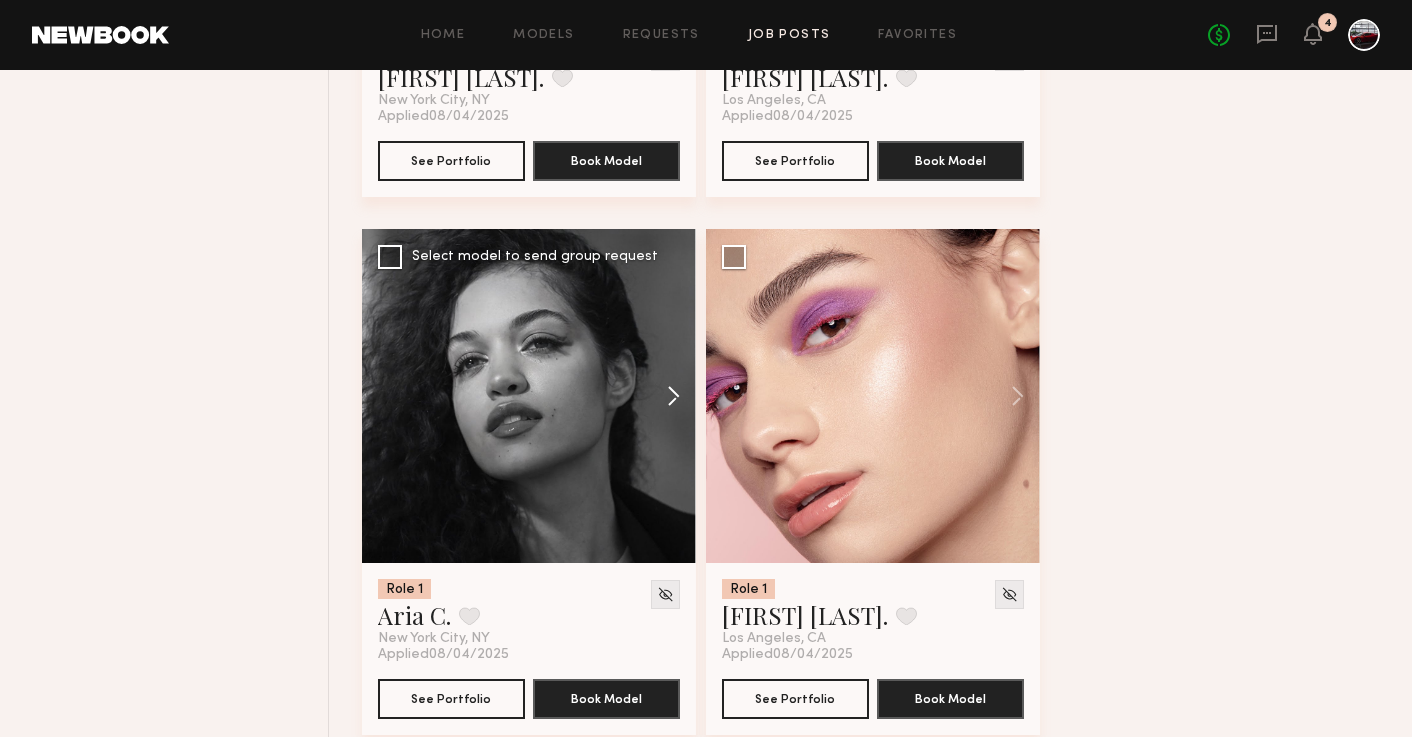 click 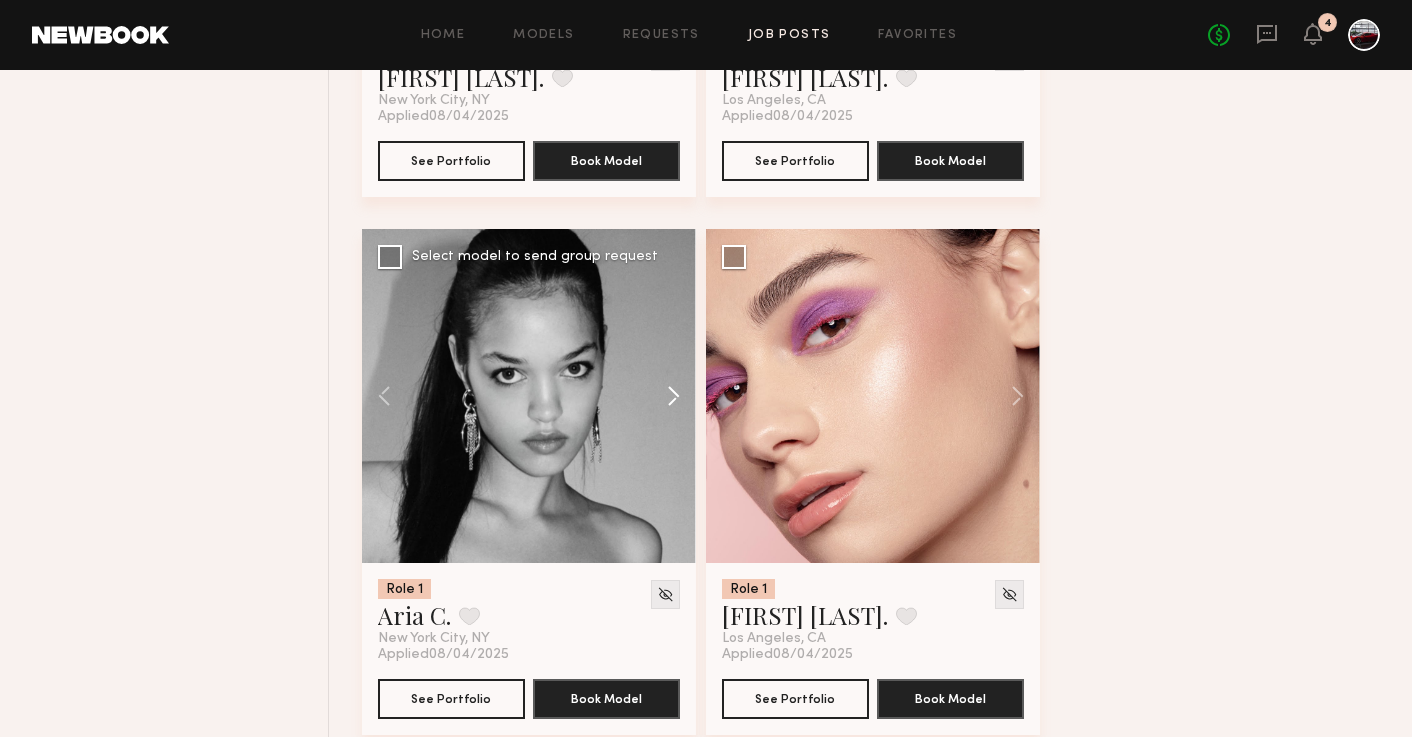 click 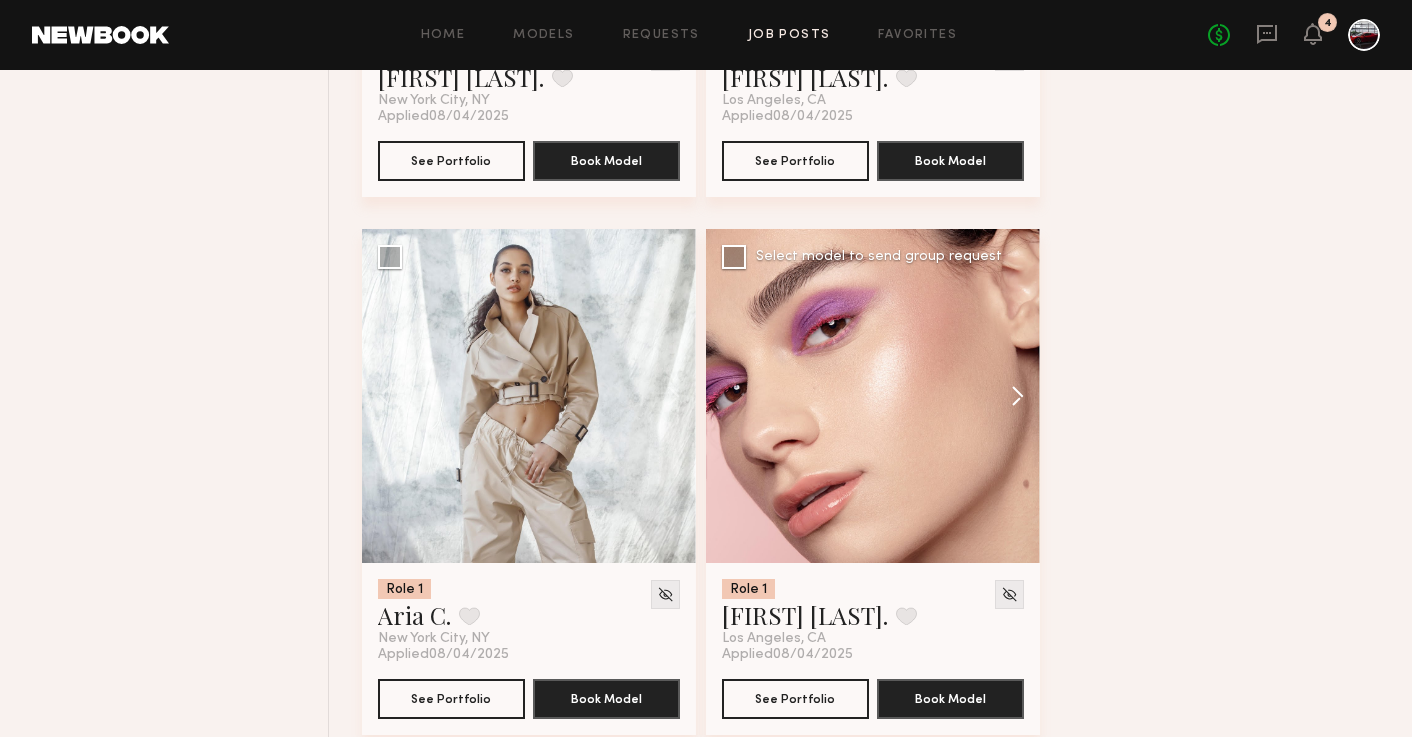 click 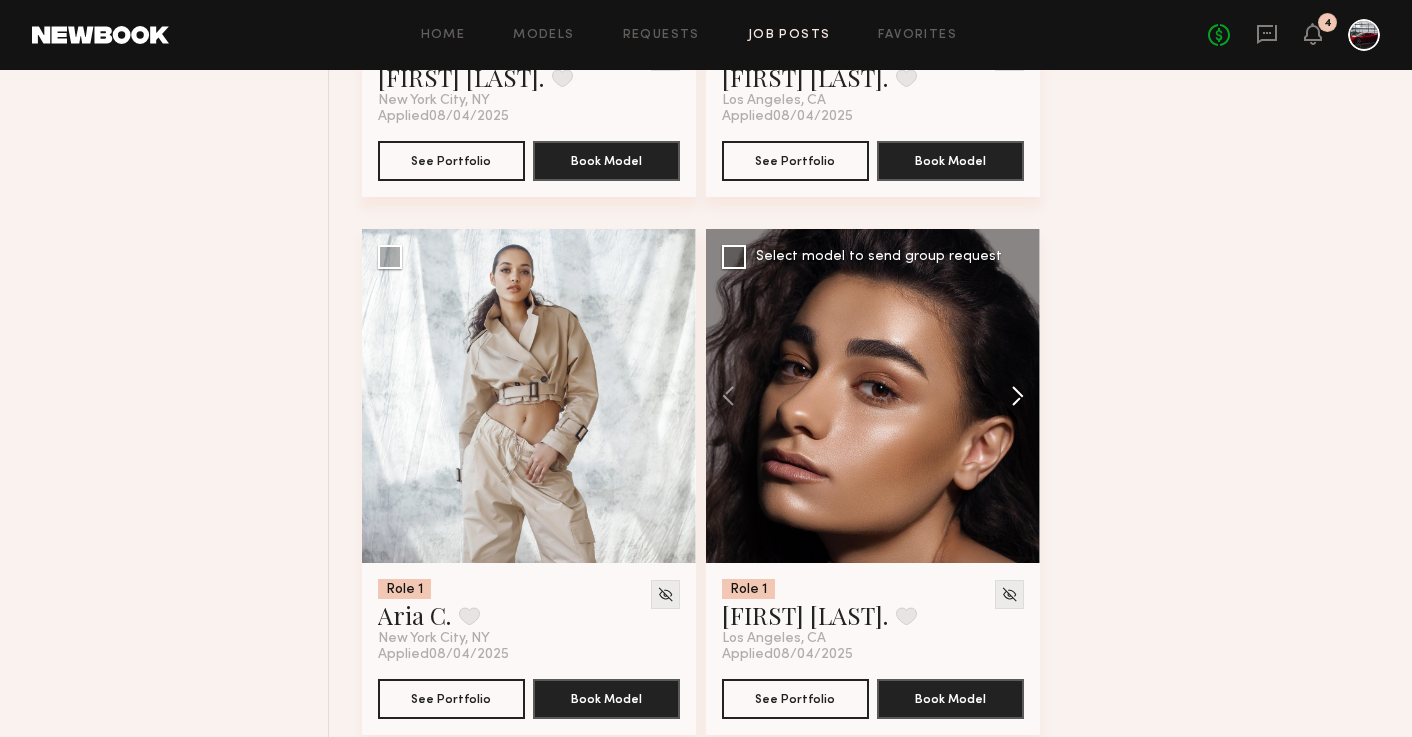 click 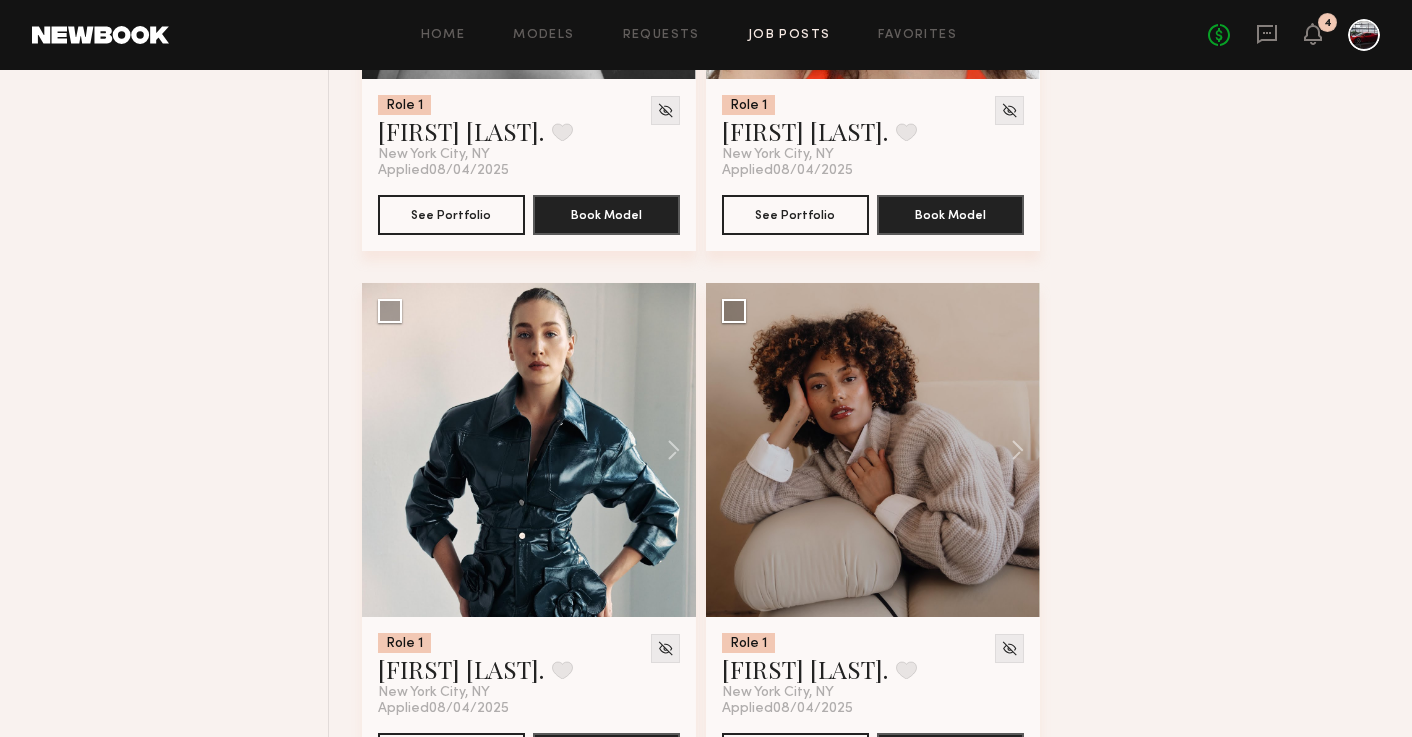 scroll, scrollTop: 3878, scrollLeft: 0, axis: vertical 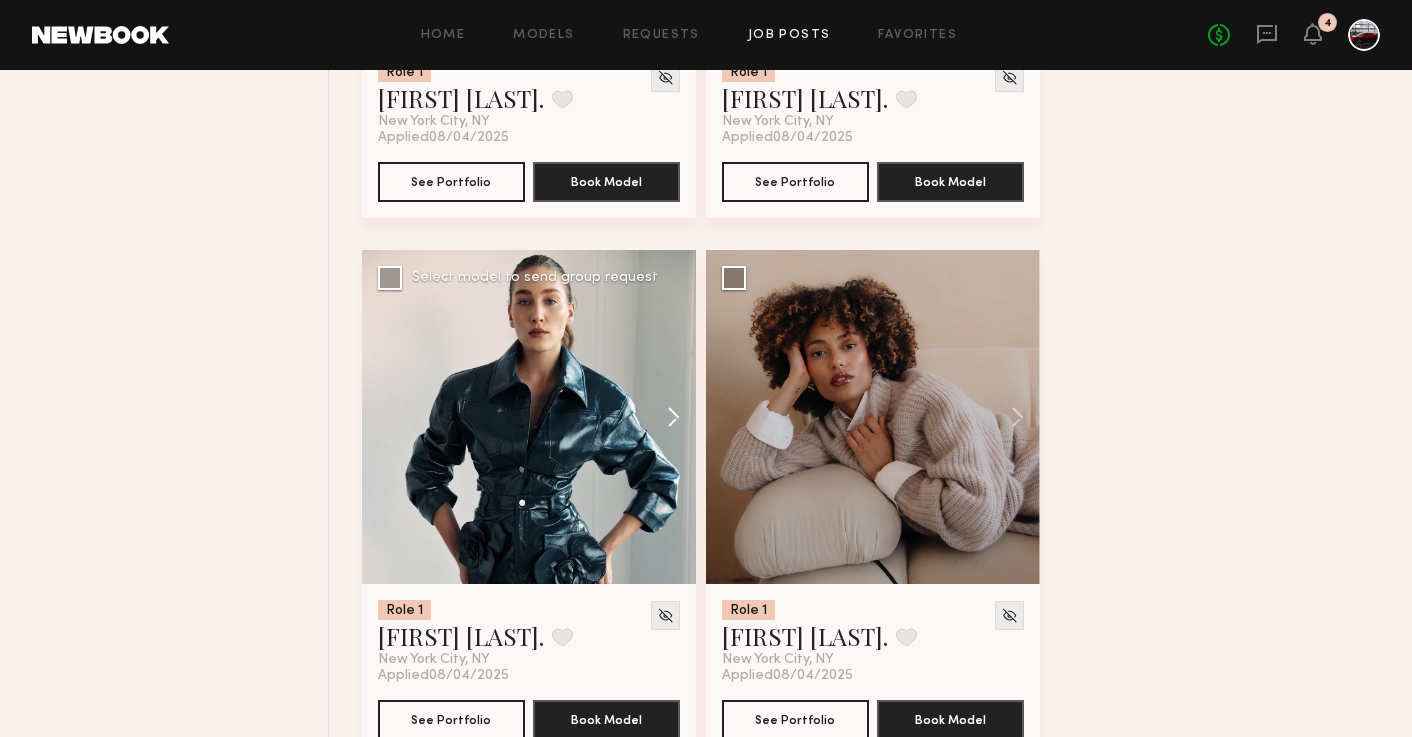 click 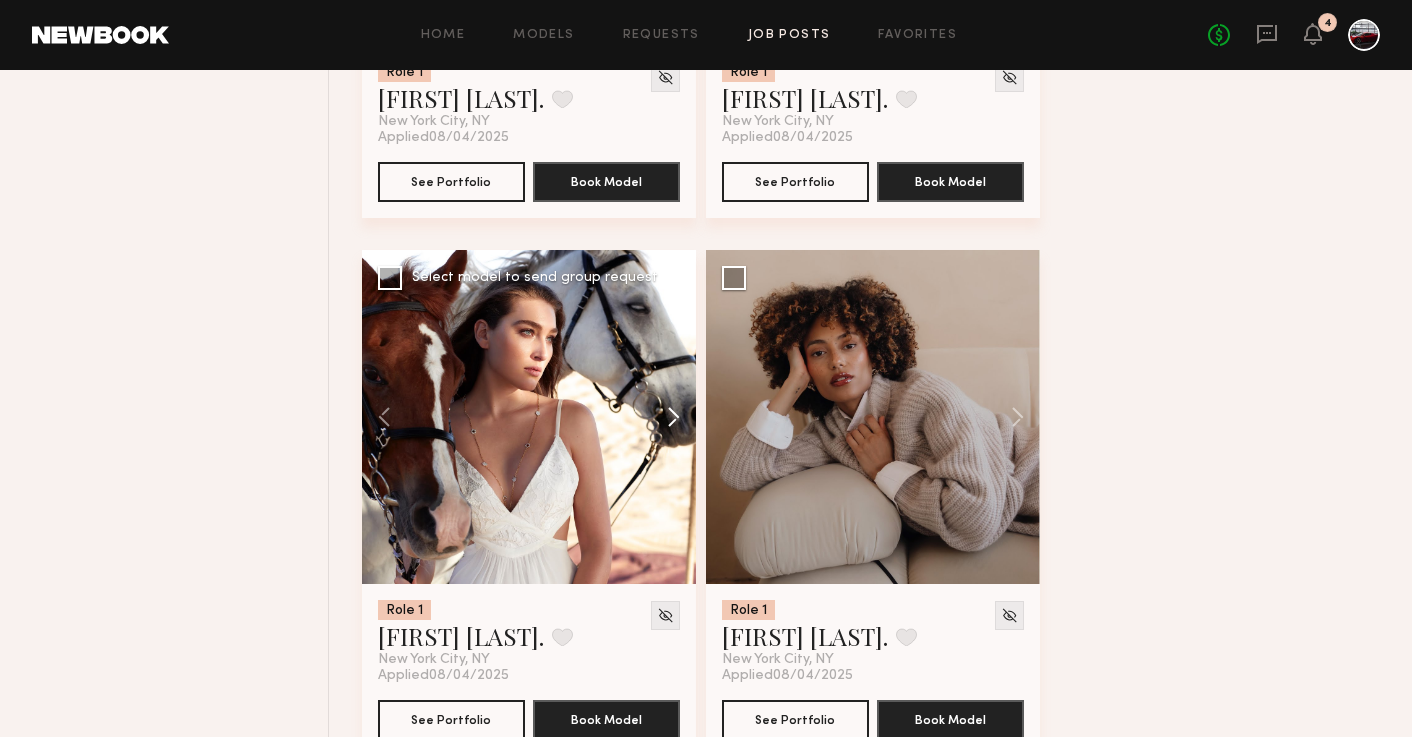 click 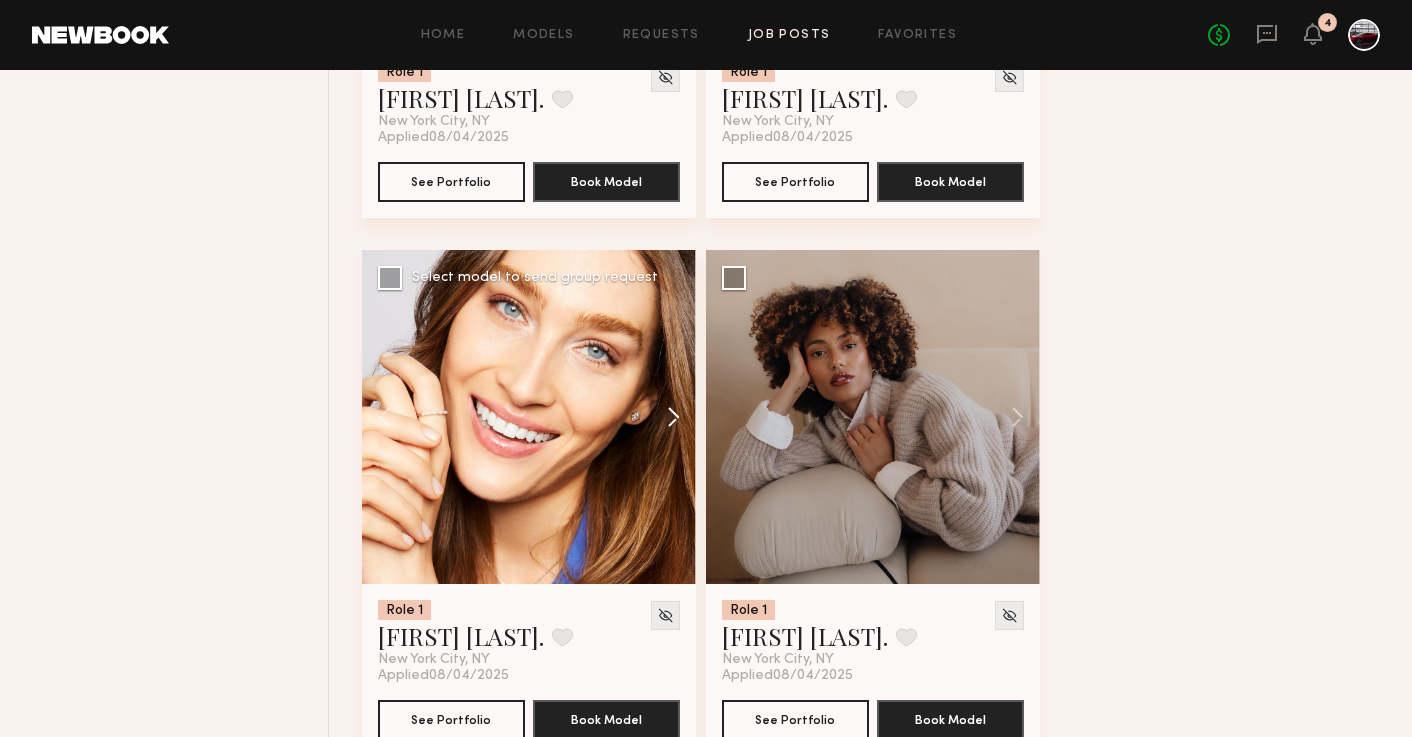 click 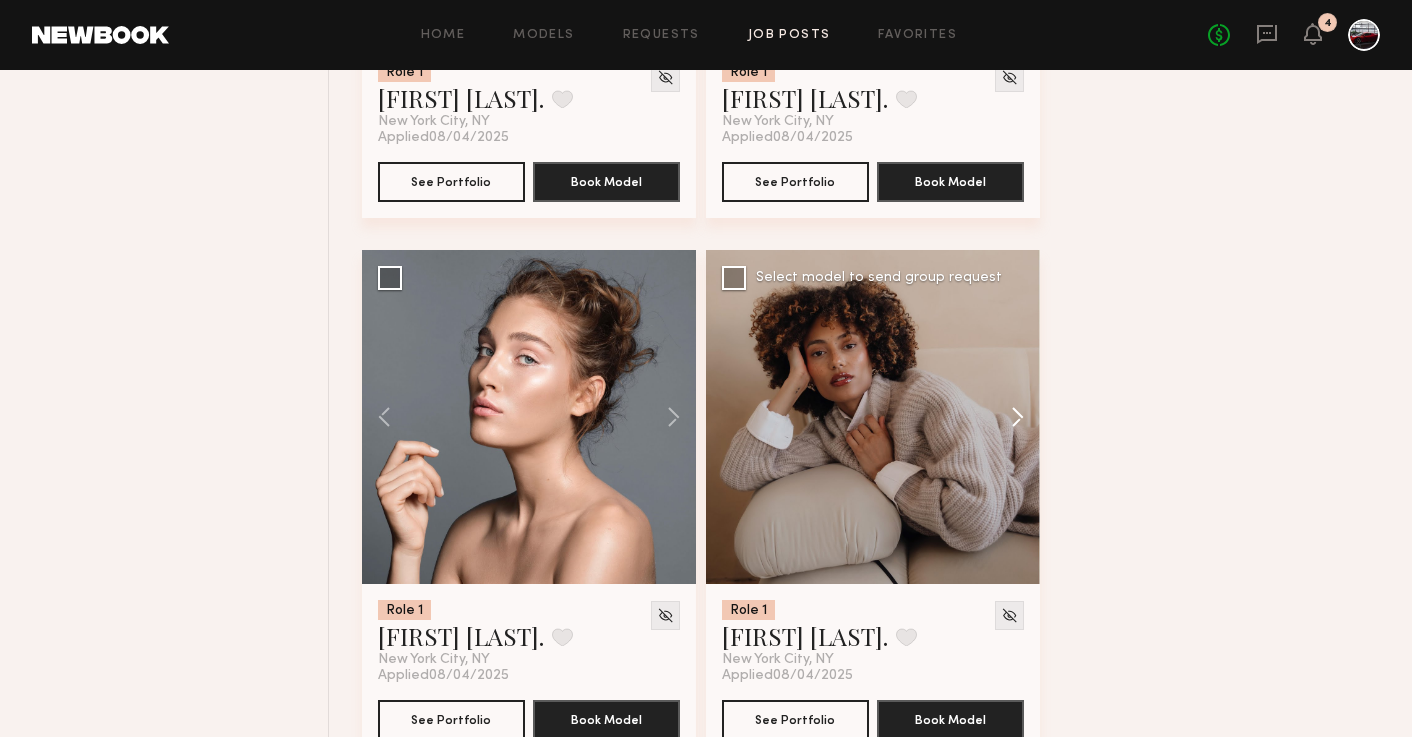 click 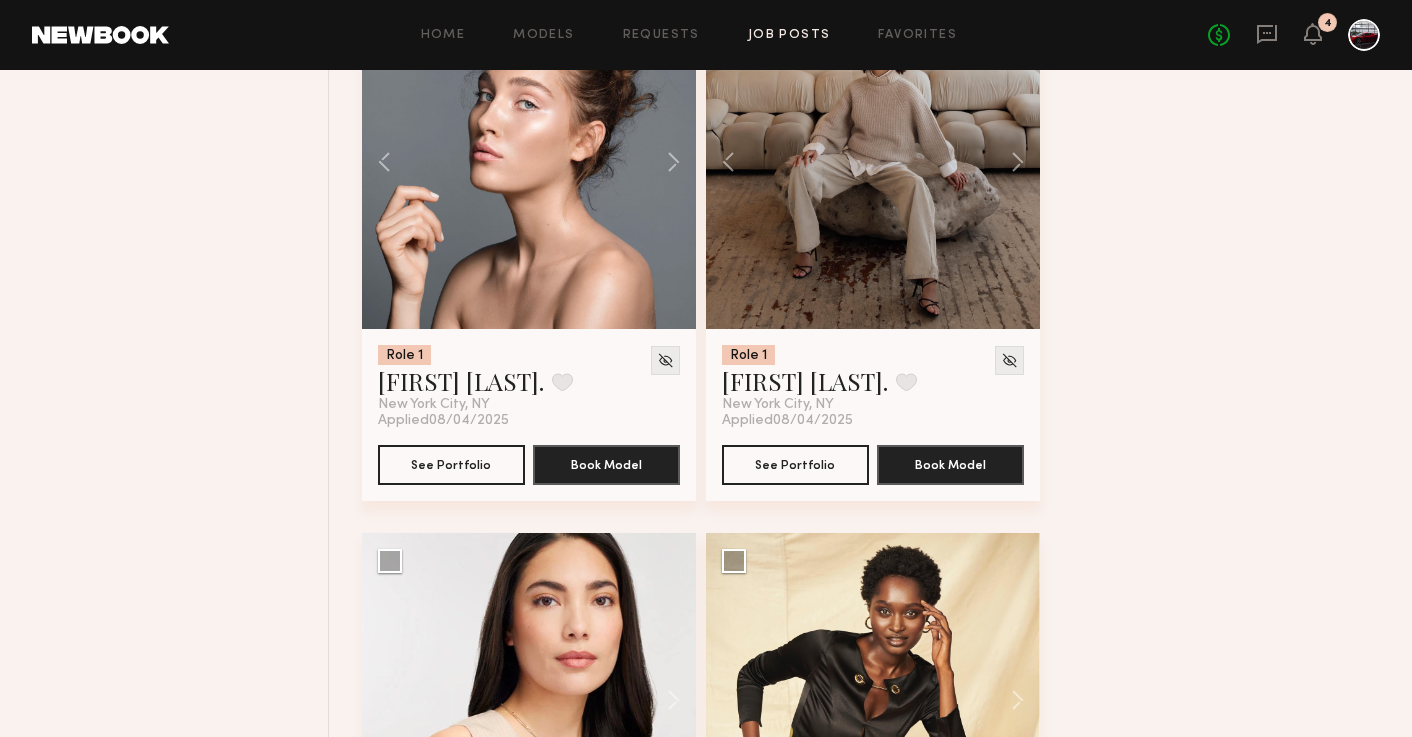 scroll, scrollTop: 4421, scrollLeft: 0, axis: vertical 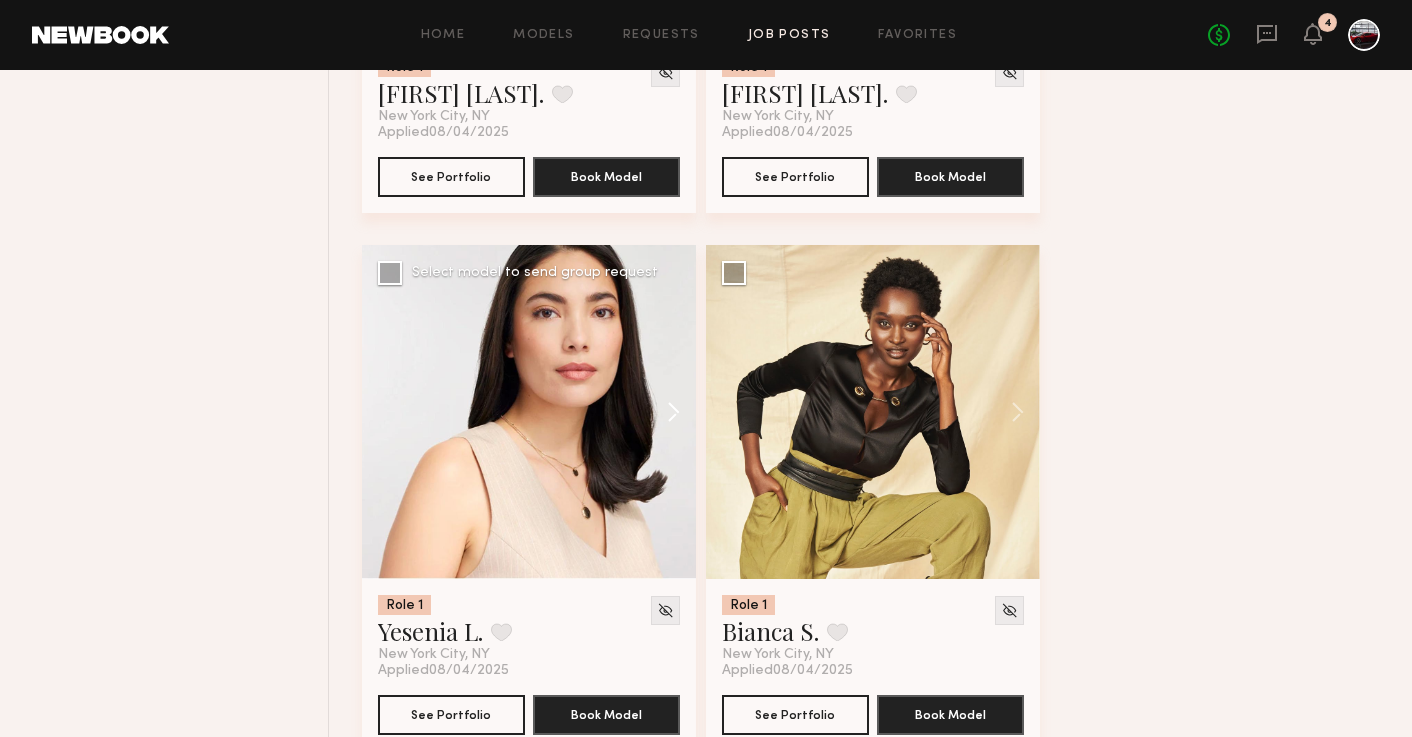 click 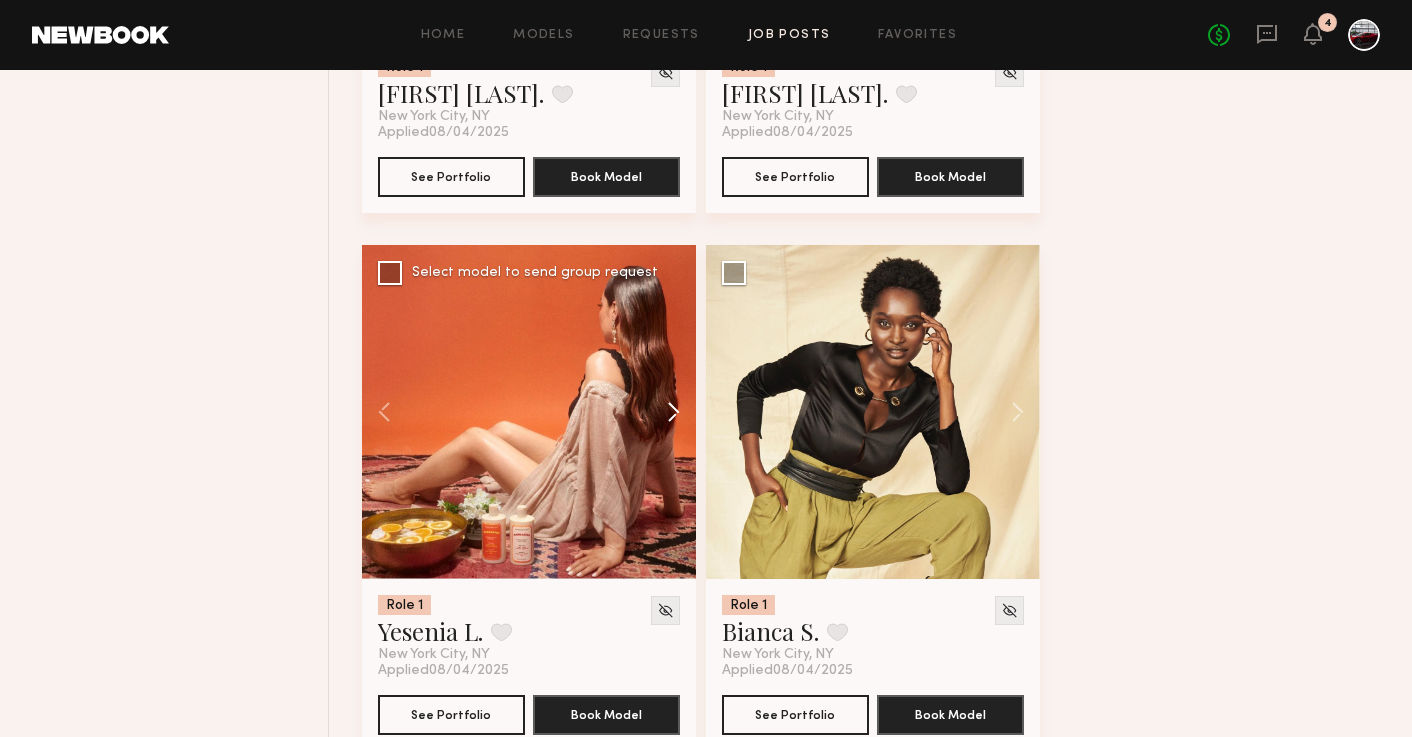 click 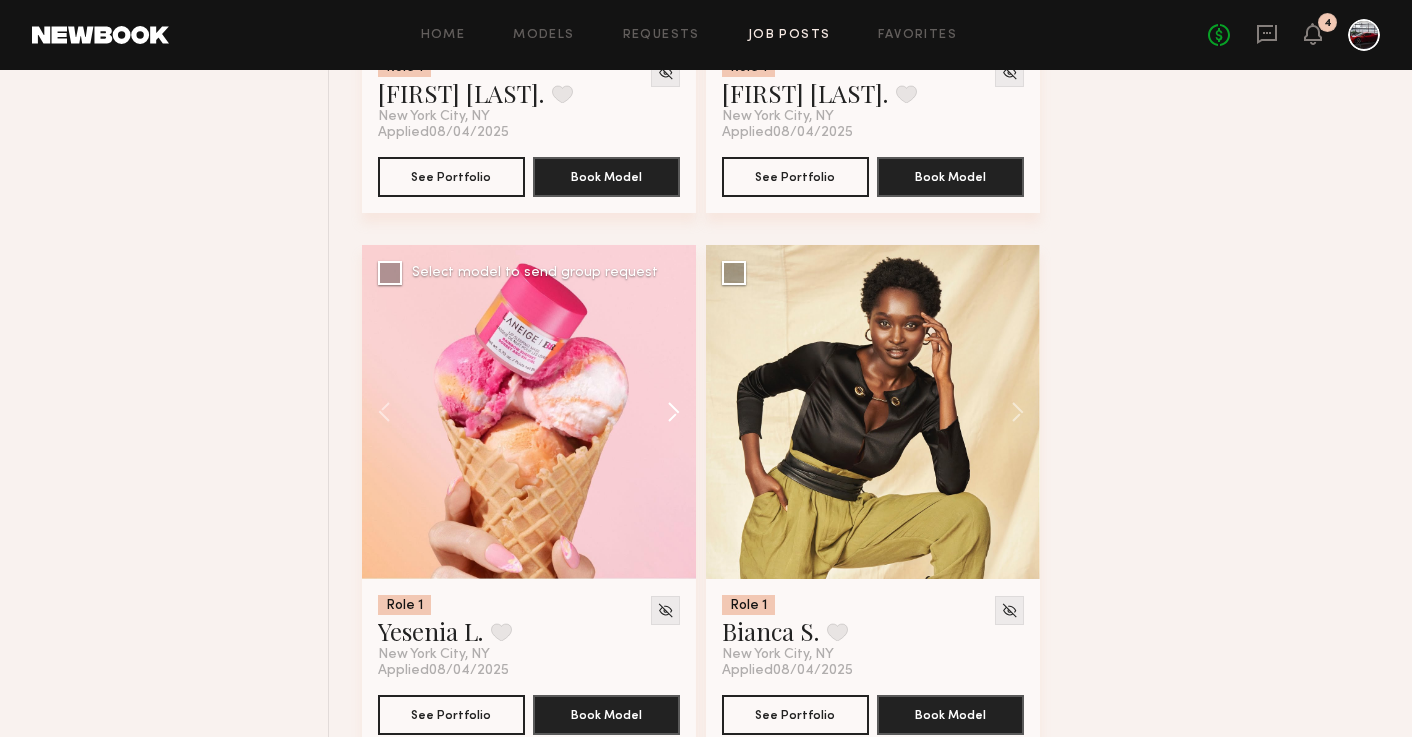 click 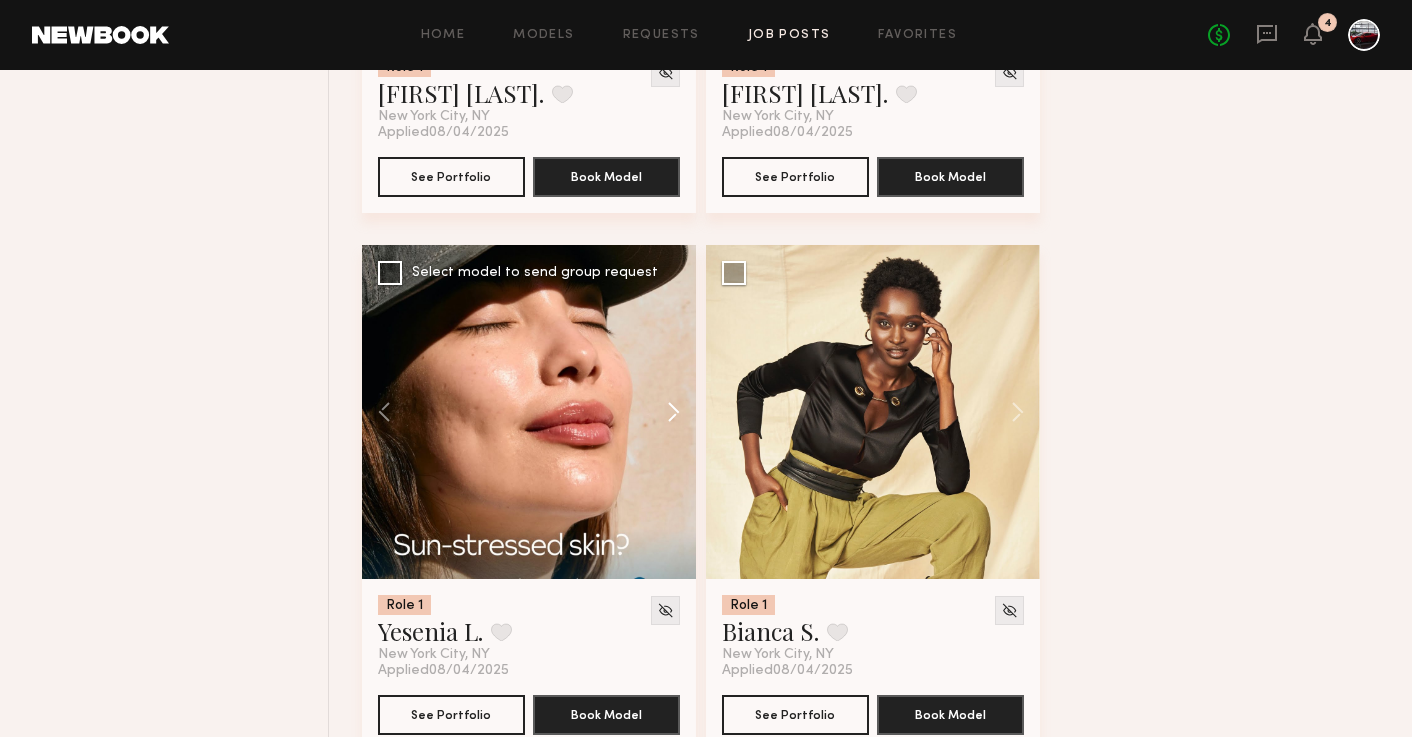 click 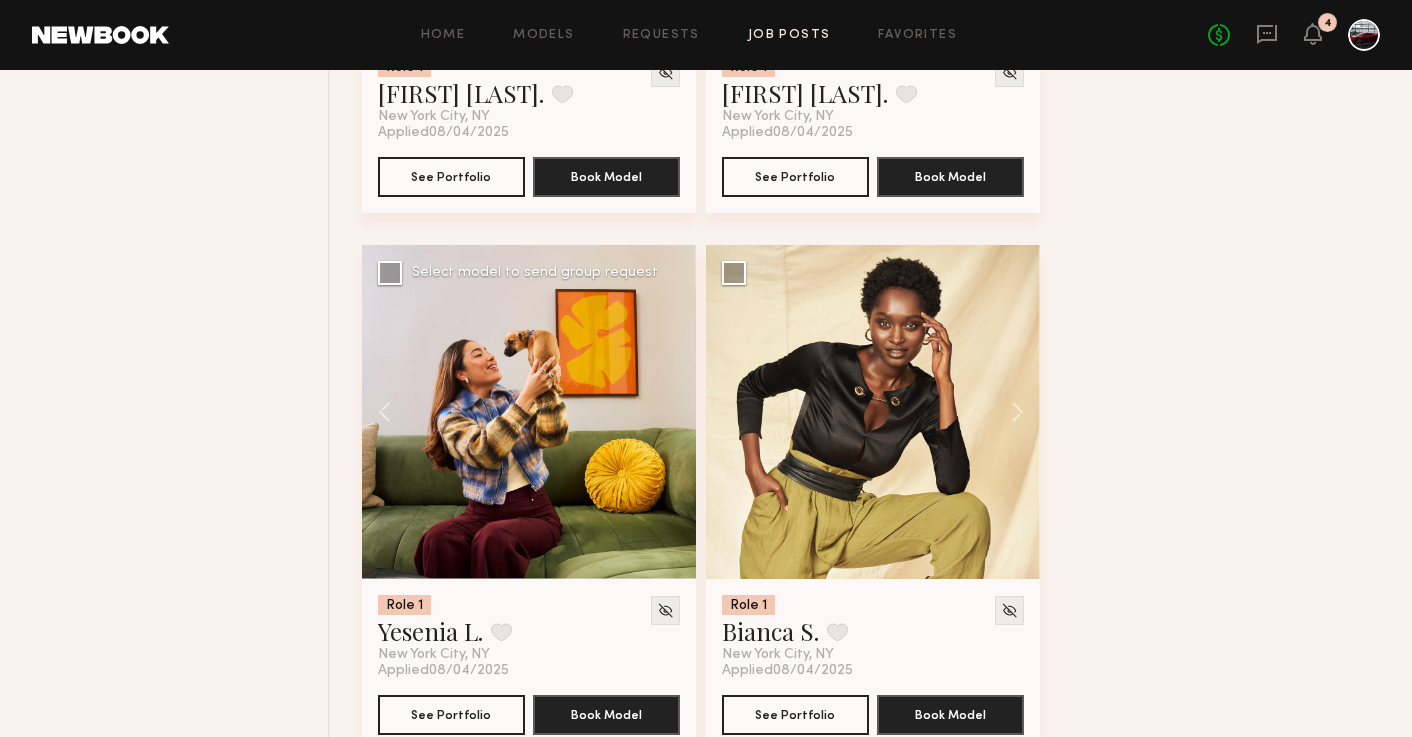 click 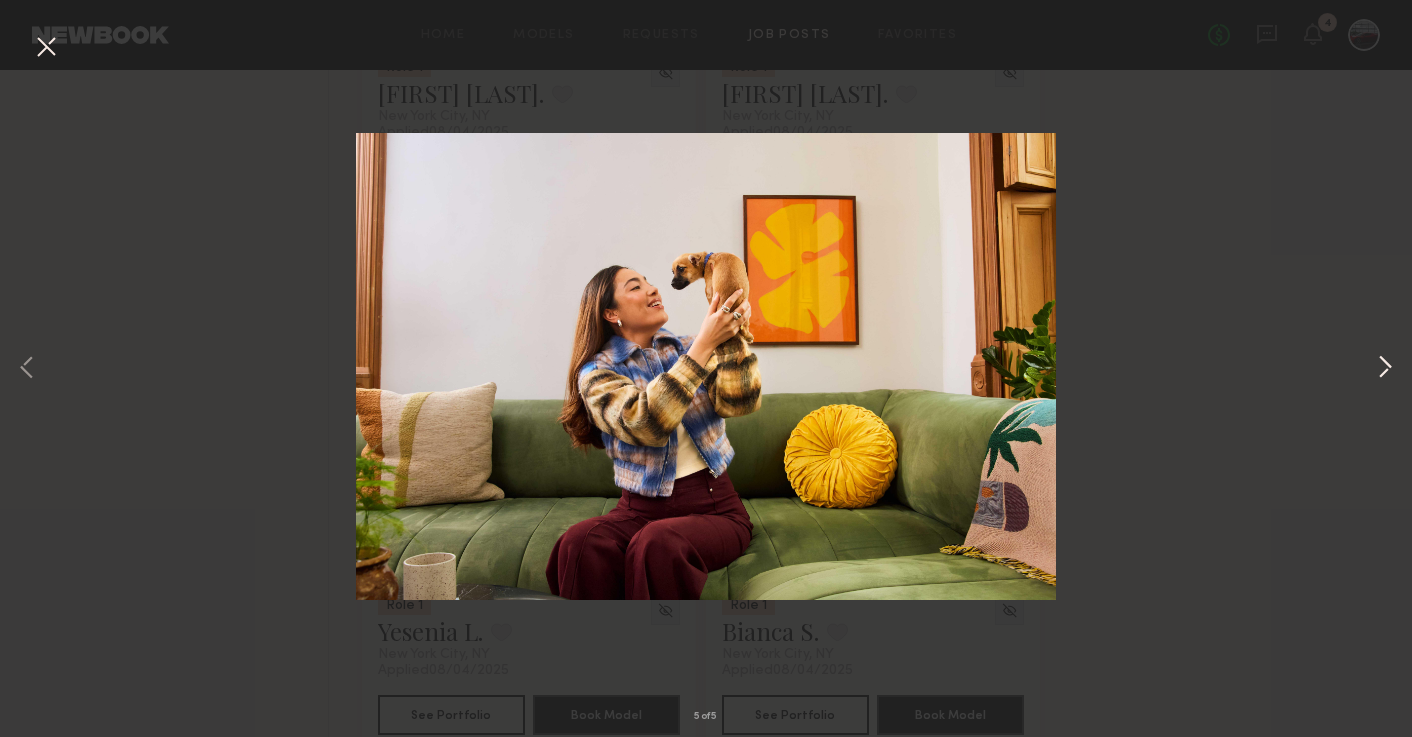 click at bounding box center [1385, 369] 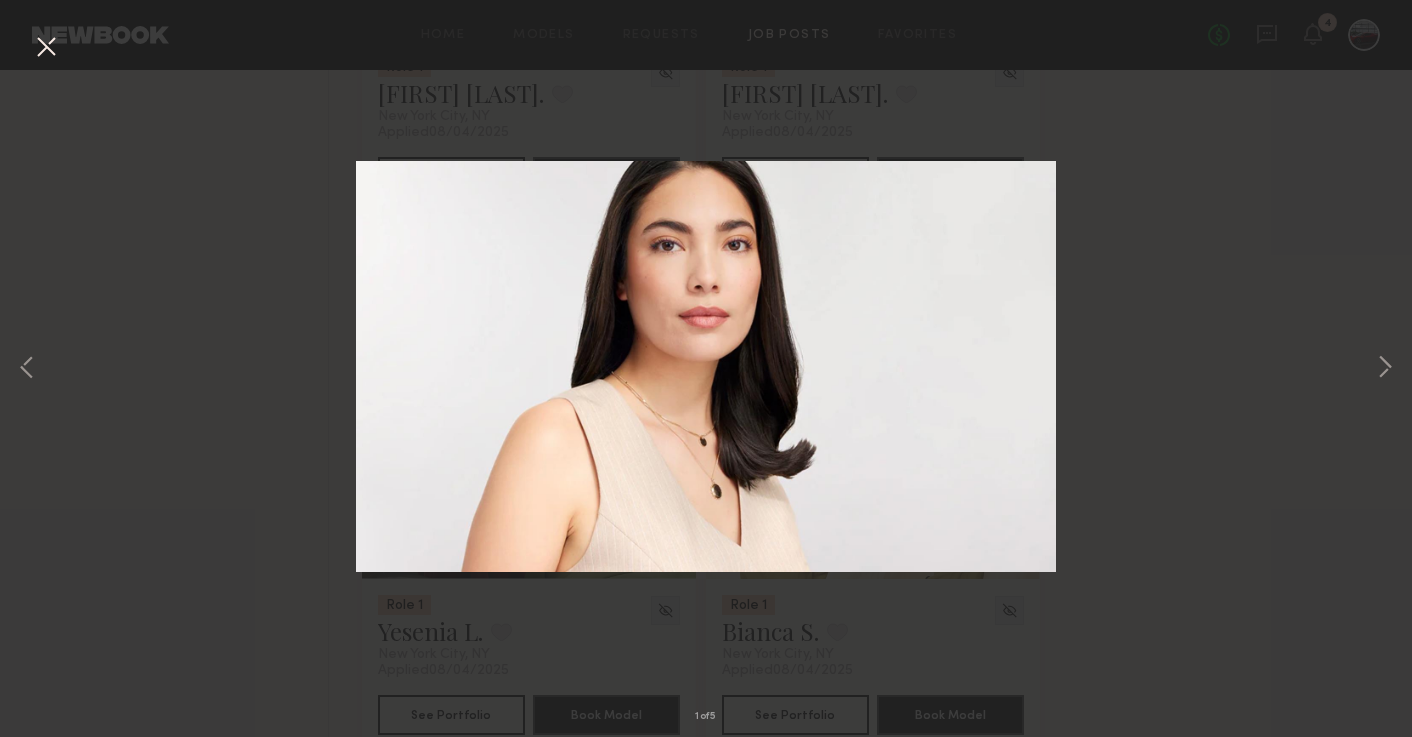 click at bounding box center (46, 48) 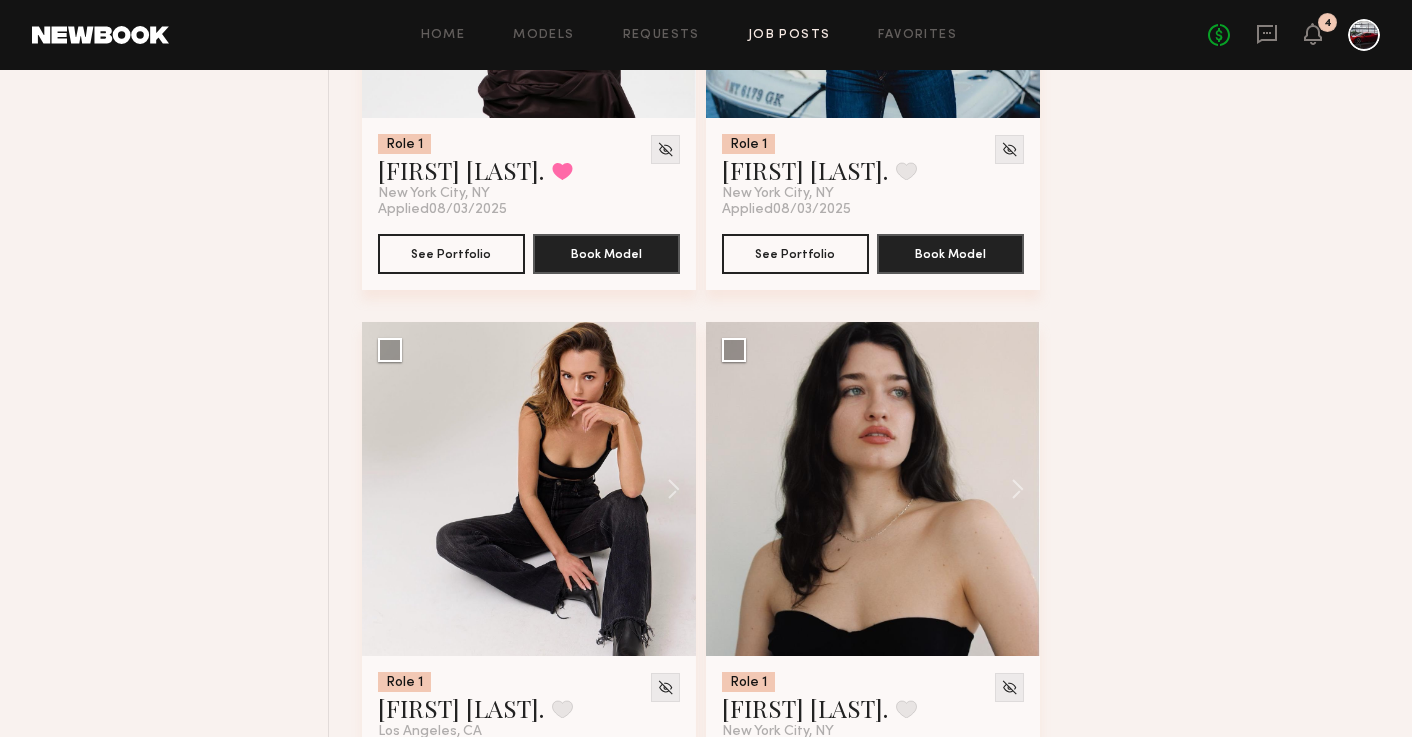 scroll, scrollTop: 9345, scrollLeft: 0, axis: vertical 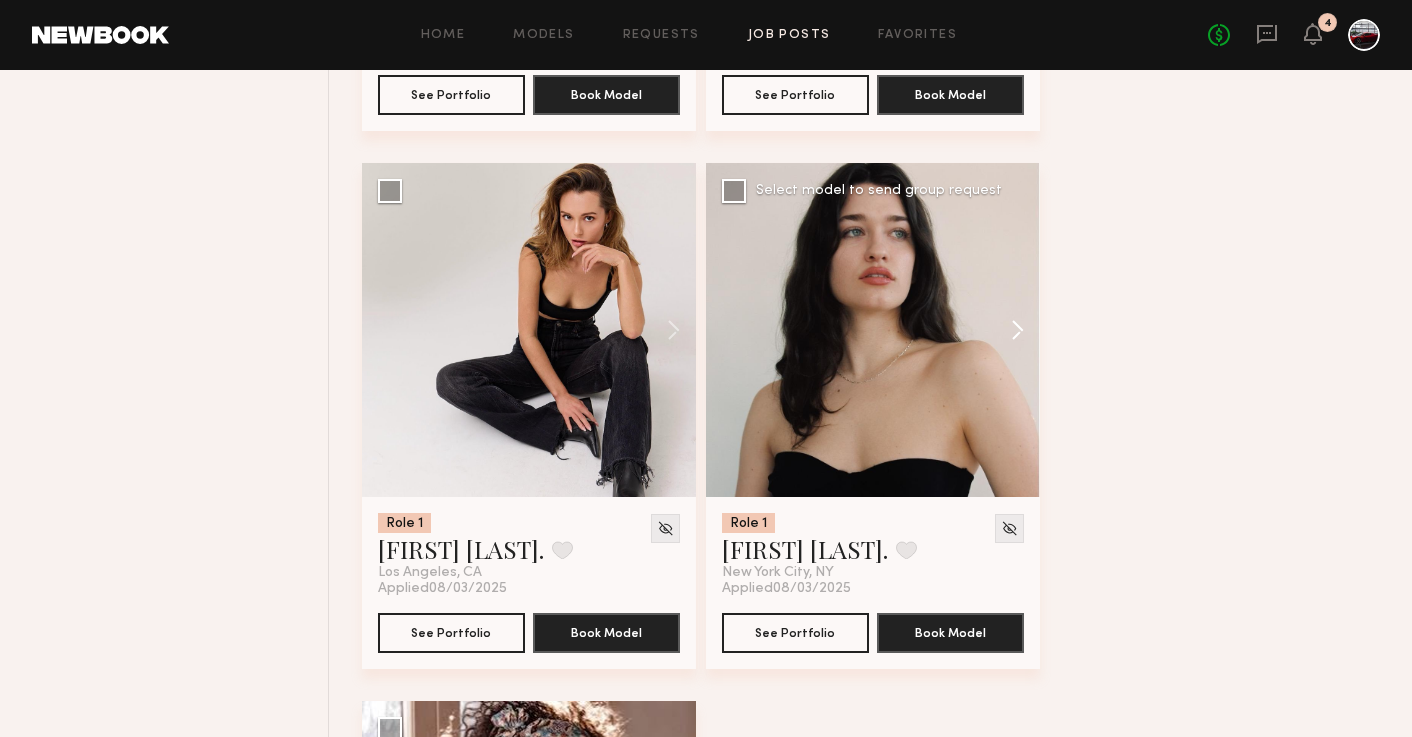 click 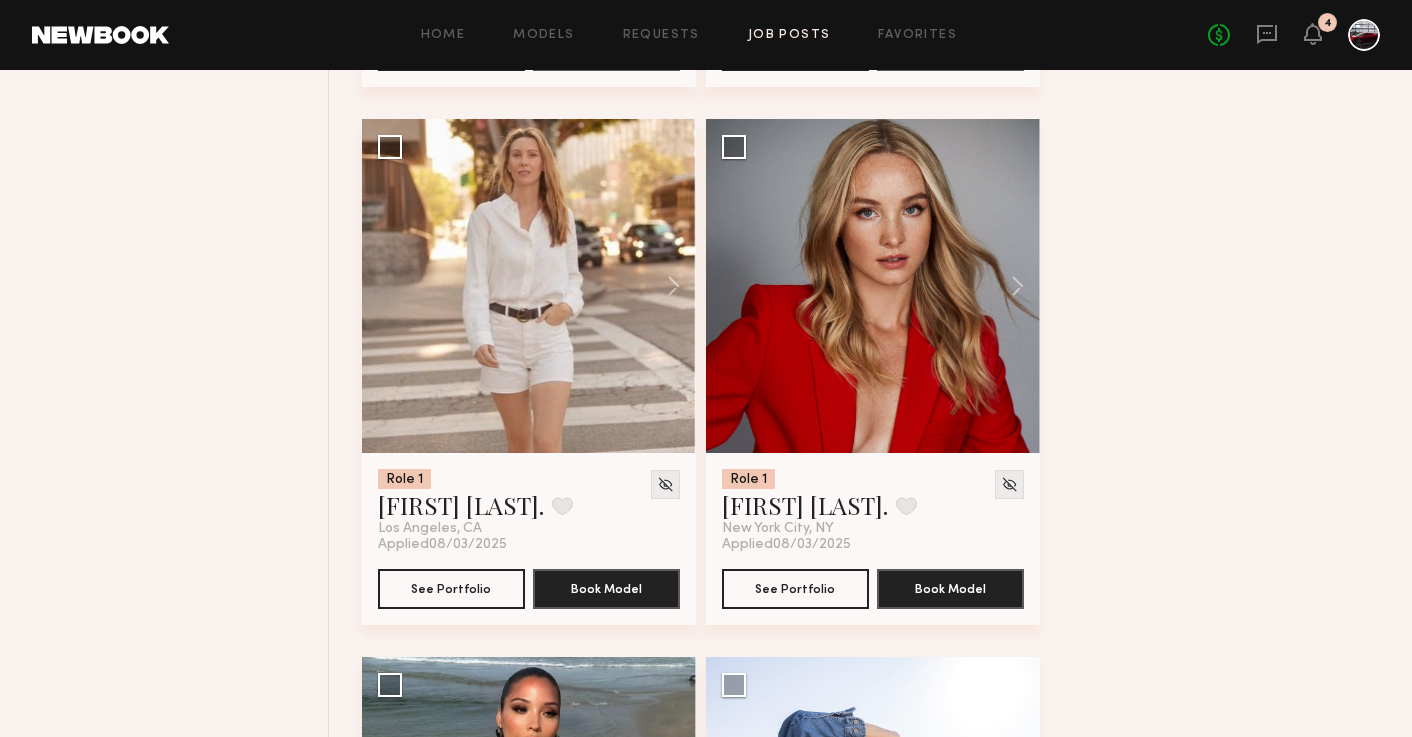 scroll, scrollTop: 7007, scrollLeft: 0, axis: vertical 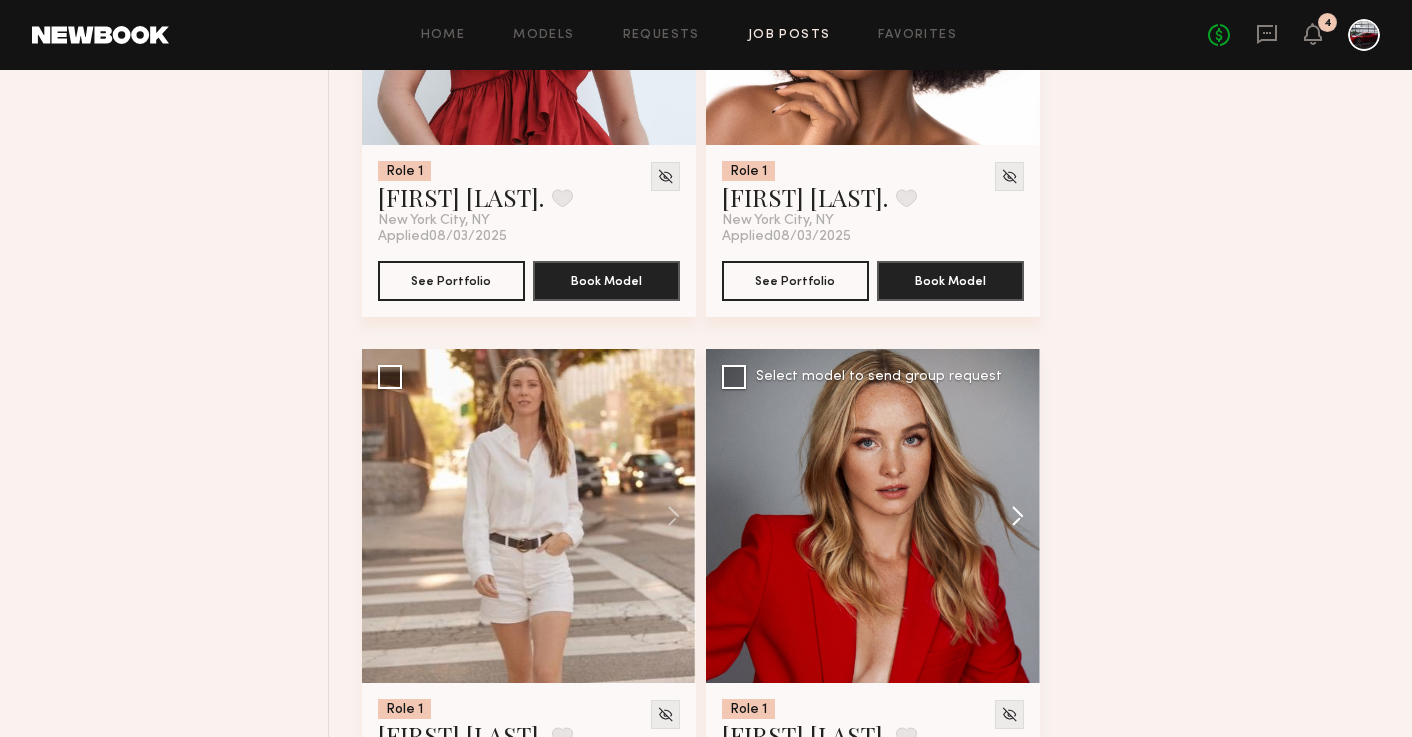 click 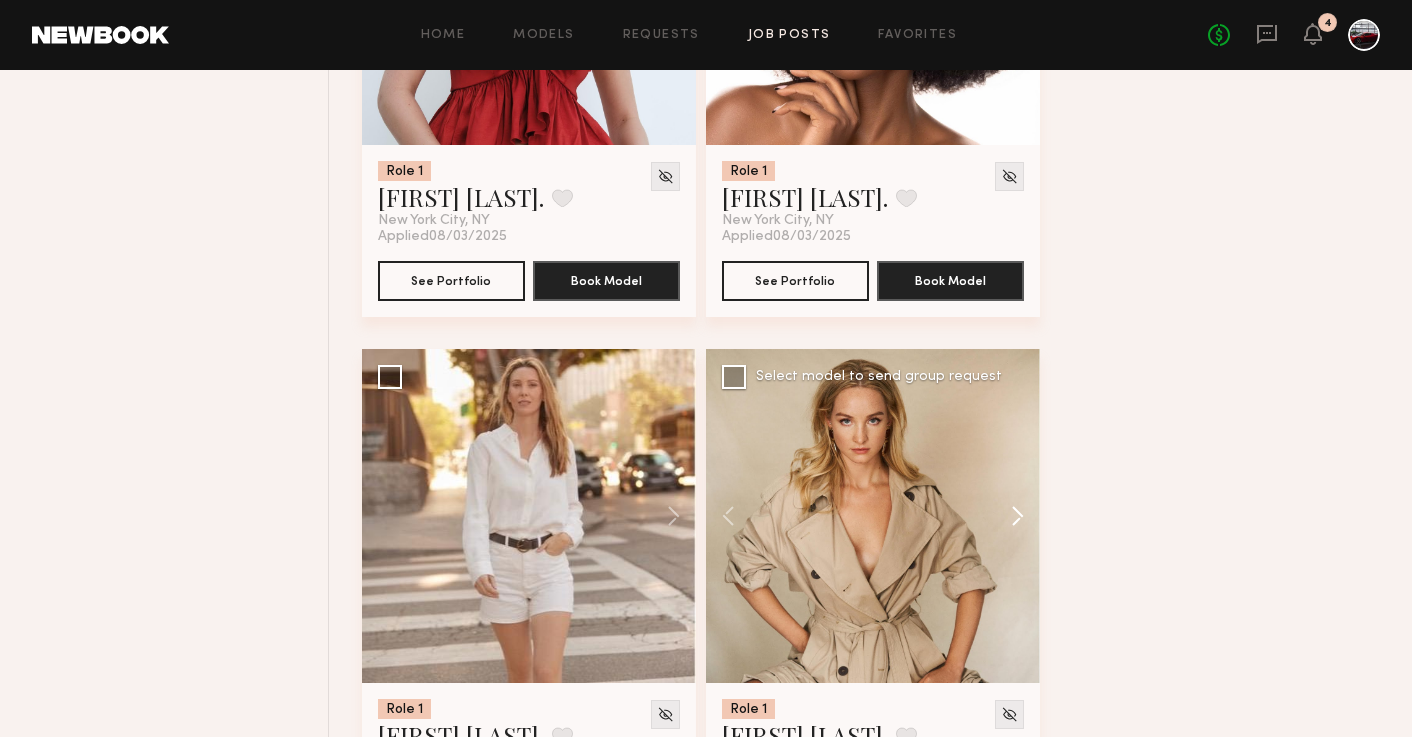 click 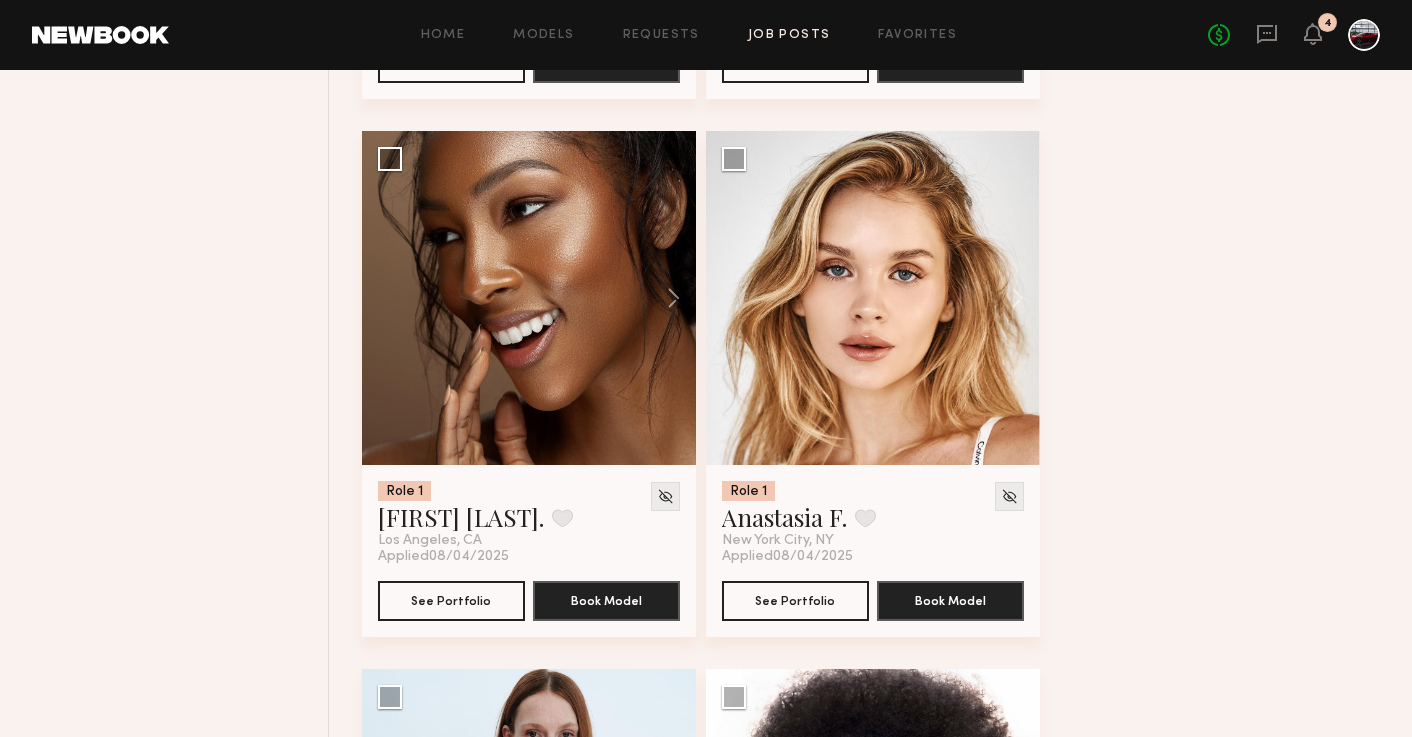 scroll, scrollTop: 6028, scrollLeft: 0, axis: vertical 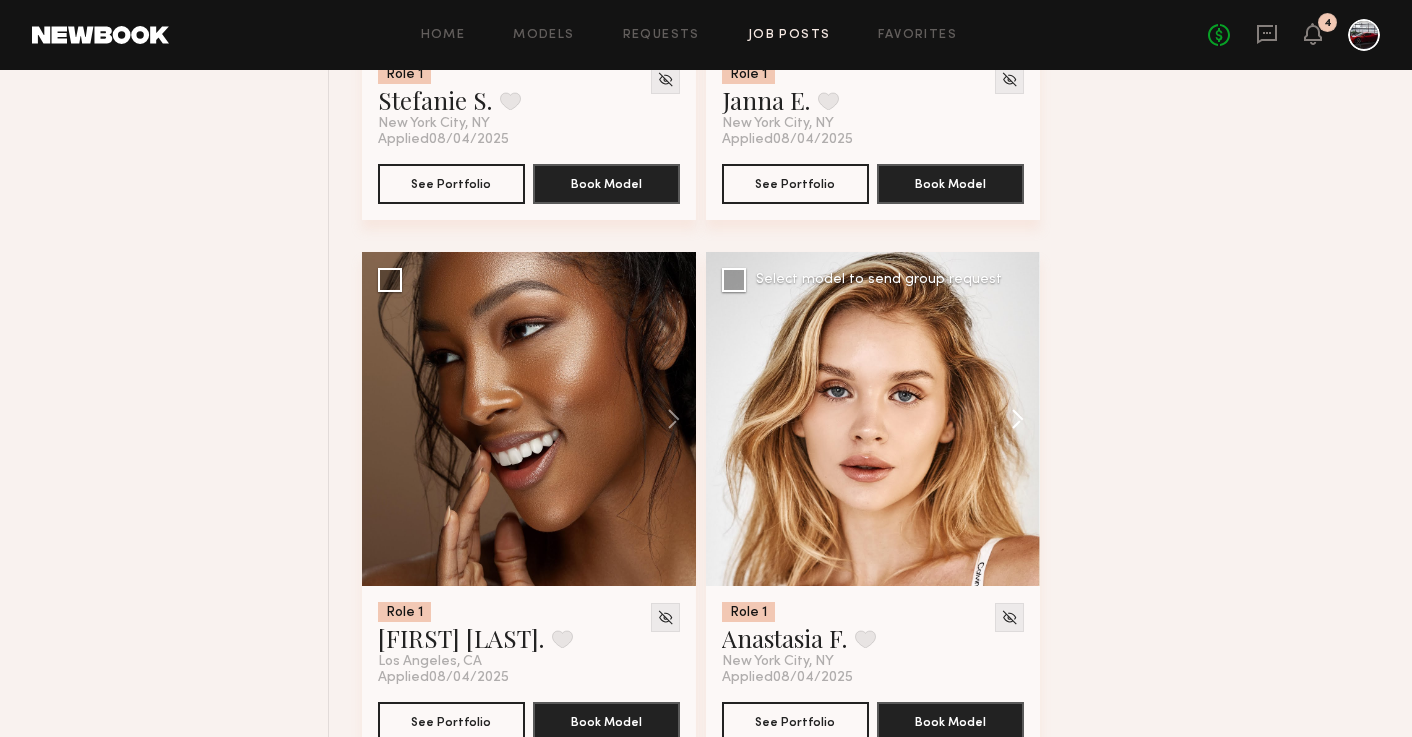 click 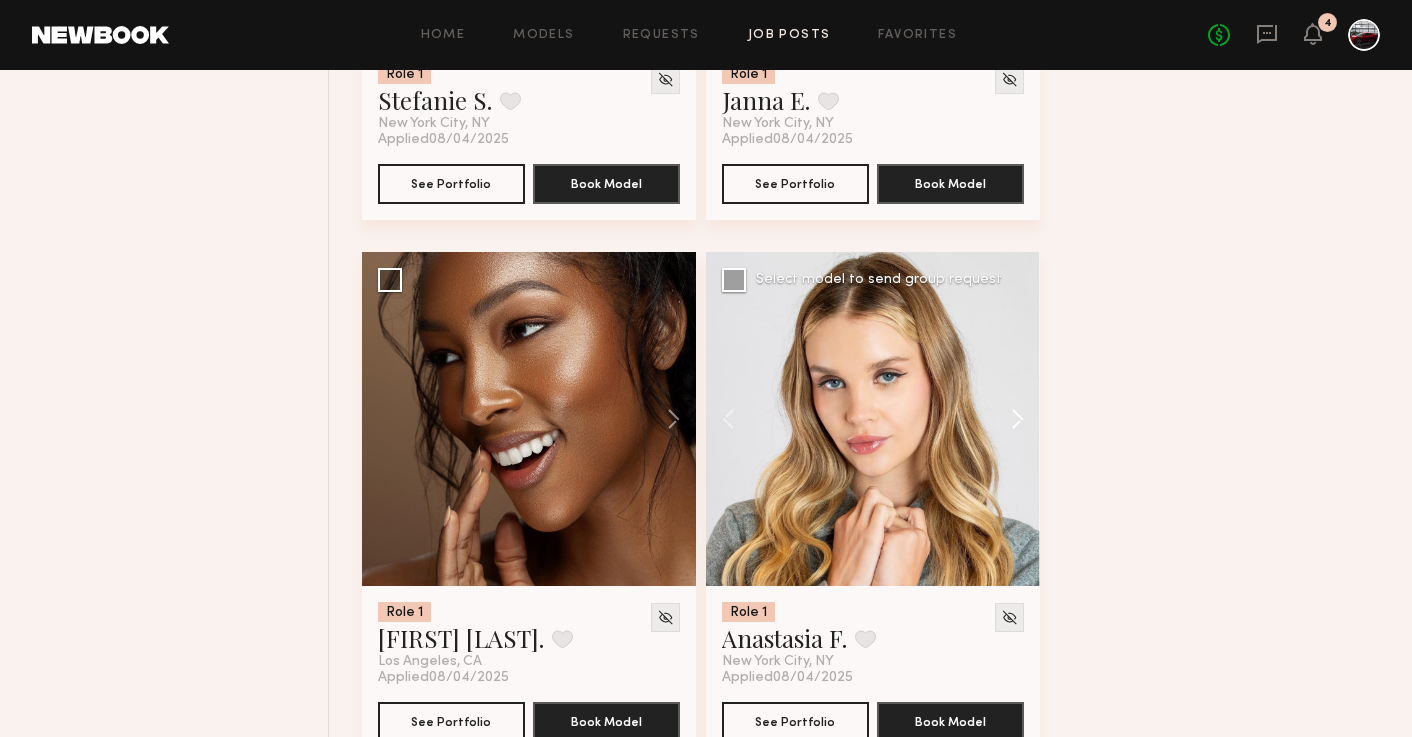 click 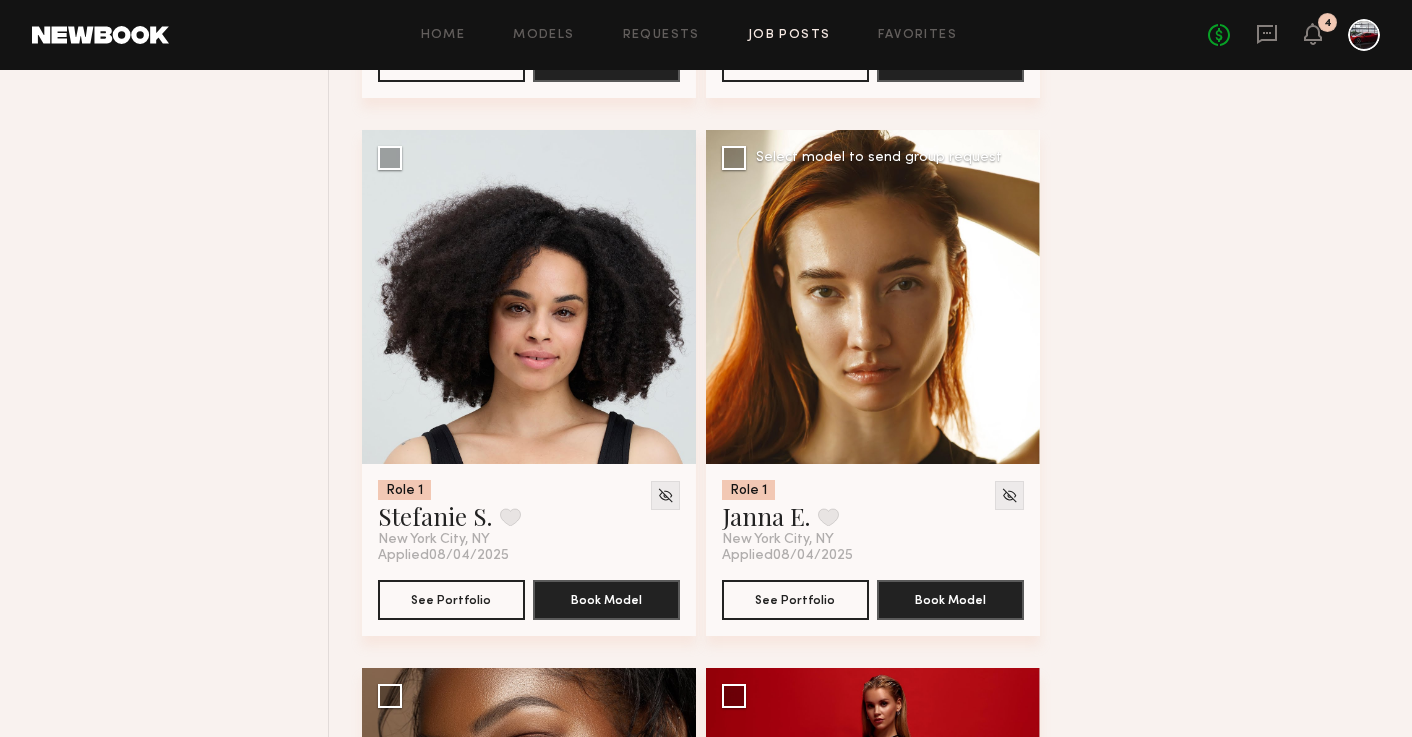 scroll, scrollTop: 5603, scrollLeft: 0, axis: vertical 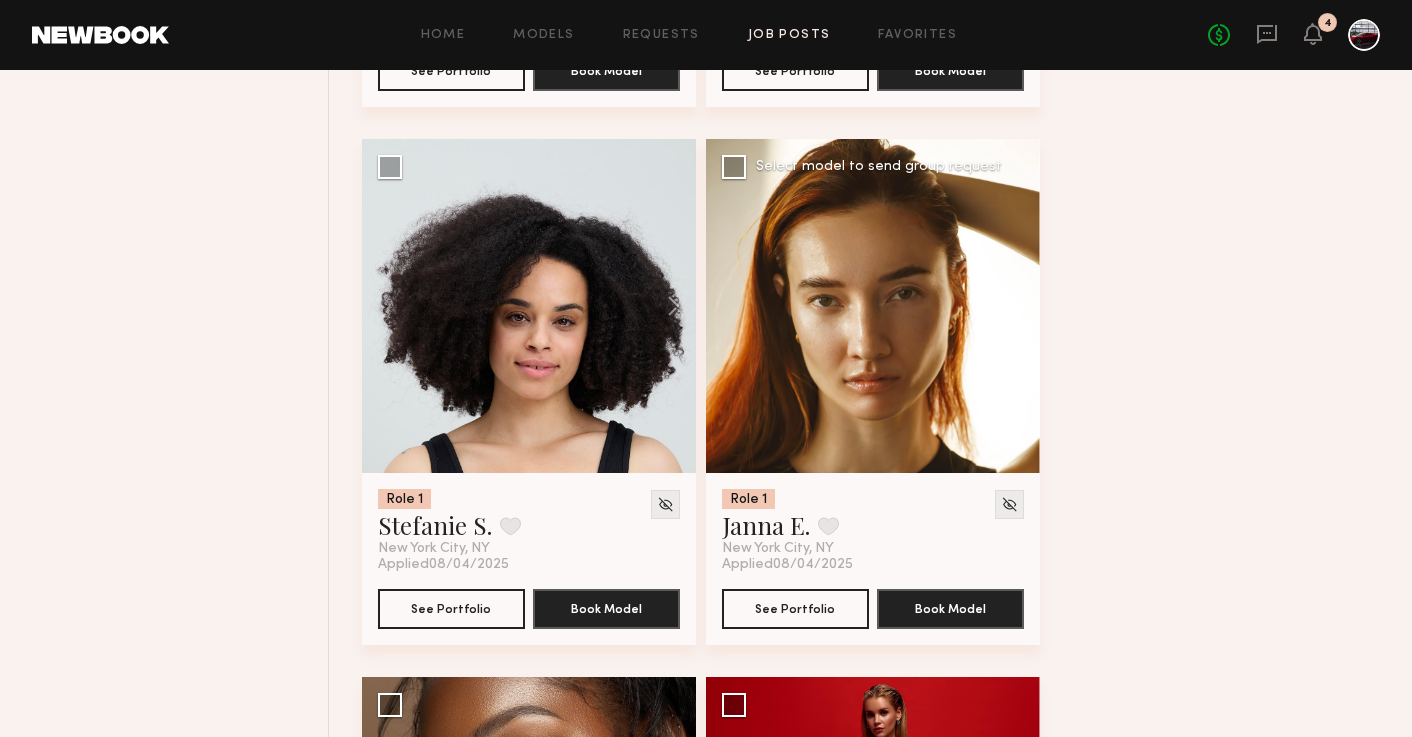 click 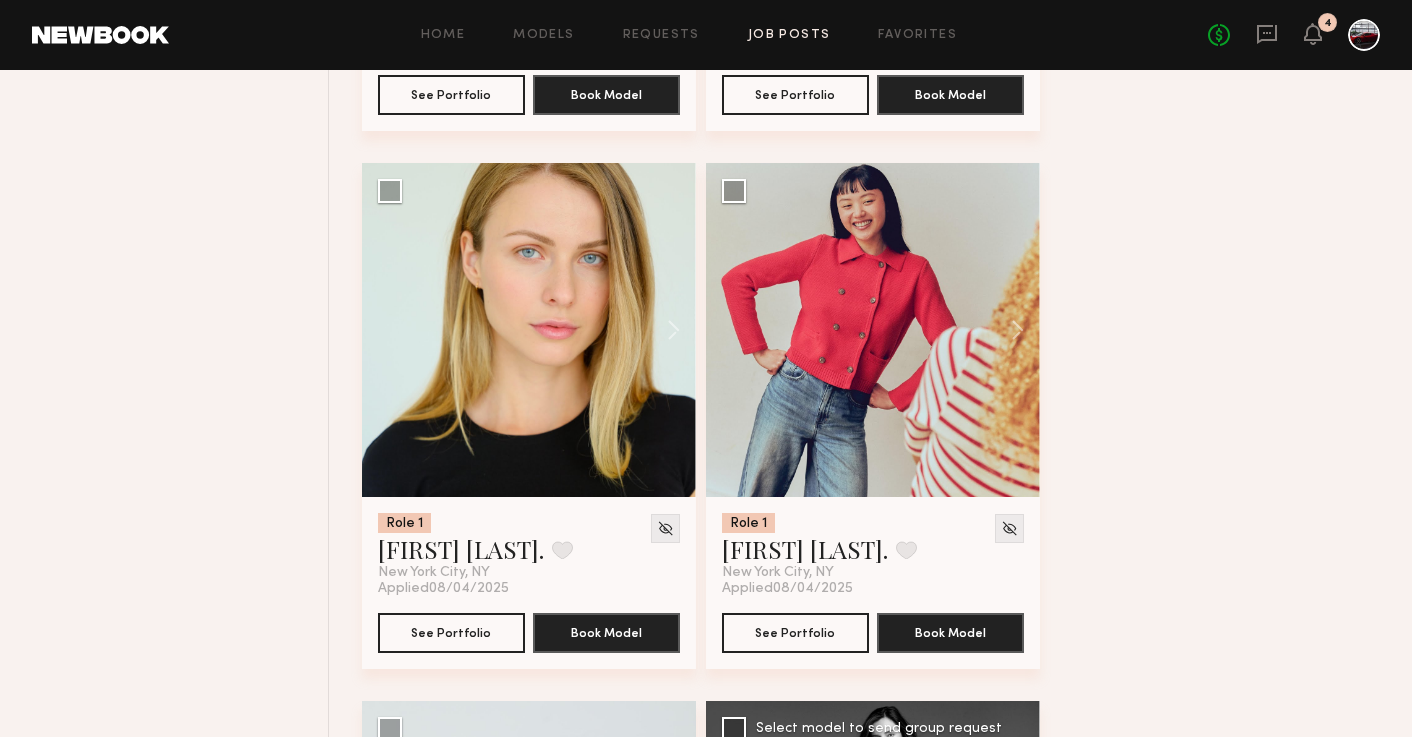 scroll, scrollTop: 4988, scrollLeft: 0, axis: vertical 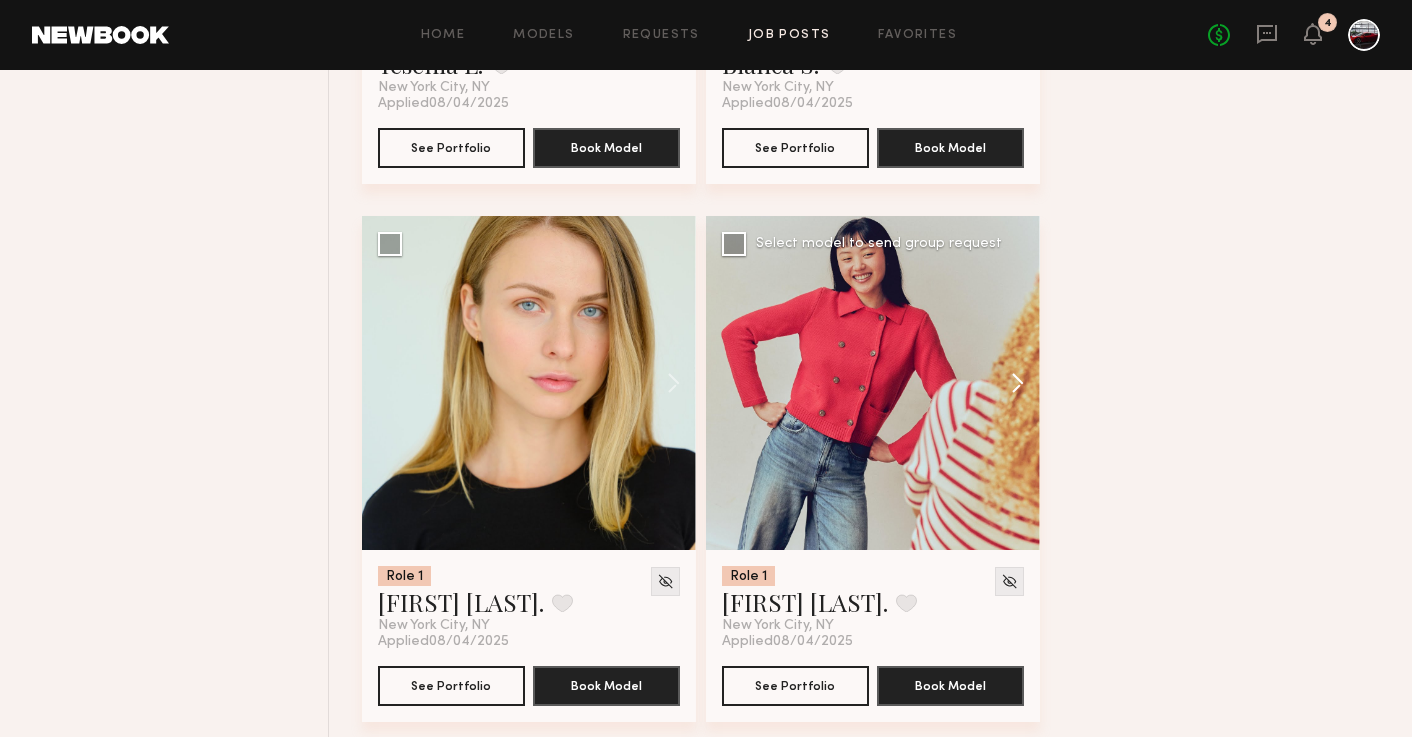 click 